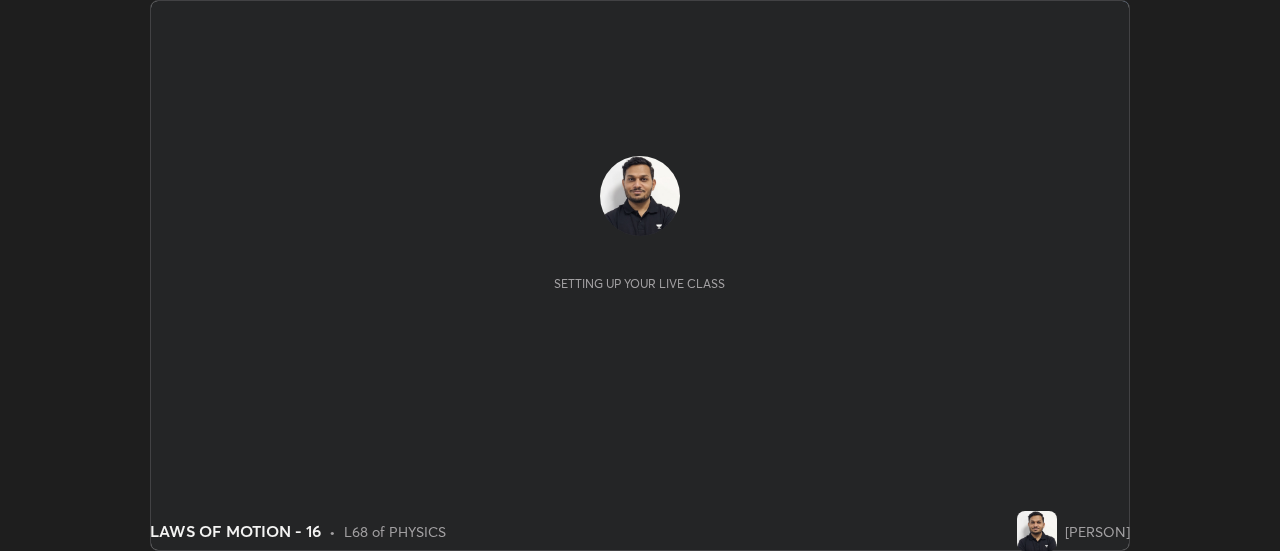 scroll, scrollTop: 0, scrollLeft: 0, axis: both 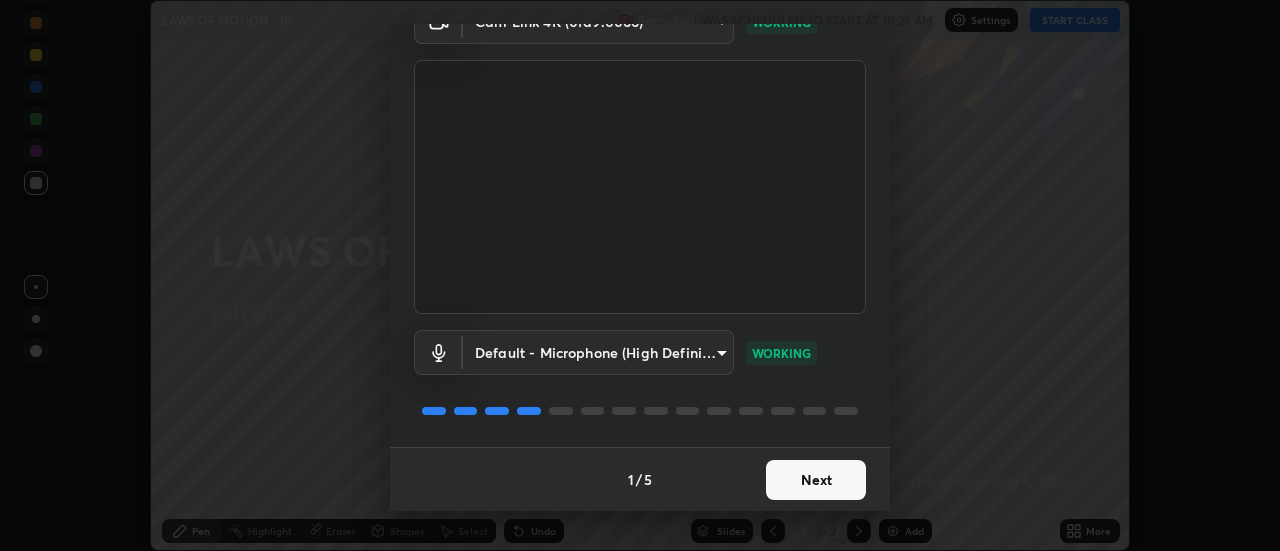 click on "Next" at bounding box center [816, 480] 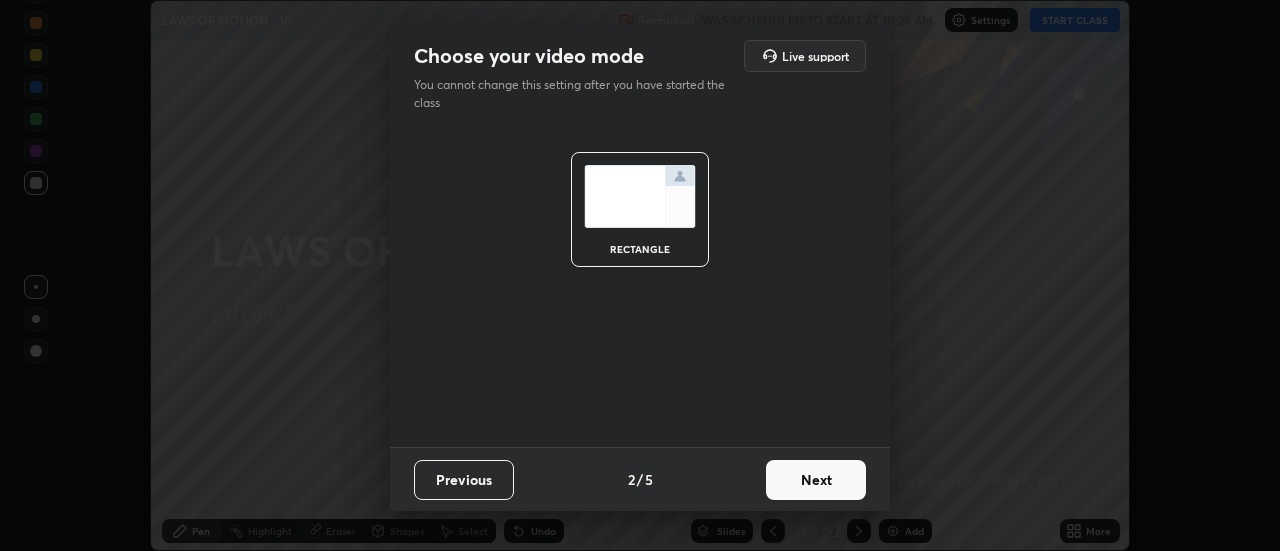 scroll, scrollTop: 0, scrollLeft: 0, axis: both 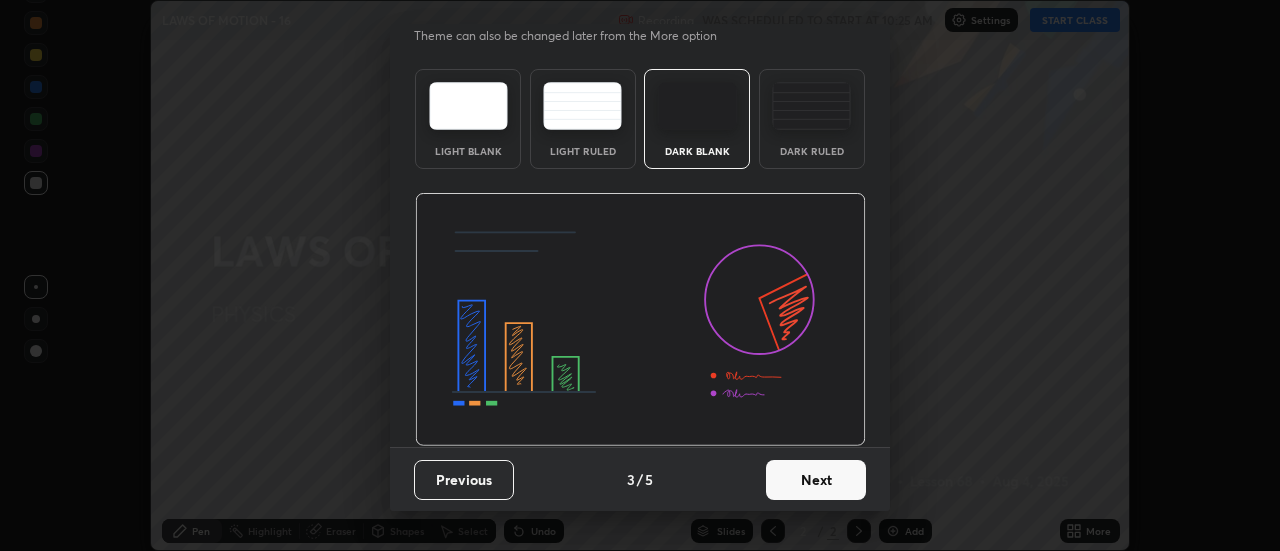 click on "Next" at bounding box center [816, 480] 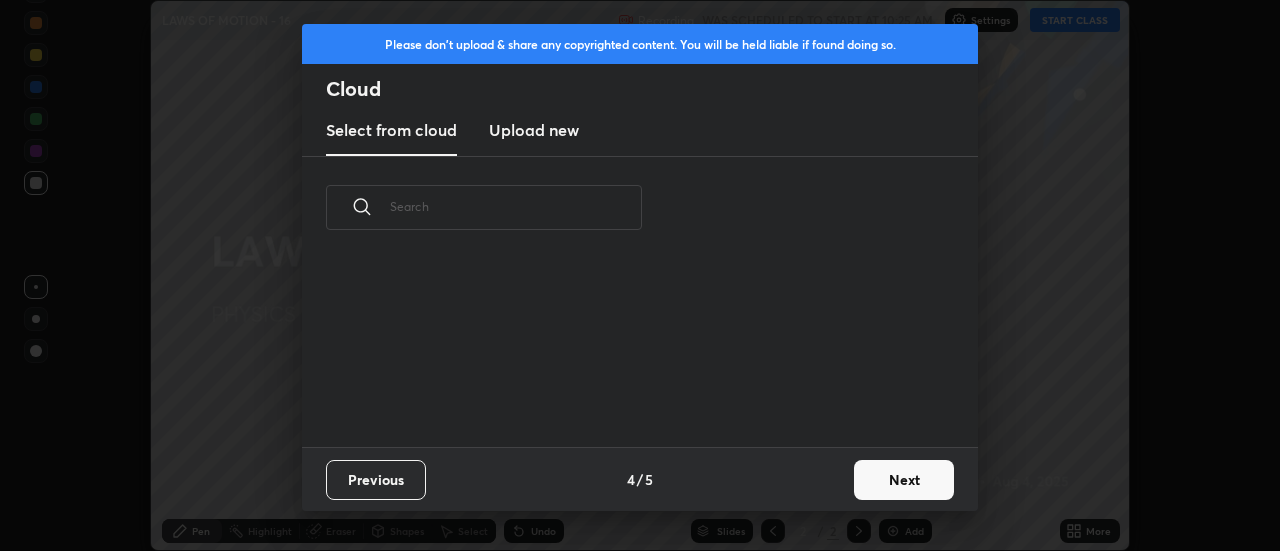 scroll, scrollTop: 0, scrollLeft: 0, axis: both 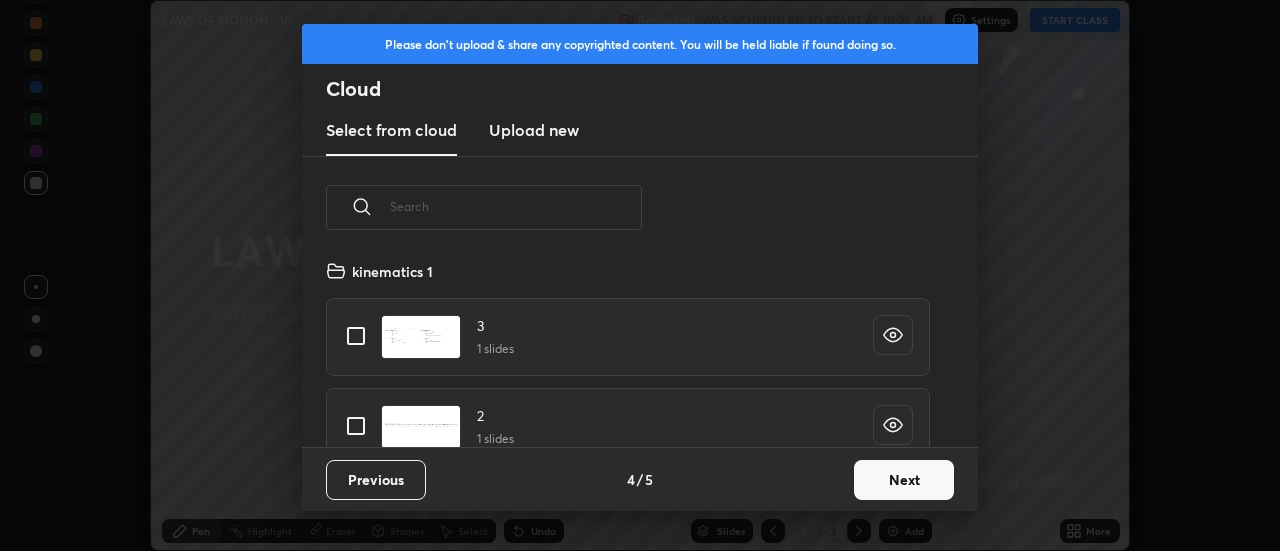 click on "Next" at bounding box center (904, 480) 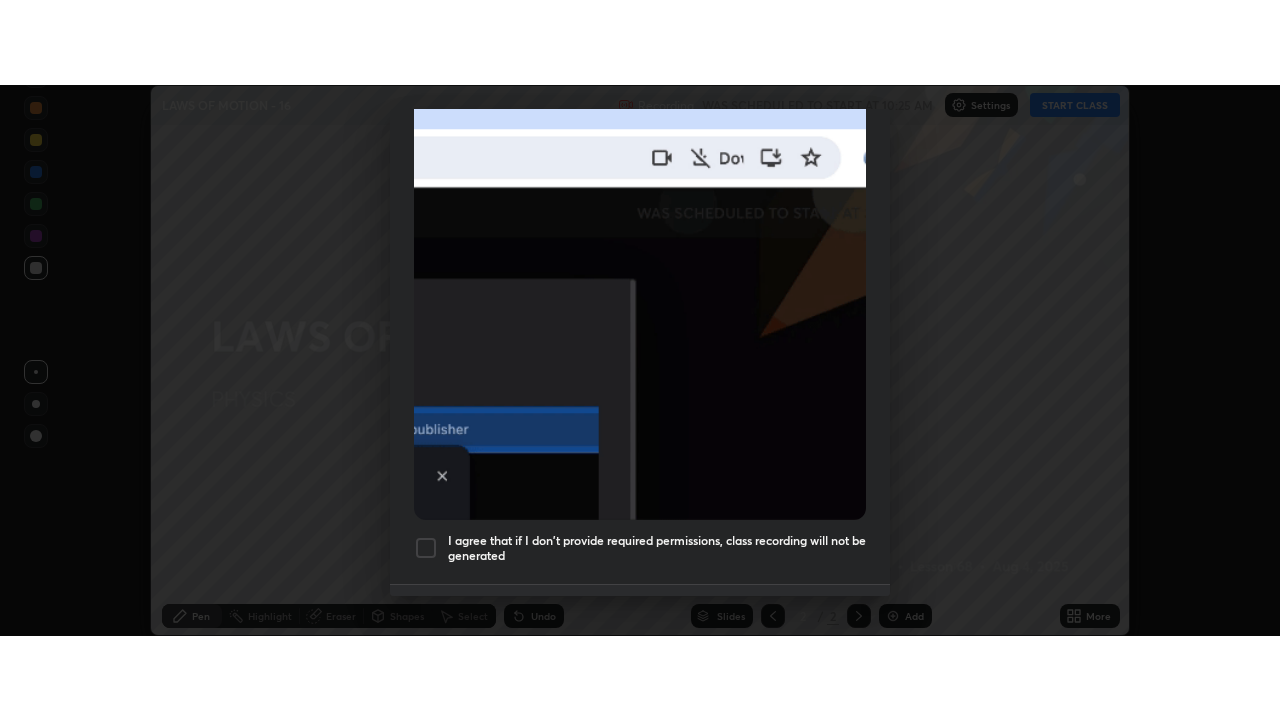 scroll, scrollTop: 513, scrollLeft: 0, axis: vertical 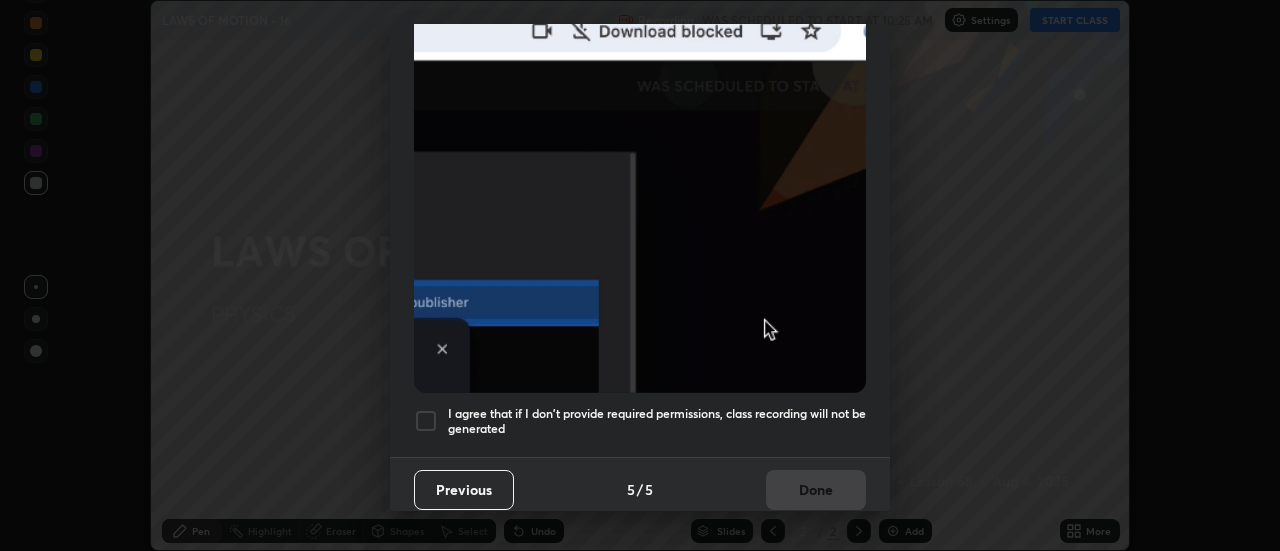 click at bounding box center (426, 421) 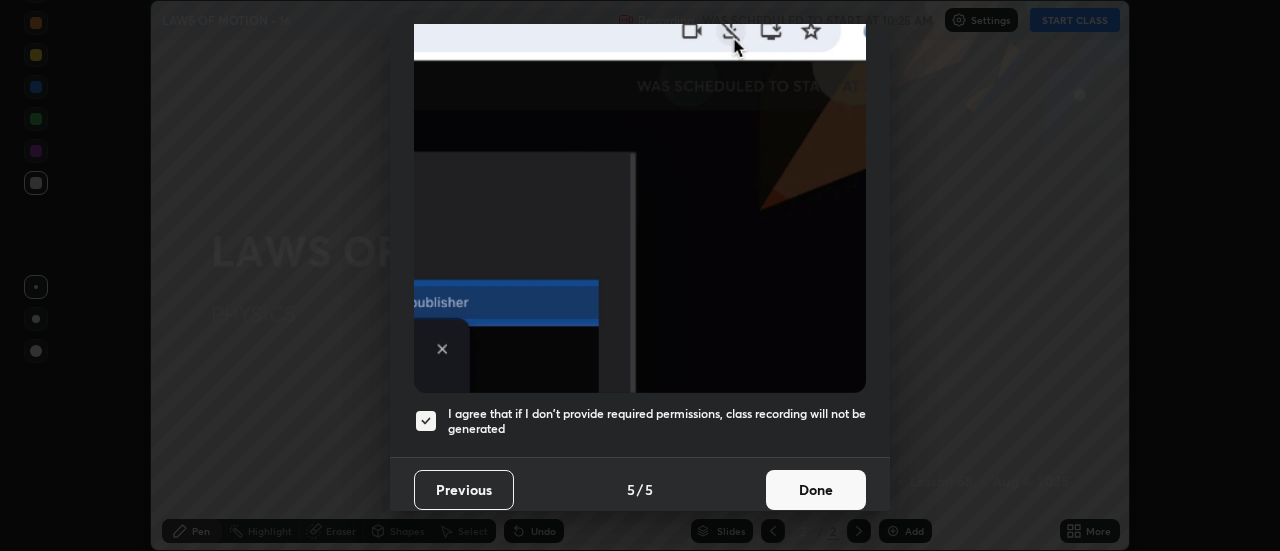 click on "Done" at bounding box center [816, 490] 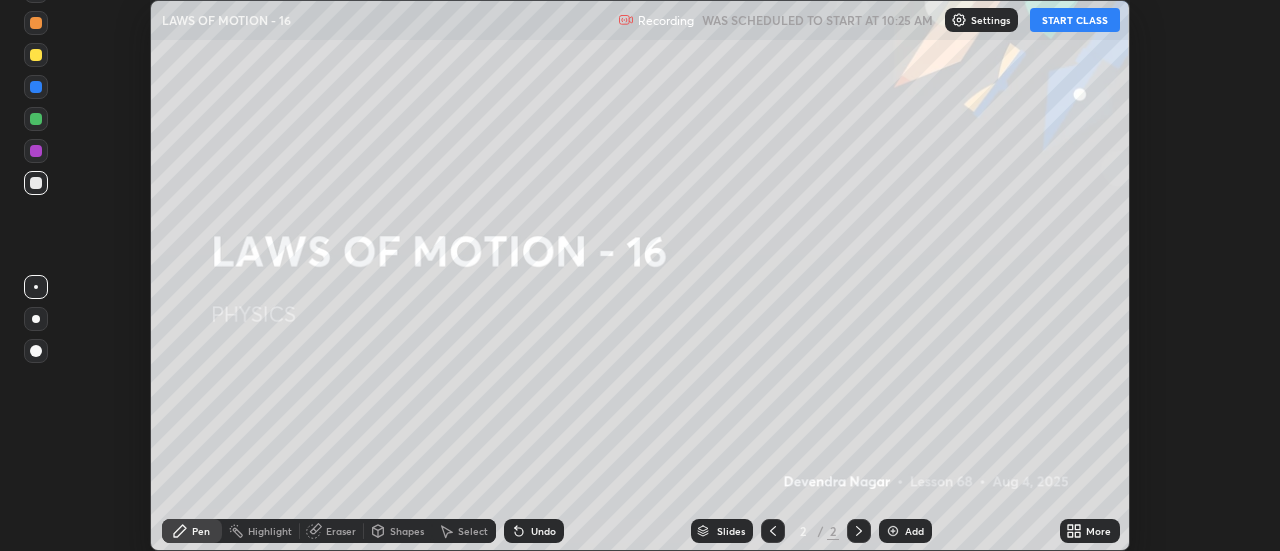 click 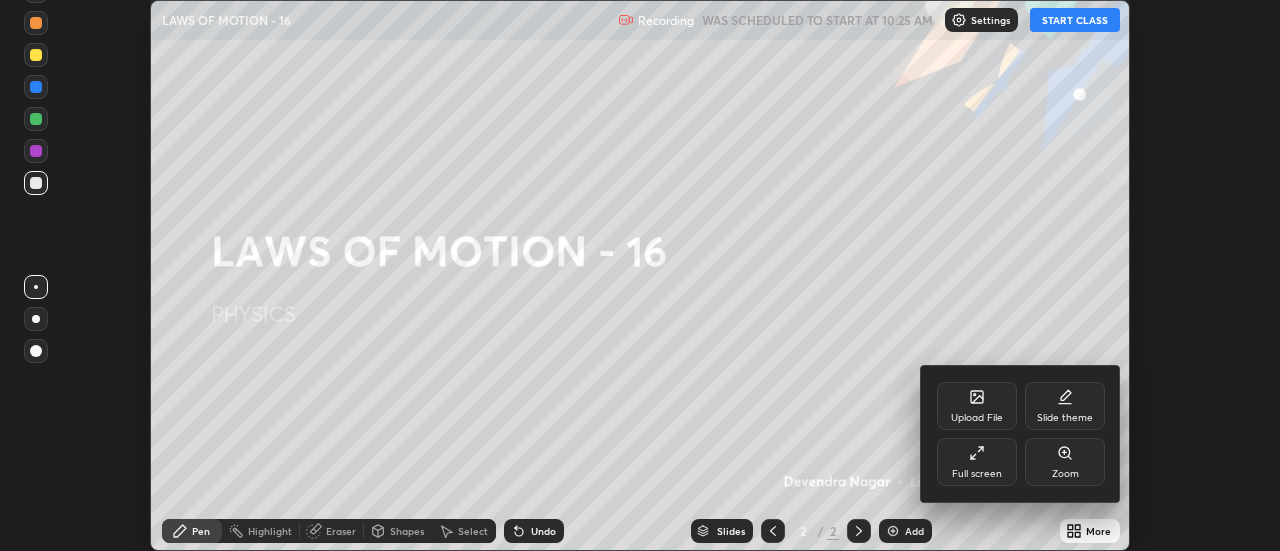click on "Full screen" at bounding box center [977, 474] 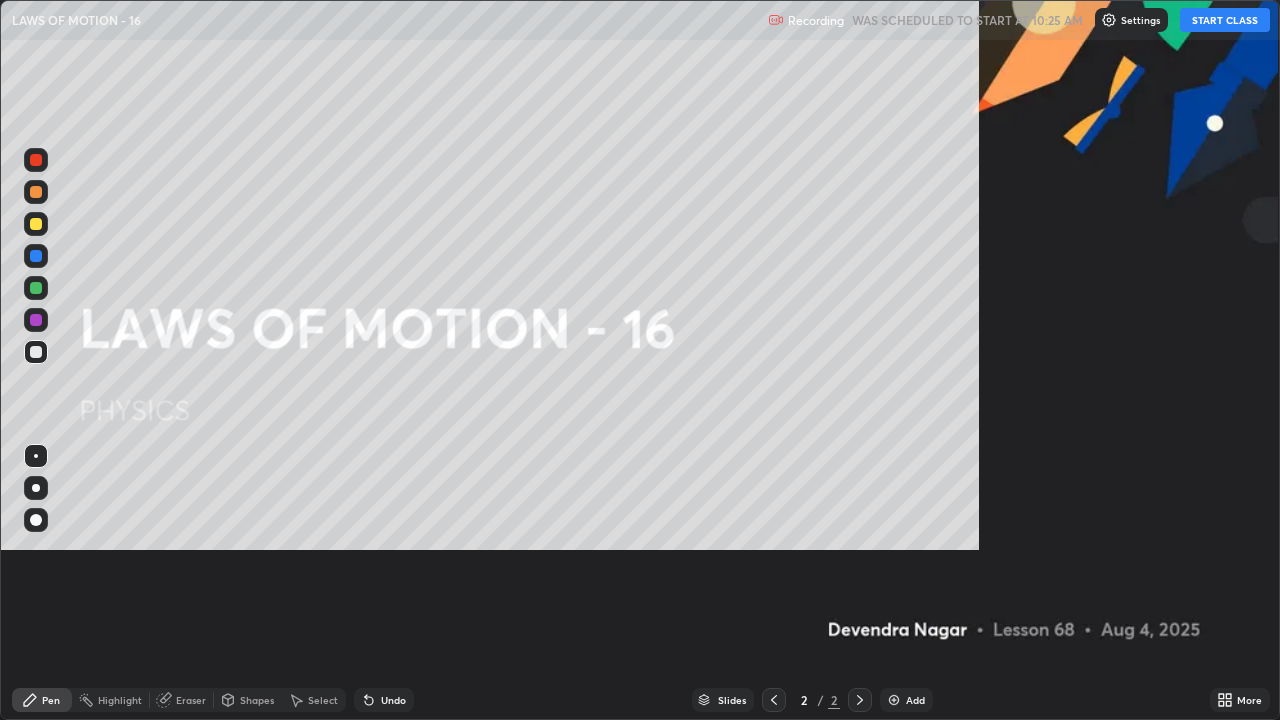 scroll, scrollTop: 99280, scrollLeft: 98720, axis: both 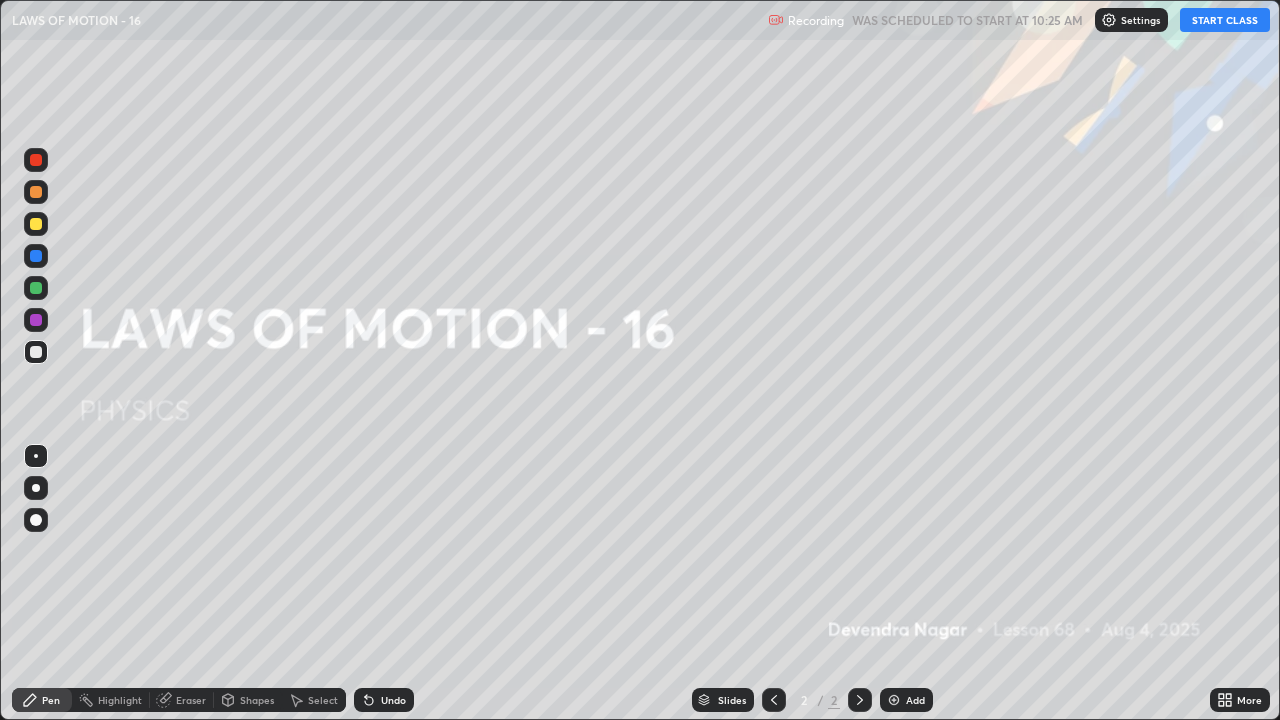 click on "START CLASS" at bounding box center [1225, 20] 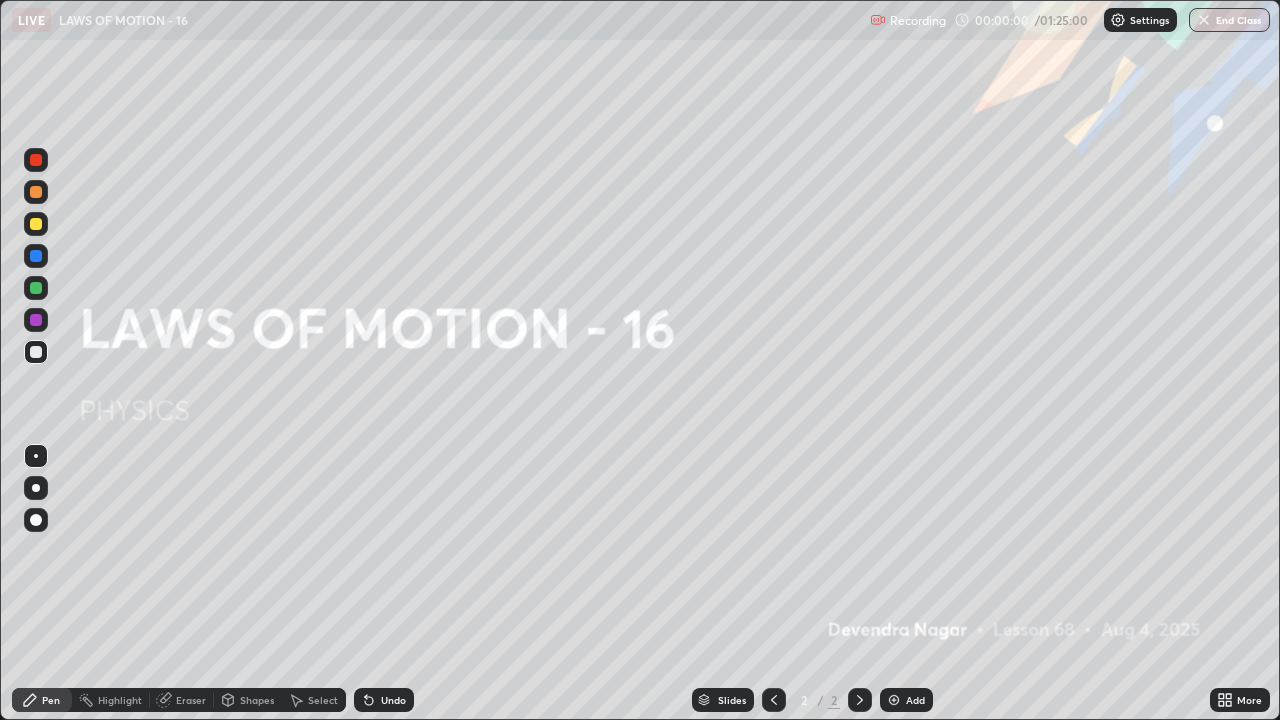 click on "Add" at bounding box center (915, 700) 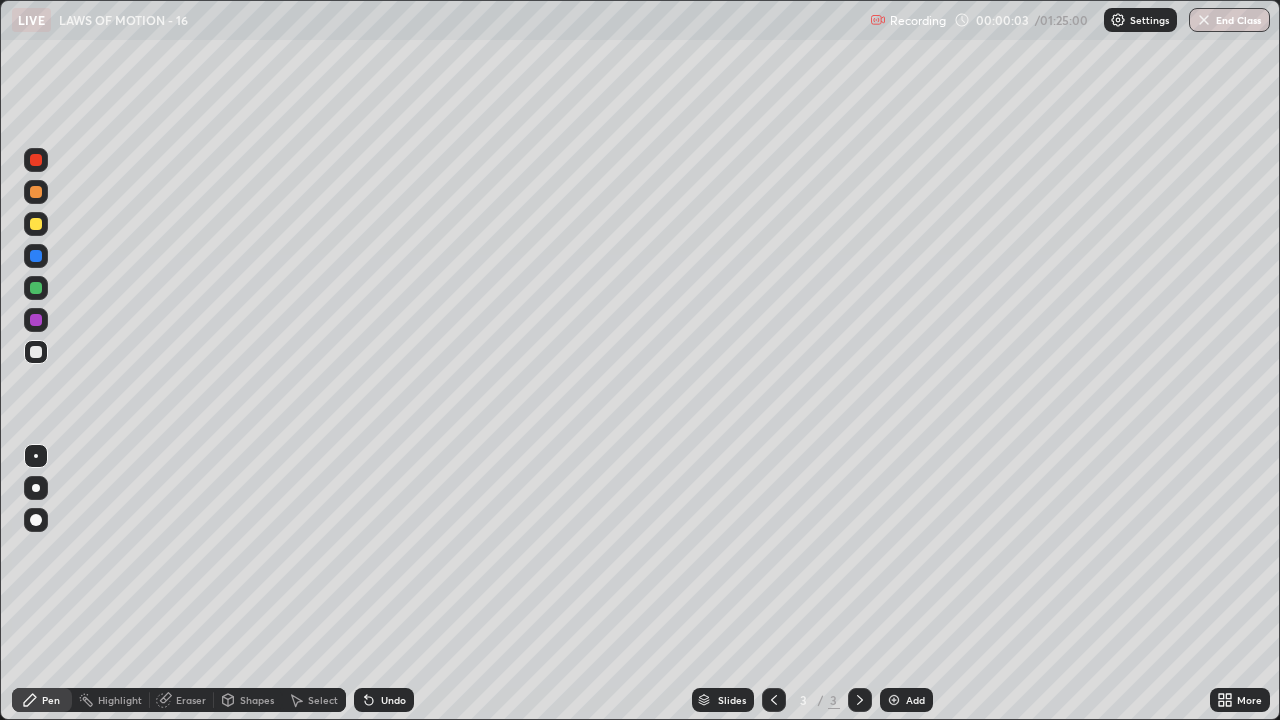 click at bounding box center [36, 160] 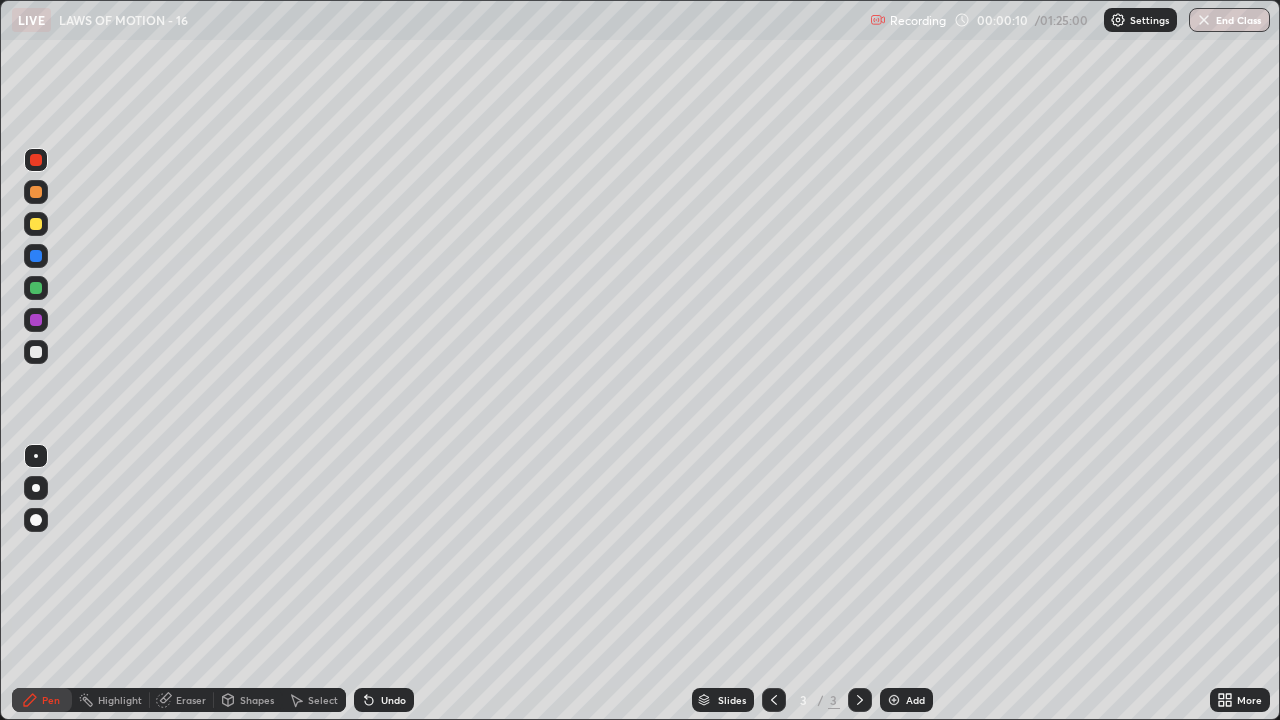 click at bounding box center (36, 352) 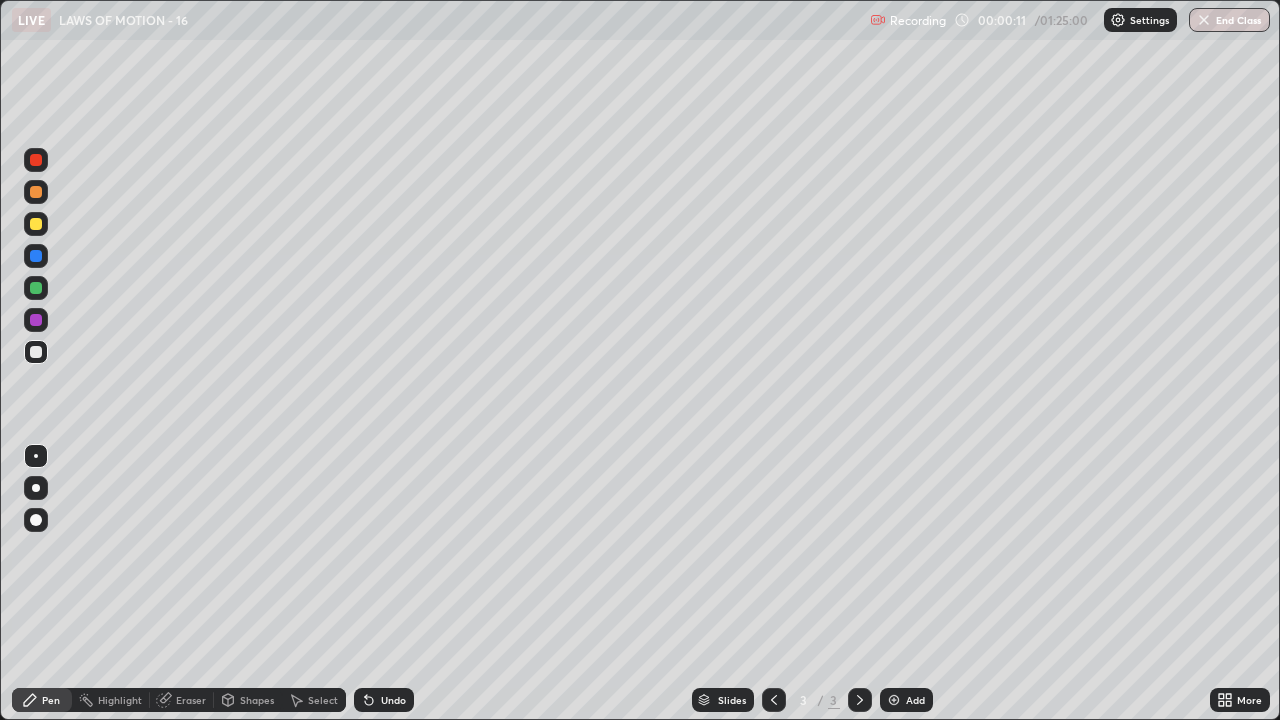 click at bounding box center (36, 352) 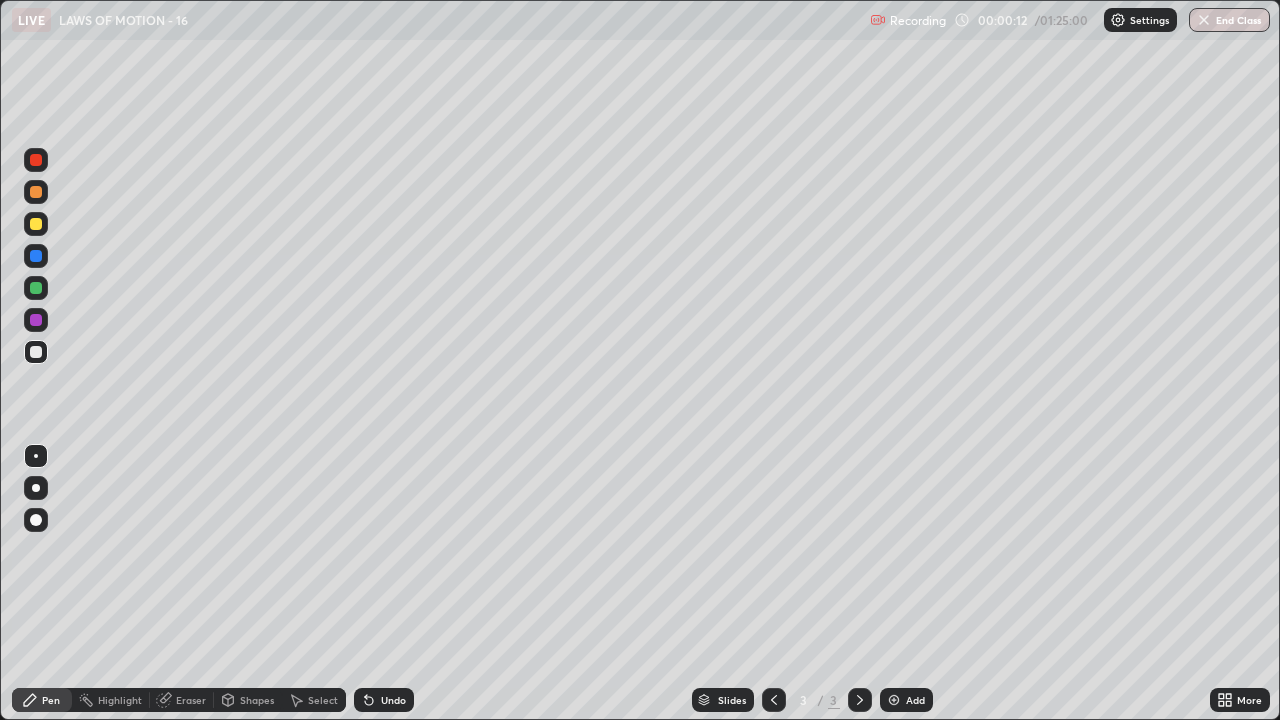 click on "Shapes" at bounding box center [257, 700] 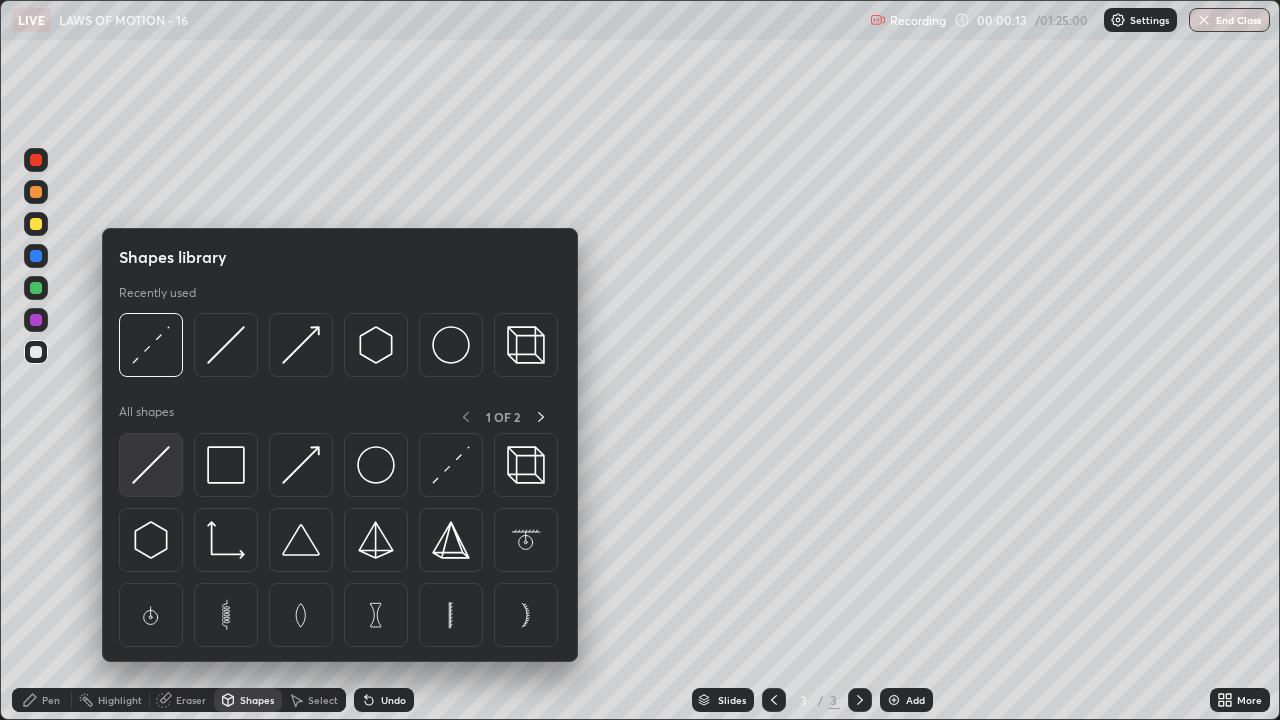 click at bounding box center (151, 465) 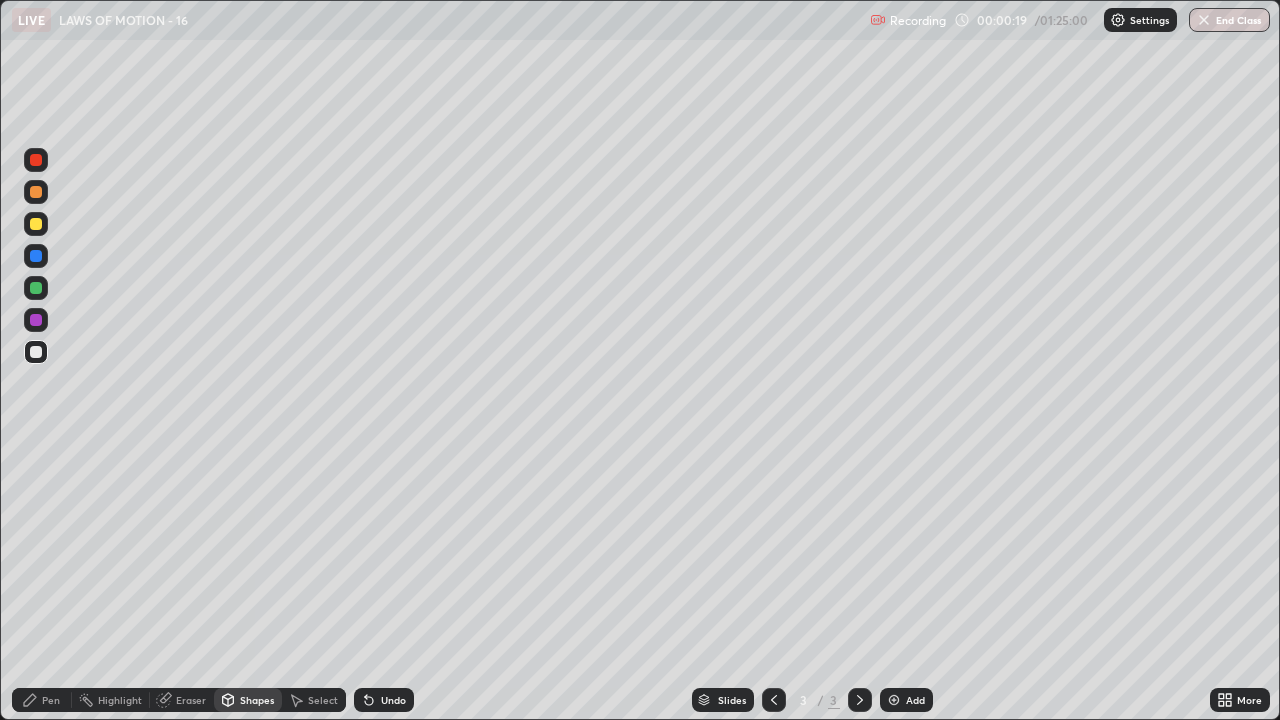 click on "Pen" at bounding box center (51, 700) 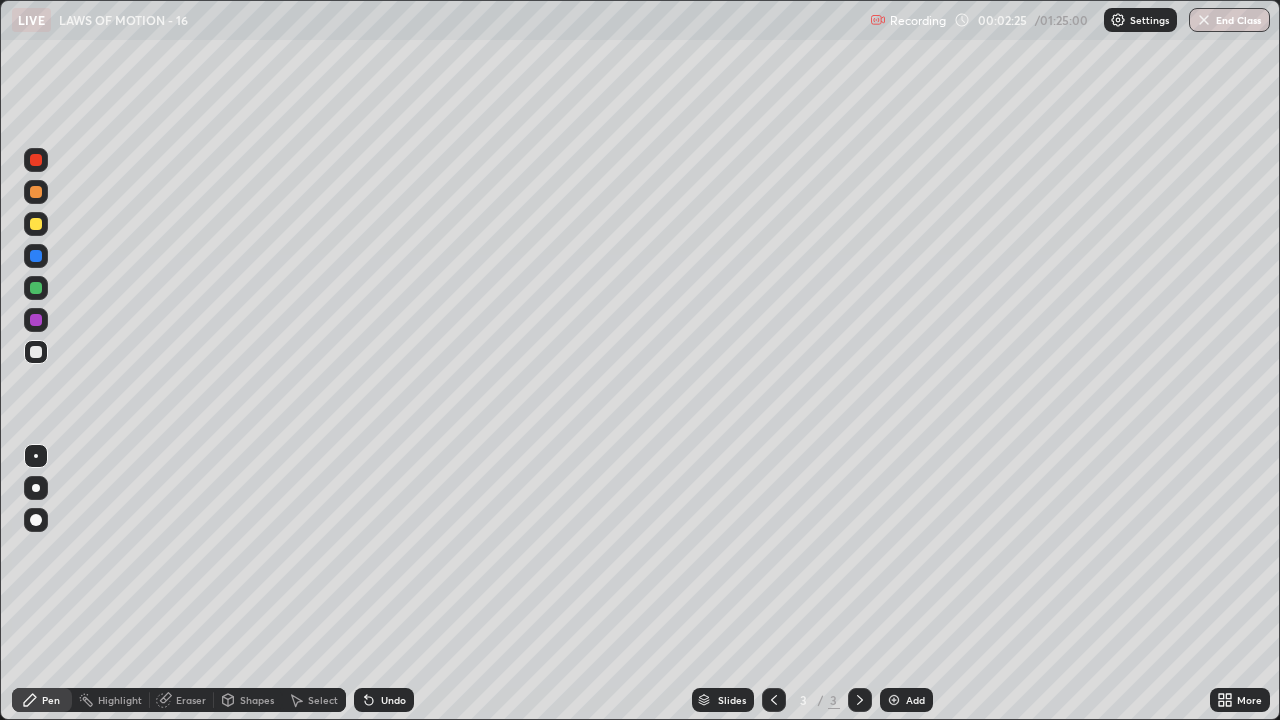 click at bounding box center [36, 352] 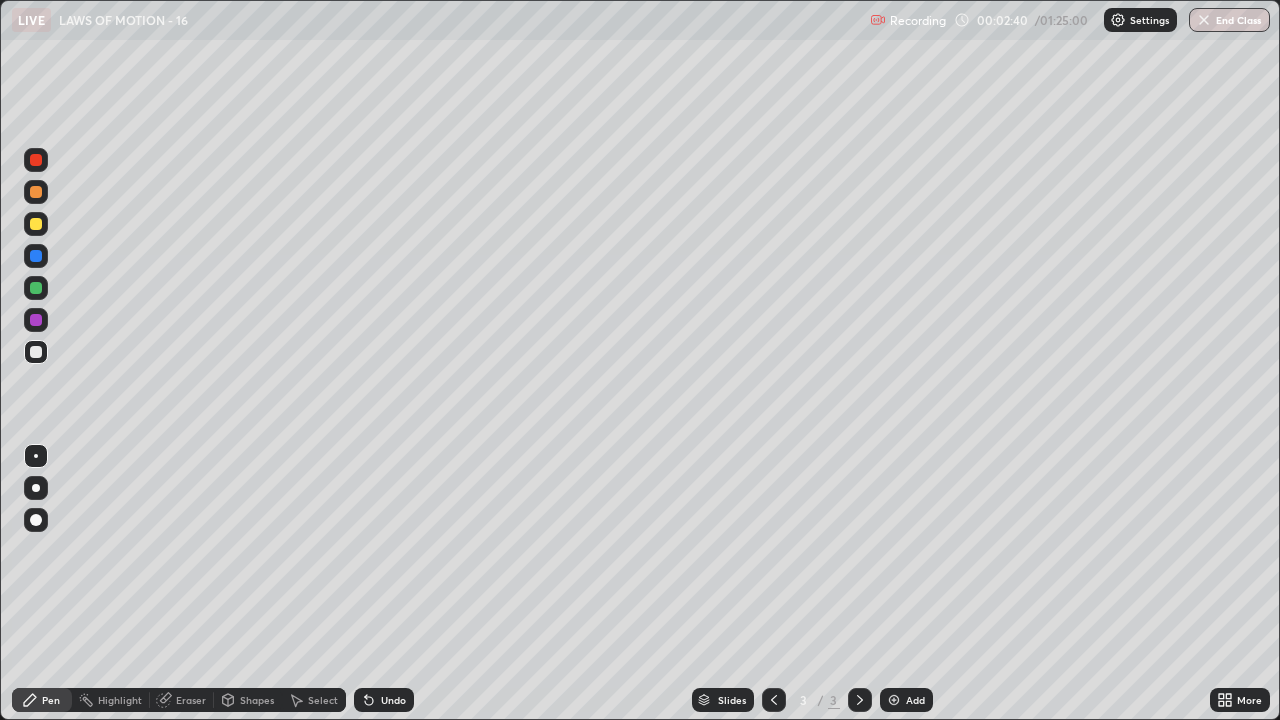 click at bounding box center (36, 160) 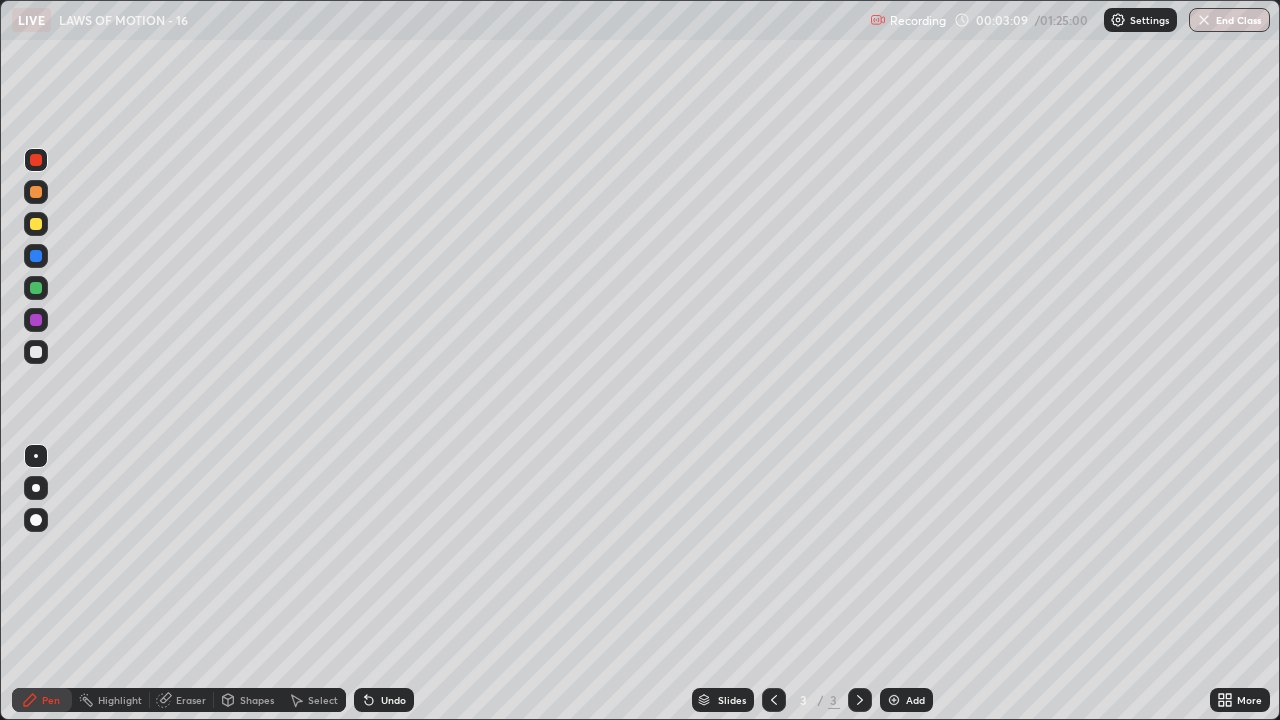 click at bounding box center (36, 256) 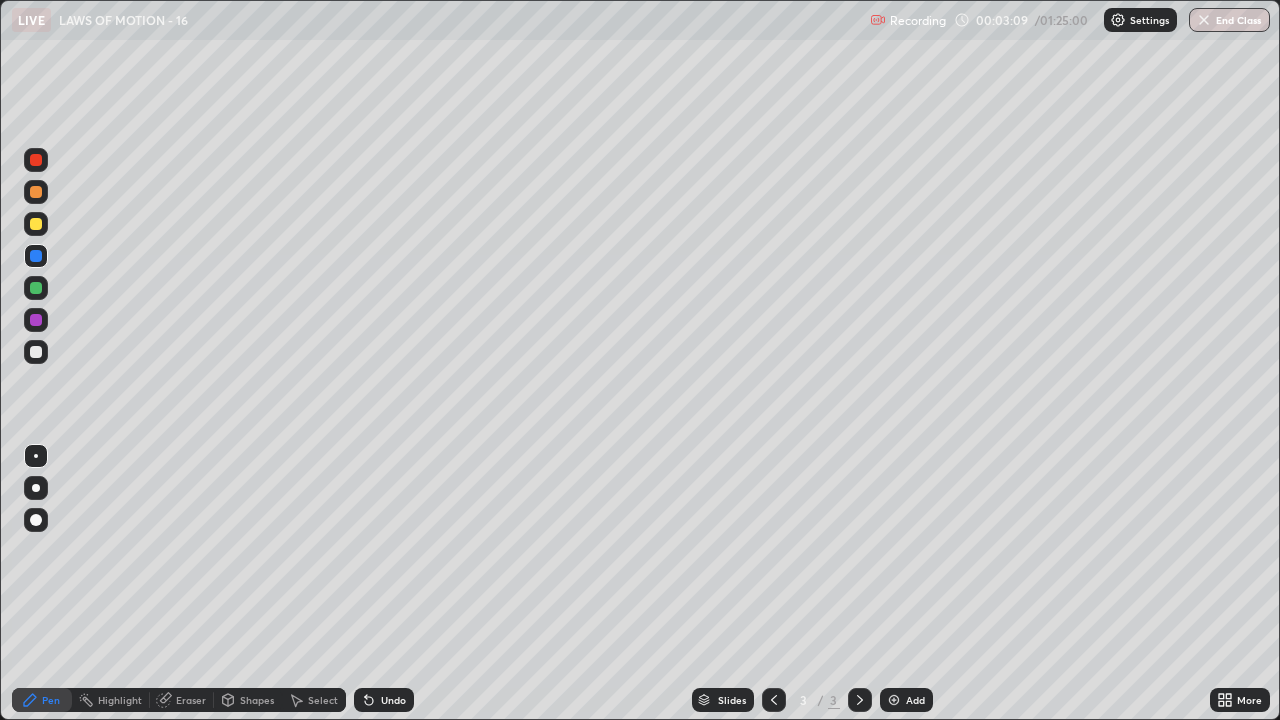 click at bounding box center (36, 224) 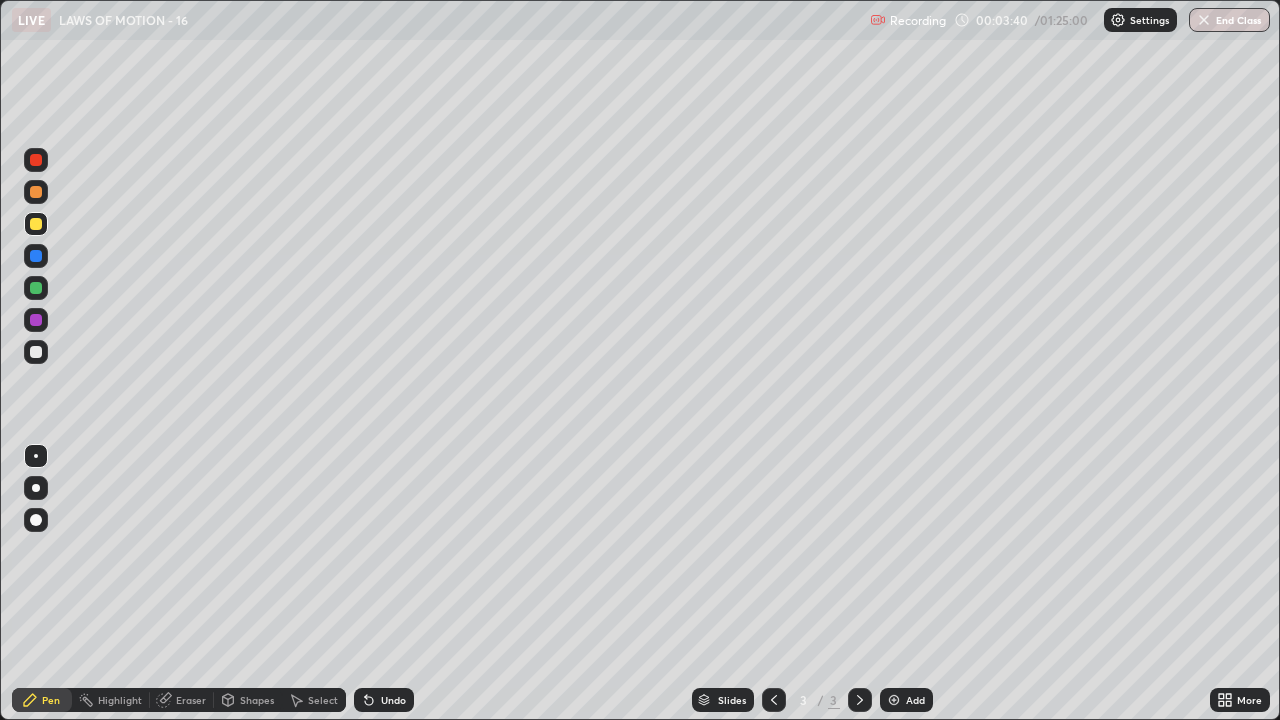 click on "Highlight" at bounding box center (111, 700) 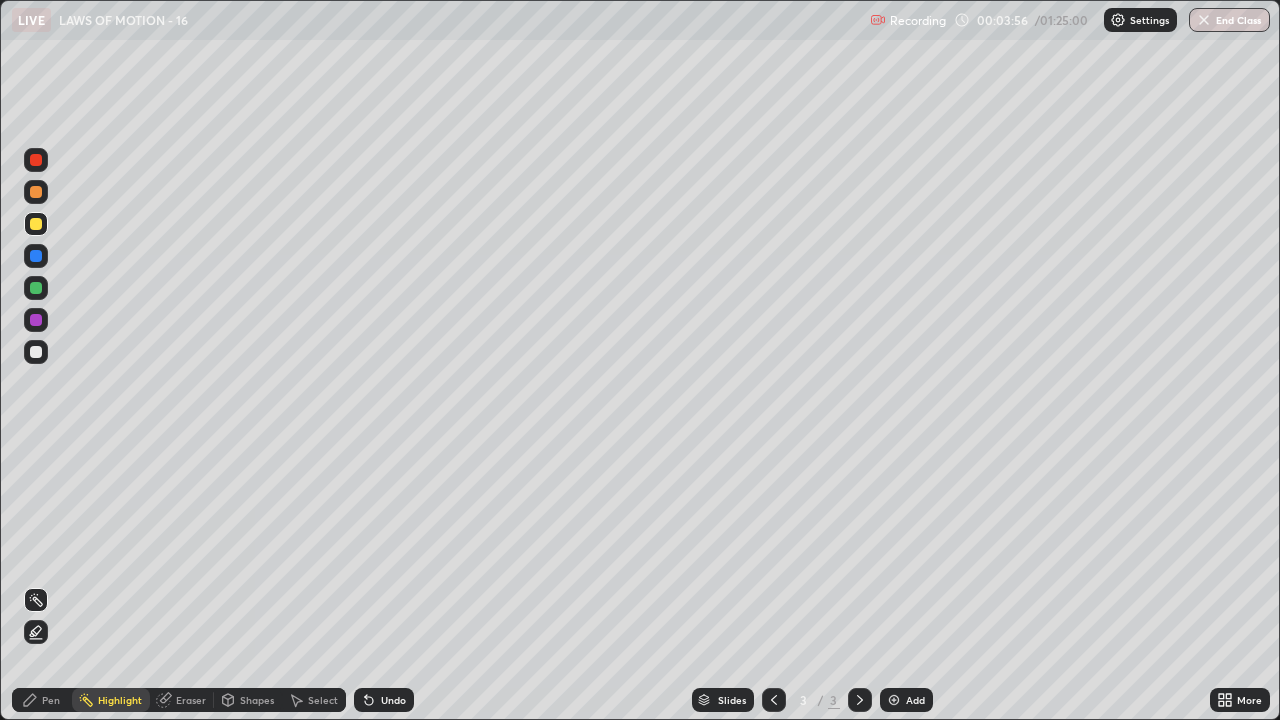 click on "Select" at bounding box center (323, 700) 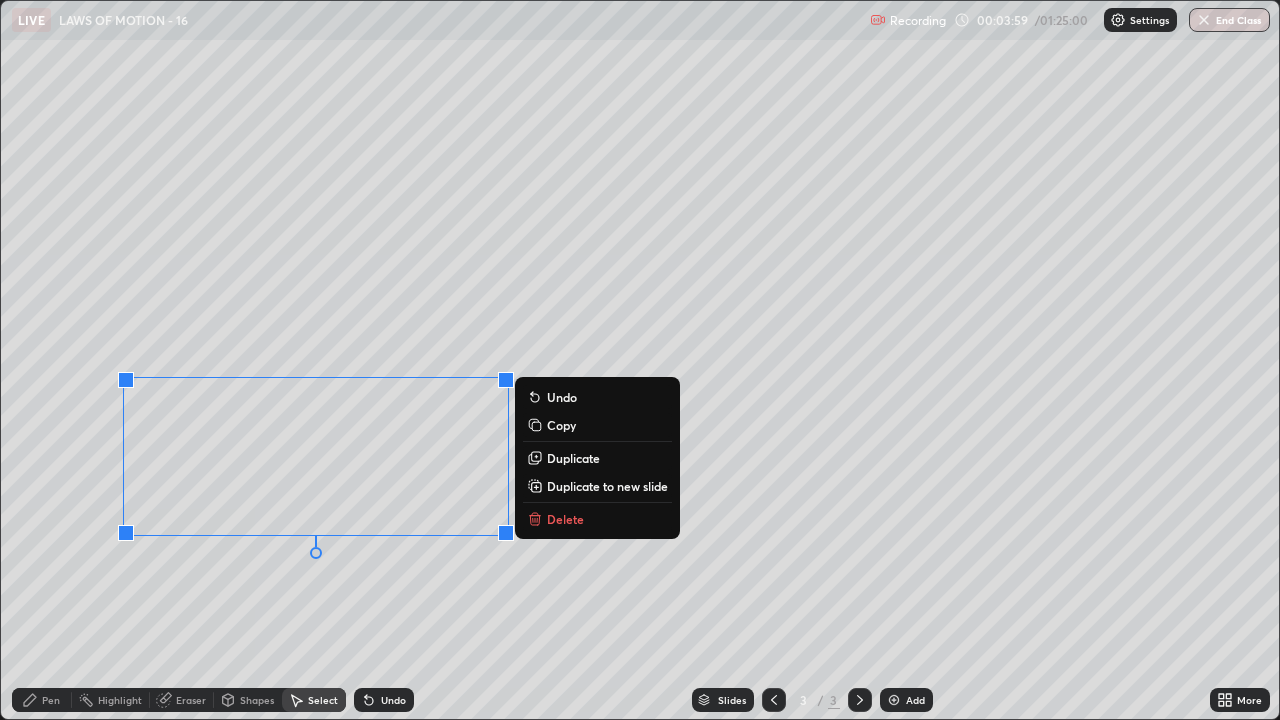 click on "Duplicate to new slide" at bounding box center (607, 486) 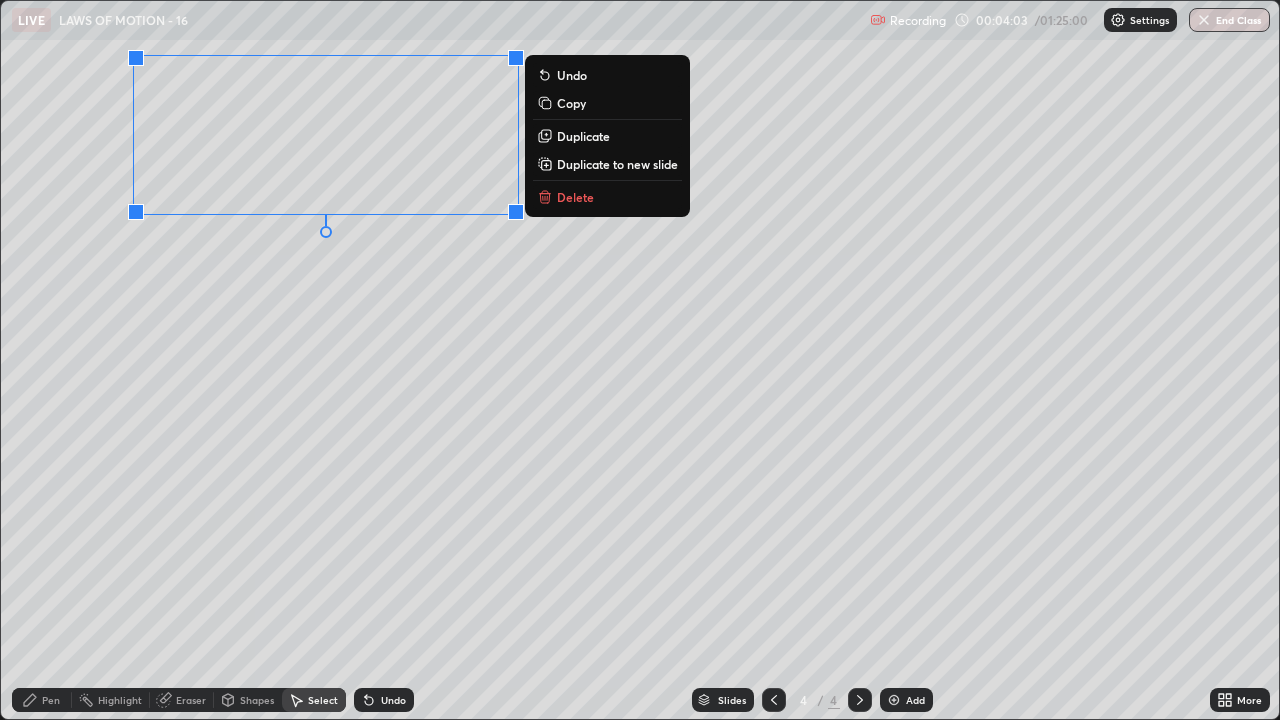 click on "0 ° Undo Copy Duplicate Duplicate to new slide Delete" at bounding box center [640, 360] 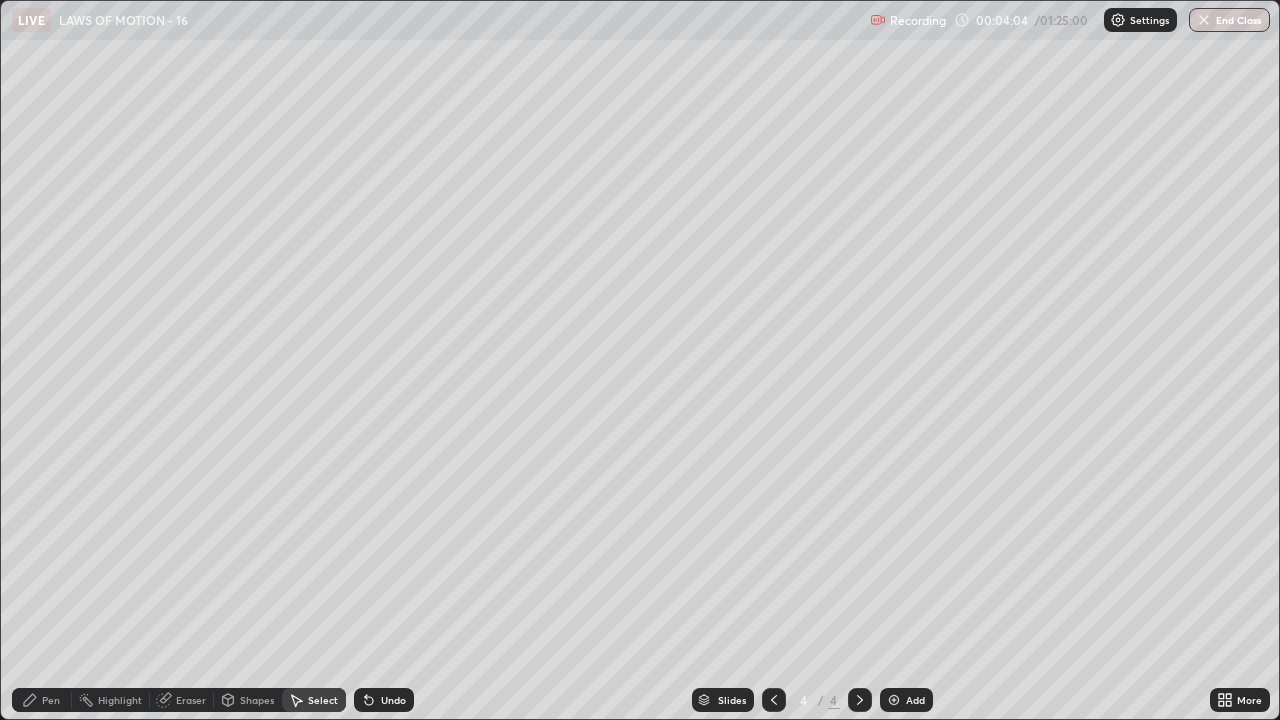 click on "Pen" at bounding box center [42, 700] 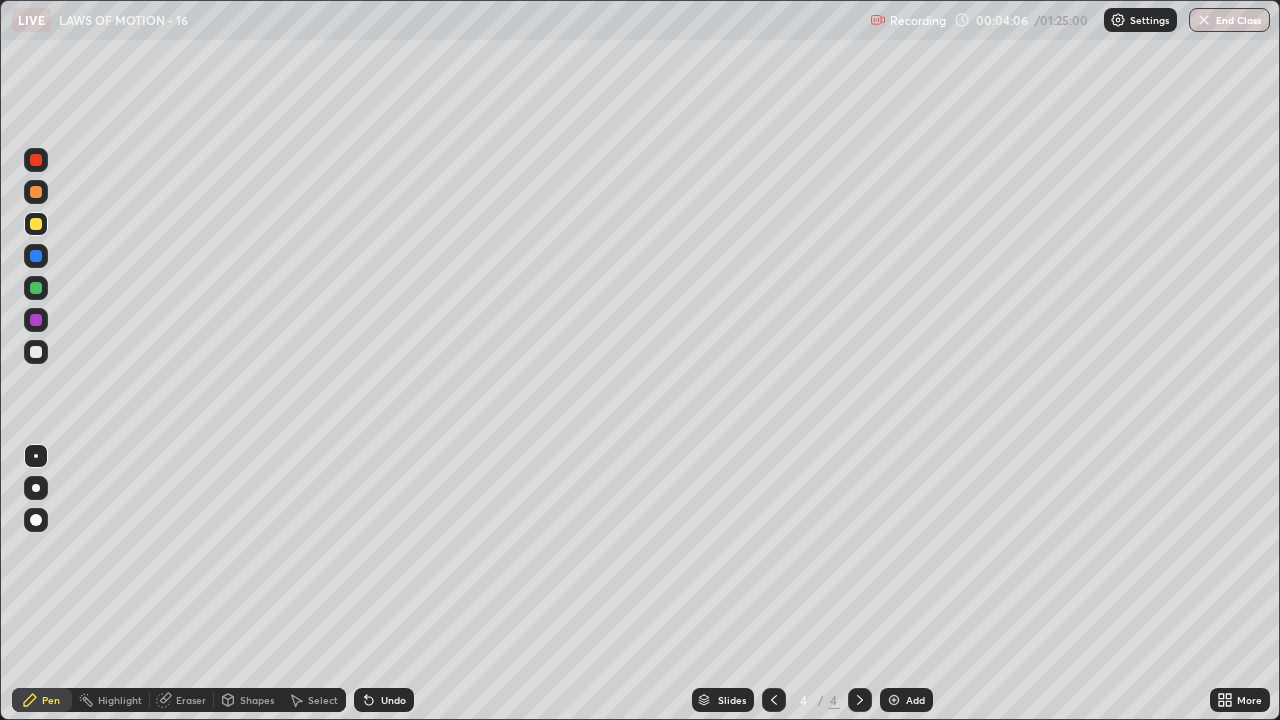 click on "Shapes" at bounding box center (257, 700) 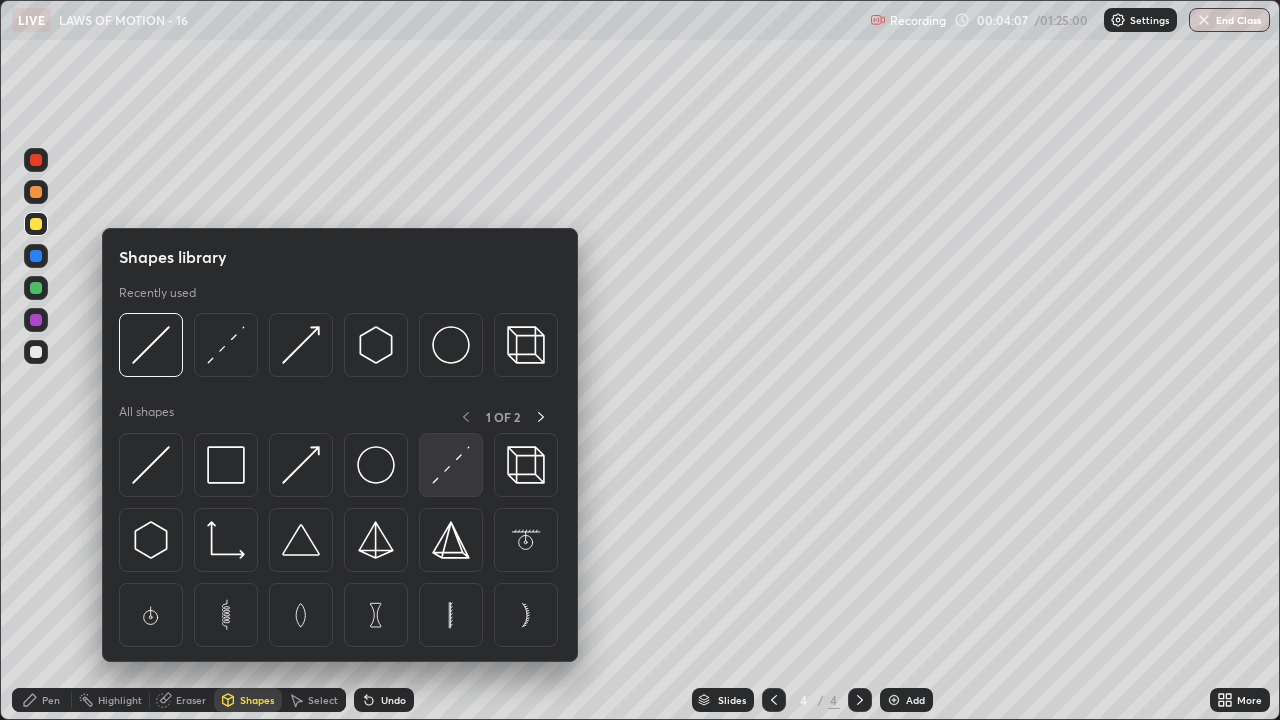 click at bounding box center (451, 465) 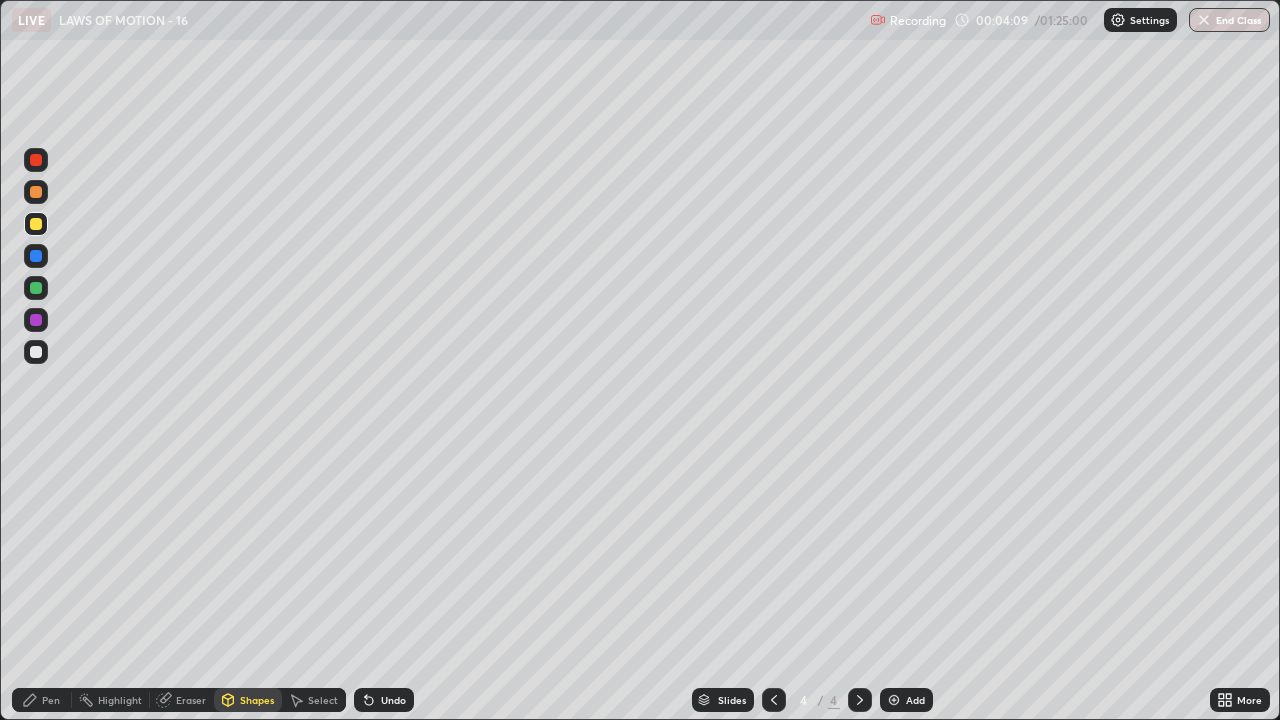 click at bounding box center [36, 256] 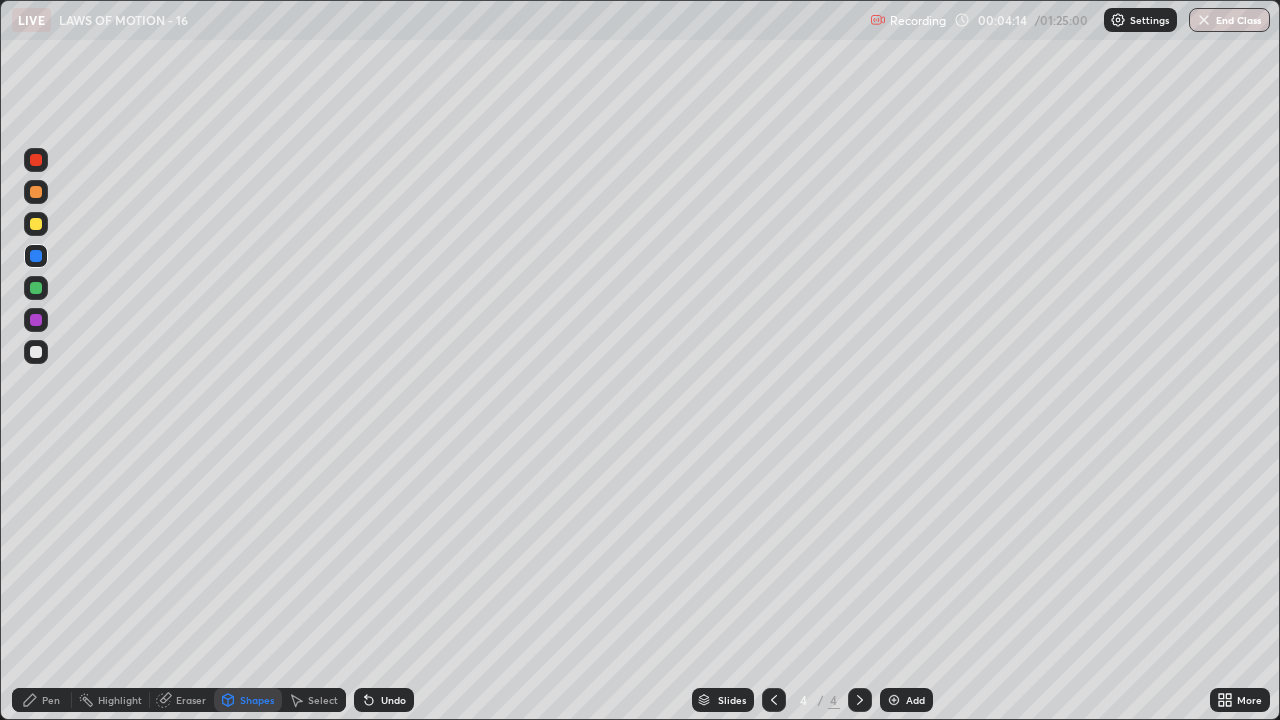 click on "Eraser" at bounding box center [182, 700] 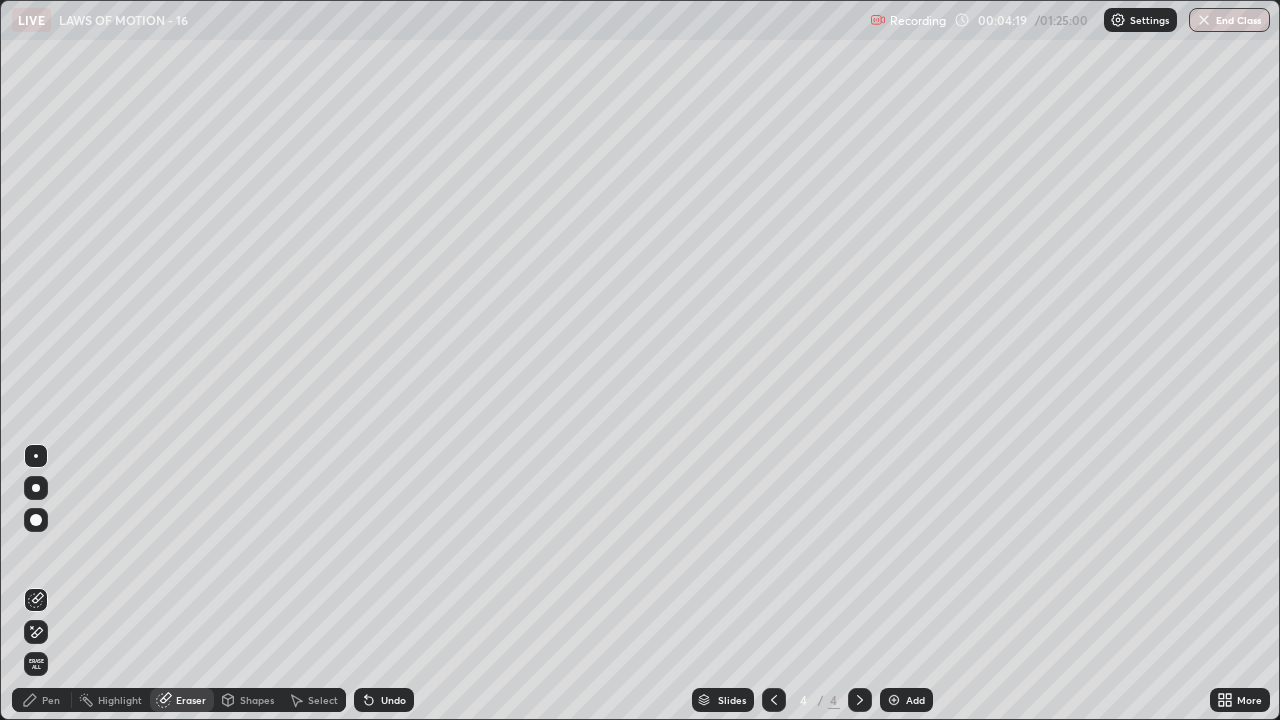 click on "Pen" at bounding box center [42, 700] 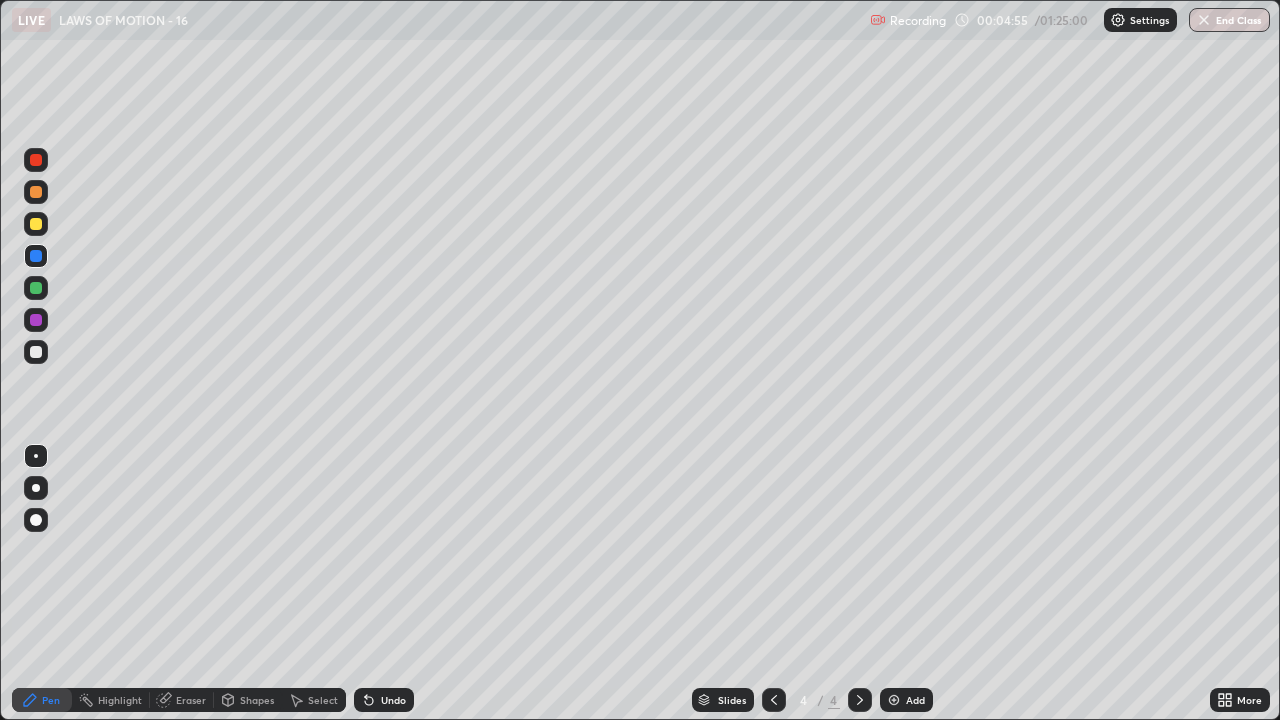 click at bounding box center (36, 352) 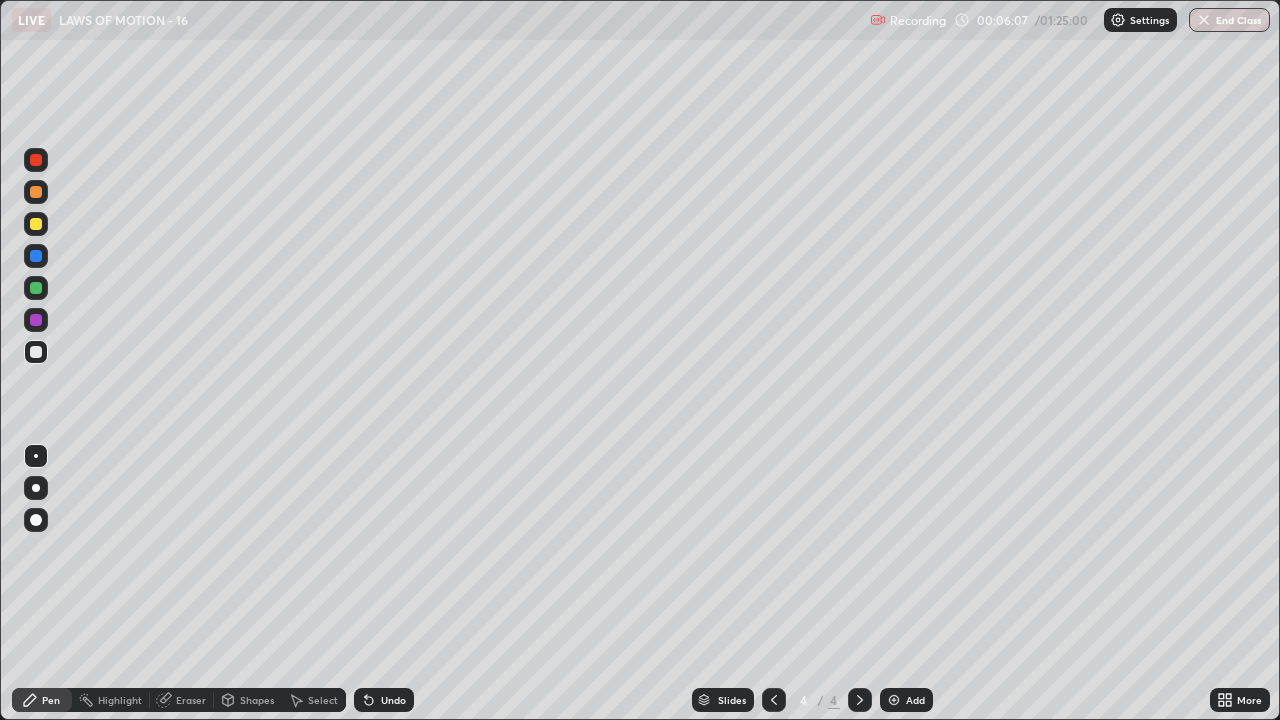 click on "Select" at bounding box center [314, 700] 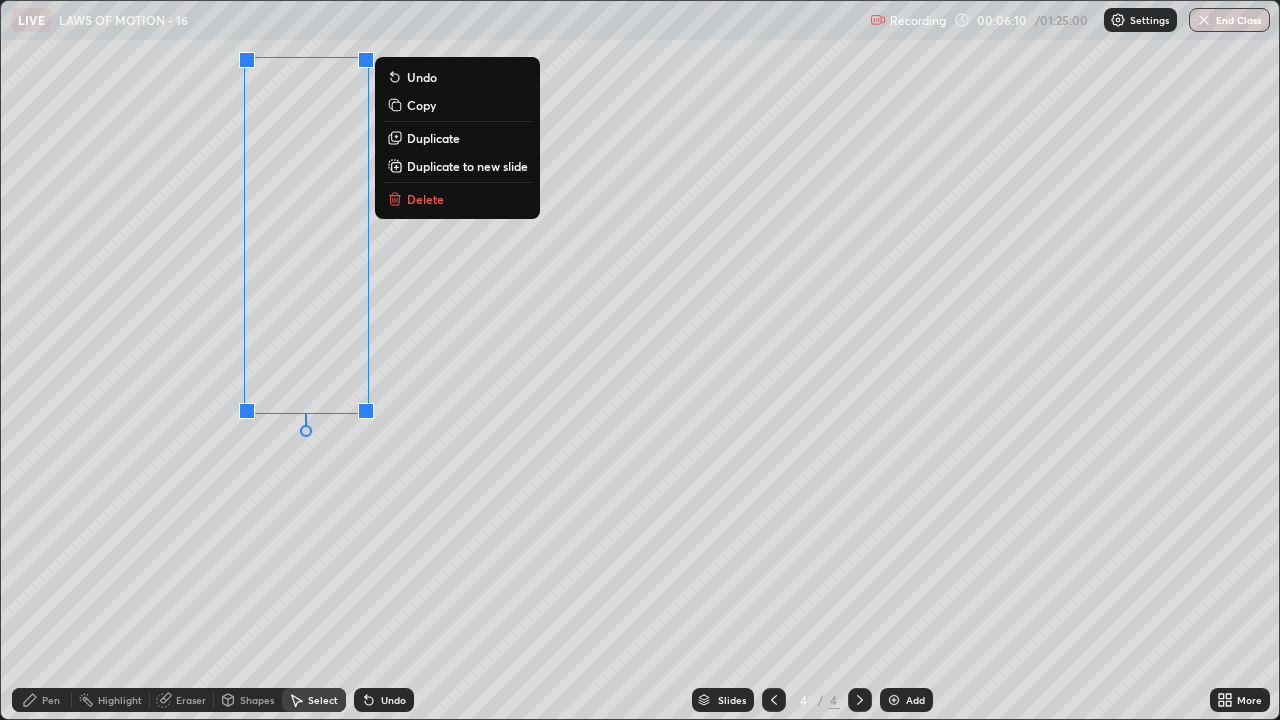 click on "0 ° Undo Copy Duplicate Duplicate to new slide Delete" at bounding box center (640, 360) 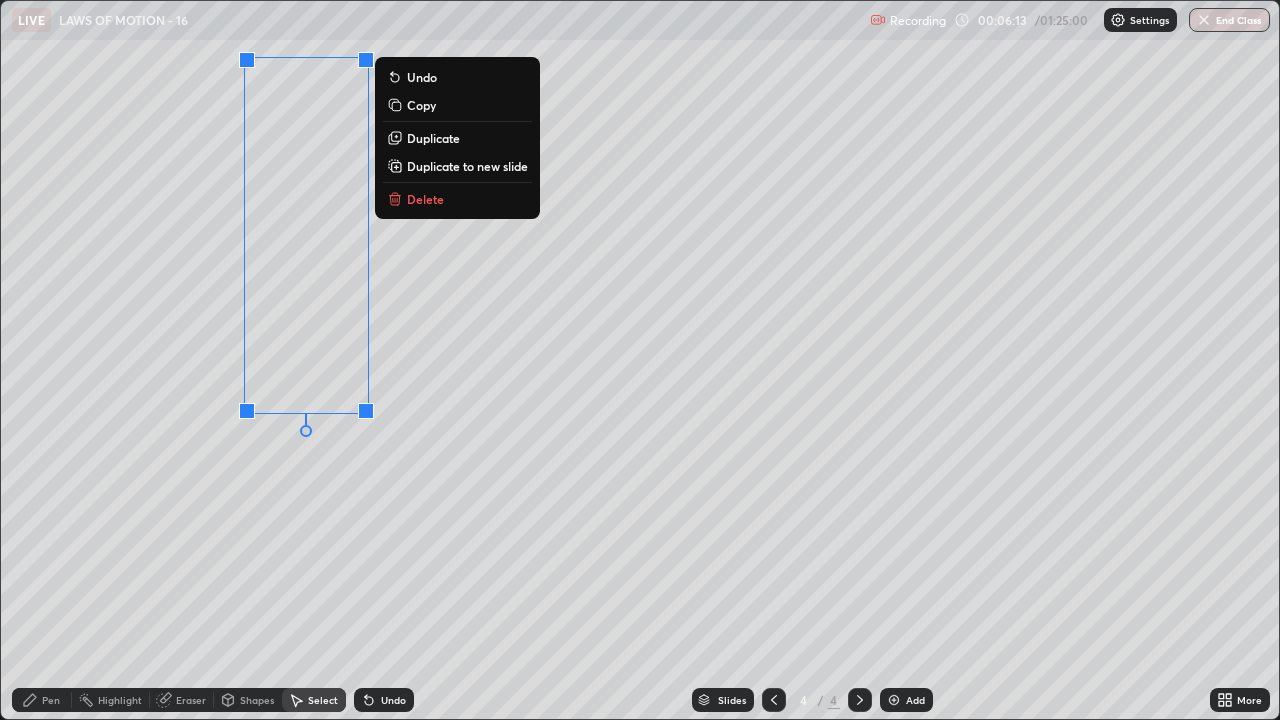 click on "0 ° Undo Copy Duplicate Duplicate to new slide Delete" at bounding box center (640, 360) 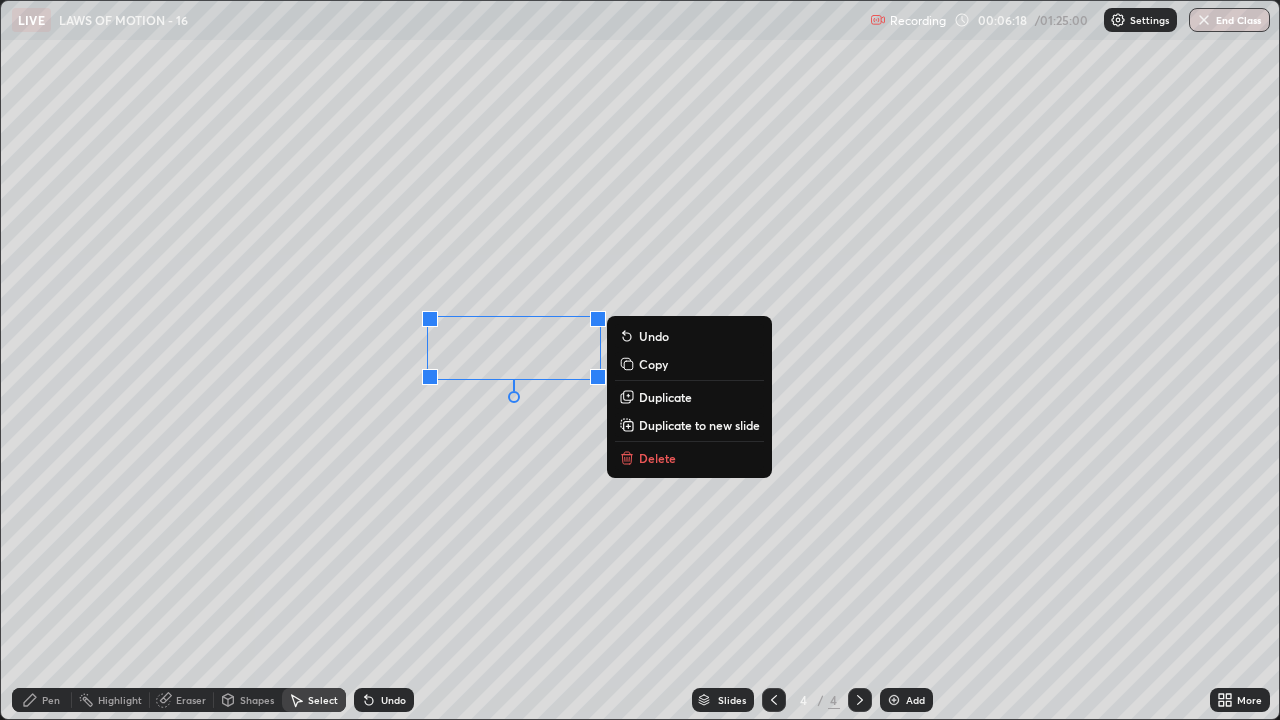 click on "0 ° Undo Copy Duplicate Duplicate to new slide Delete" at bounding box center [640, 360] 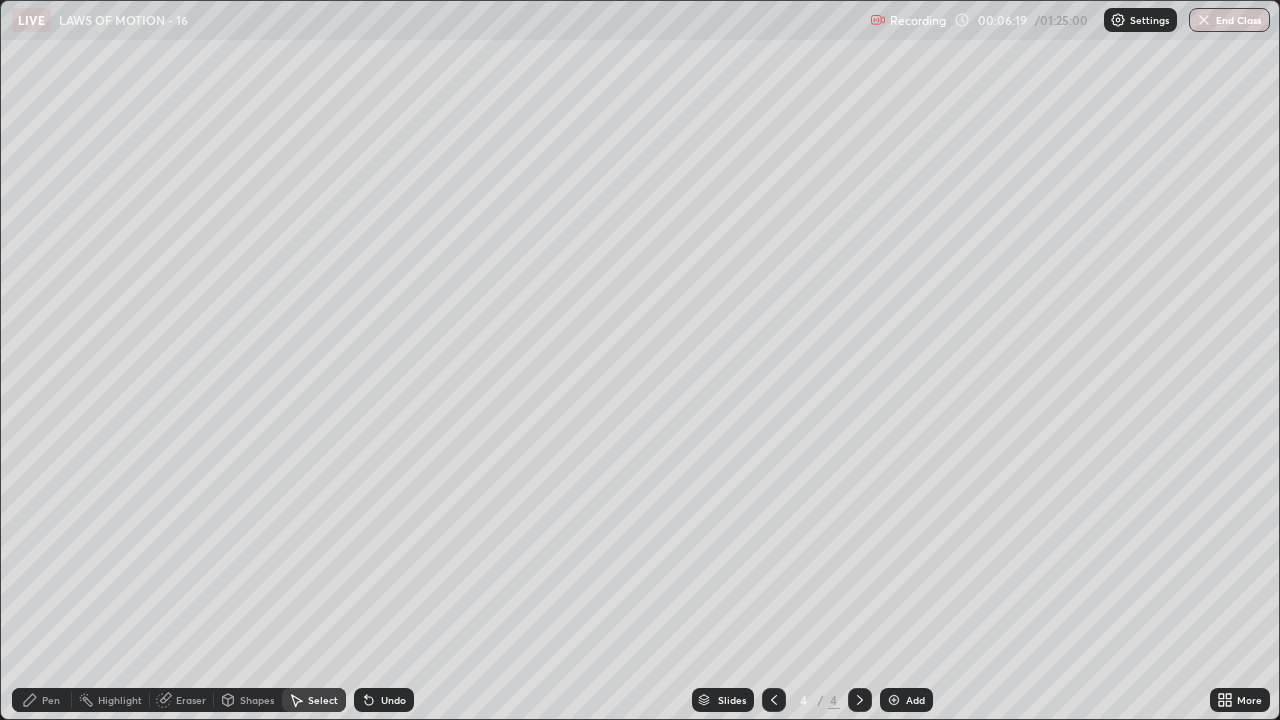 click on "Shapes" at bounding box center (257, 700) 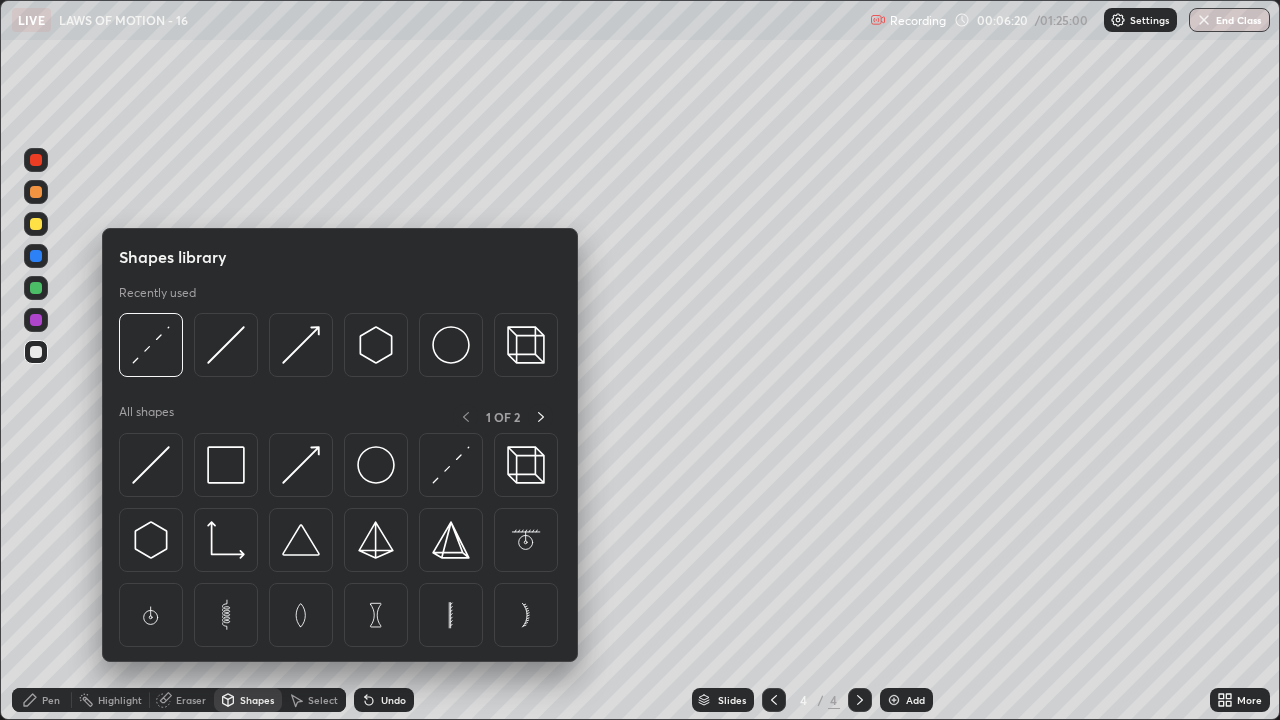 click on "Eraser" at bounding box center [191, 700] 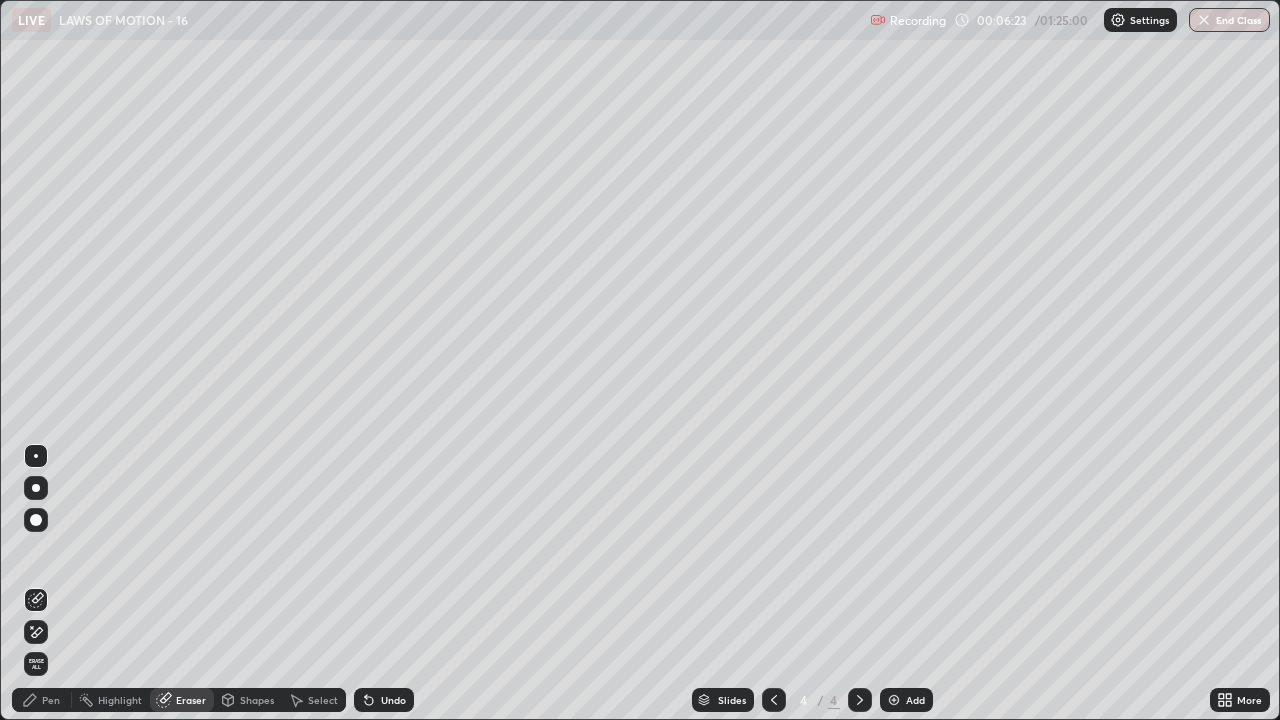 click on "Pen" at bounding box center [42, 700] 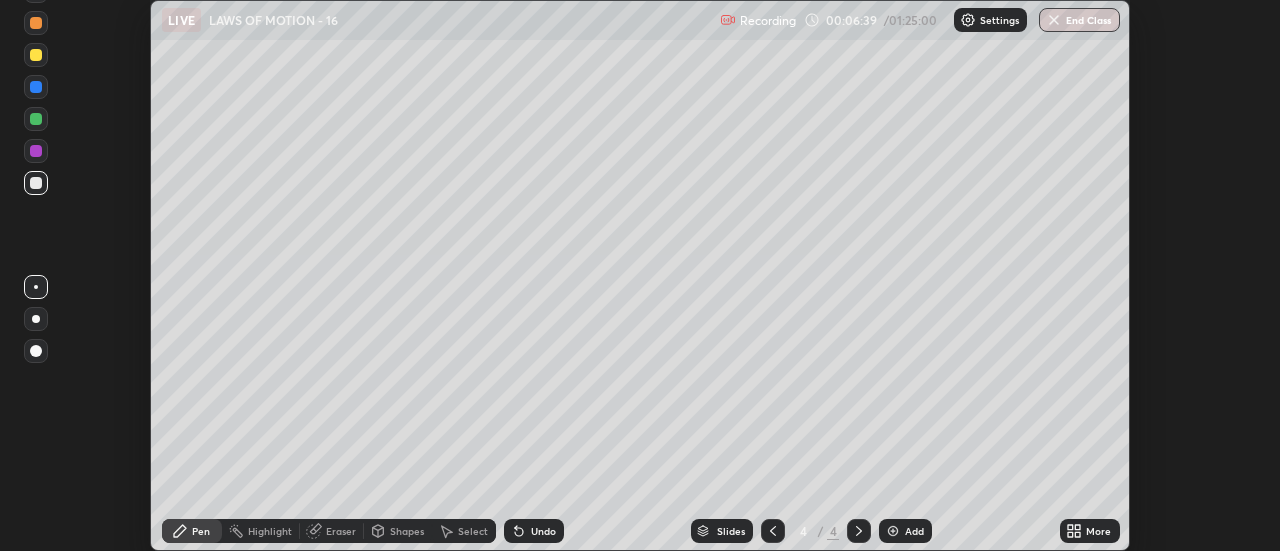 scroll, scrollTop: 551, scrollLeft: 1280, axis: both 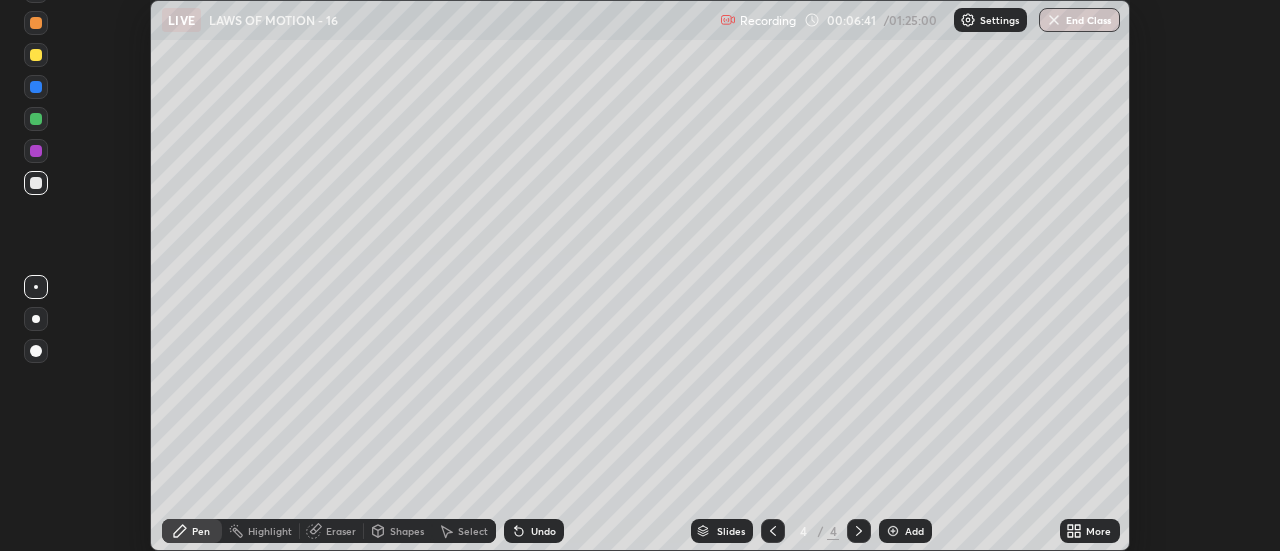 click 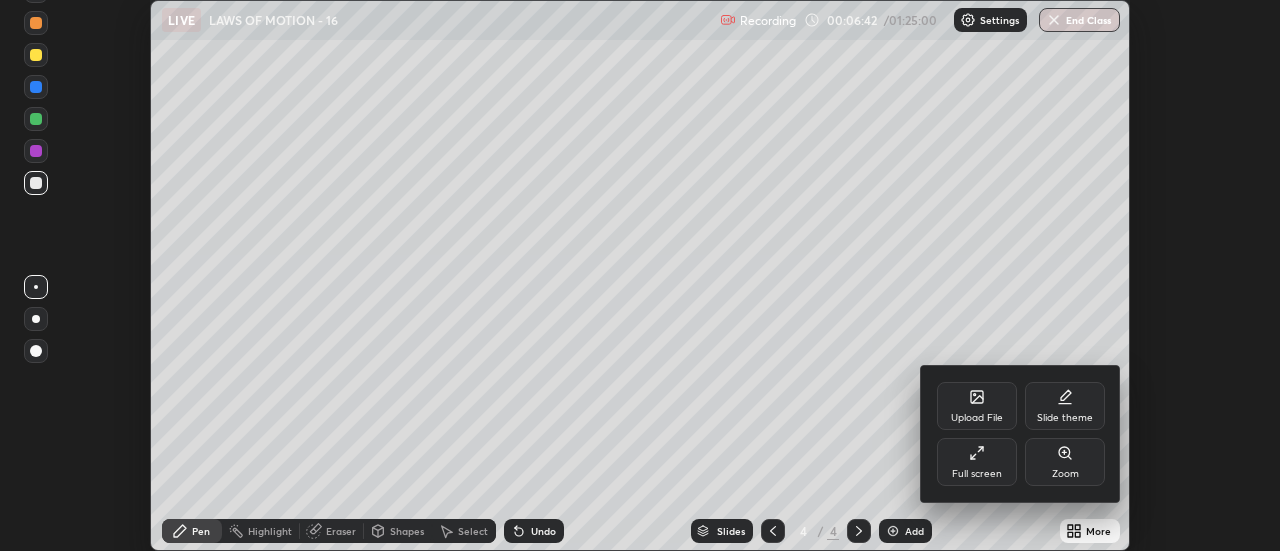 click on "Full screen" at bounding box center (977, 462) 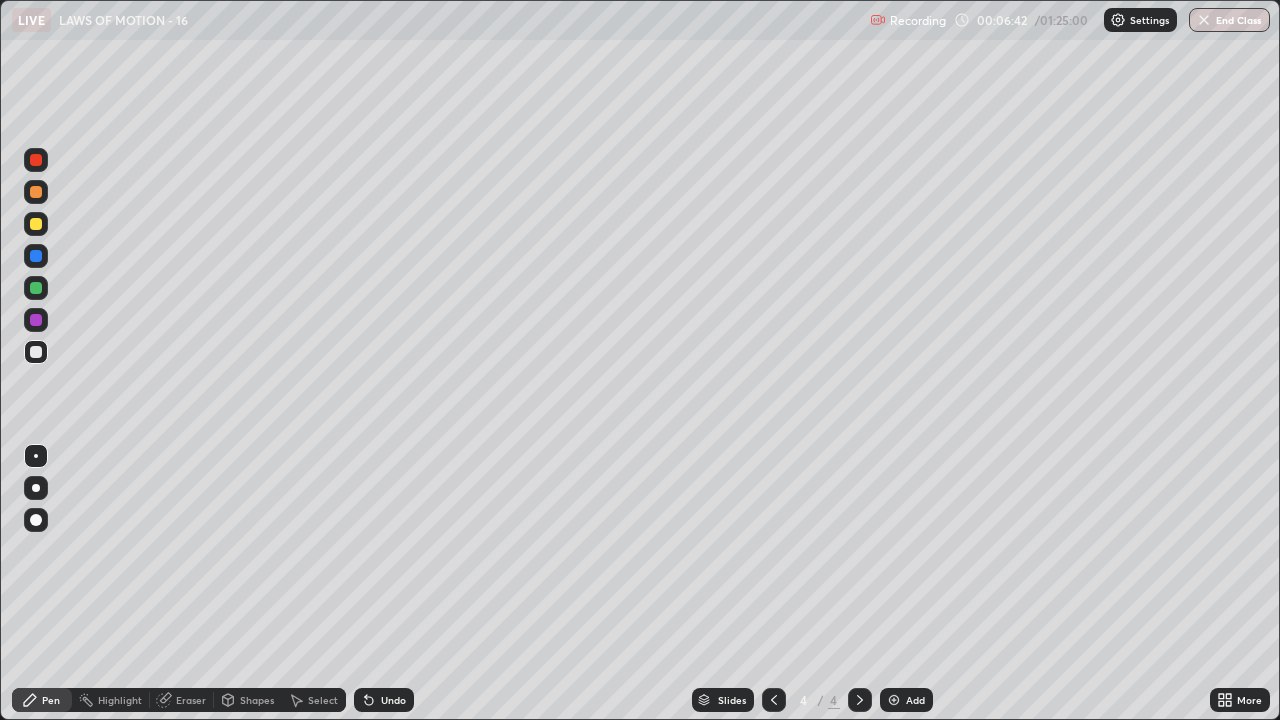 scroll, scrollTop: 99280, scrollLeft: 98720, axis: both 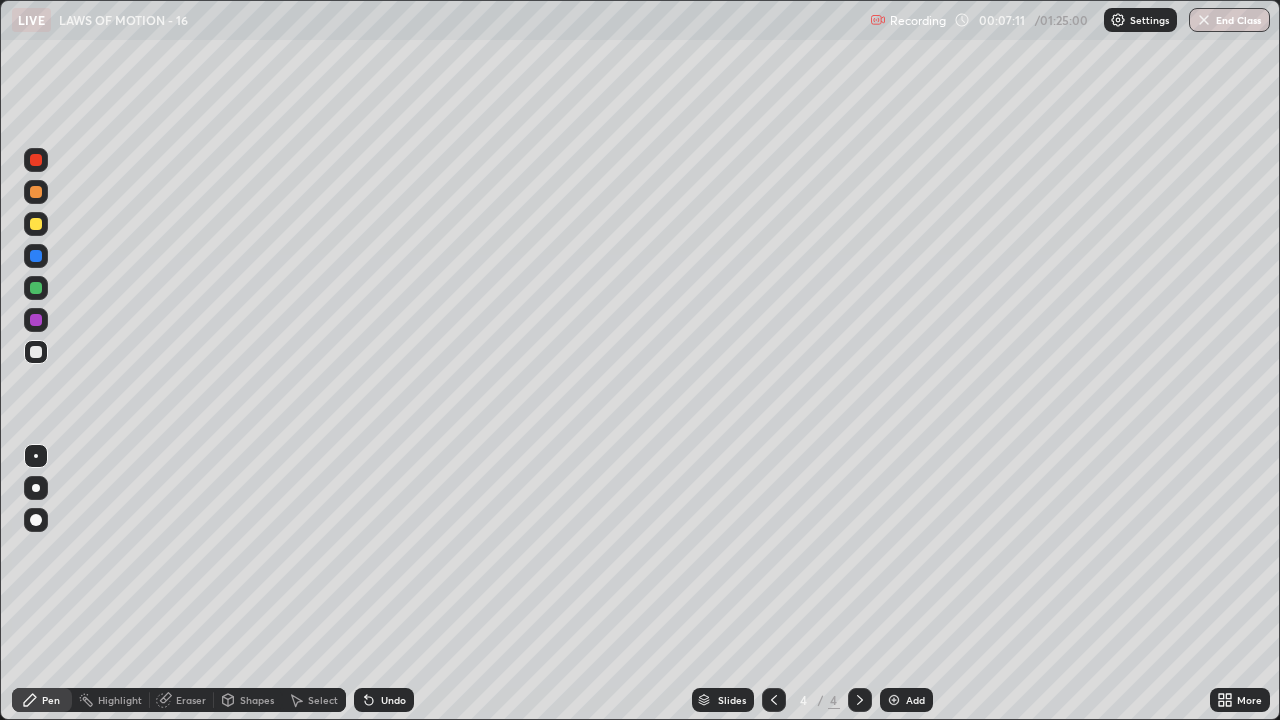 click on "Highlight" at bounding box center (111, 700) 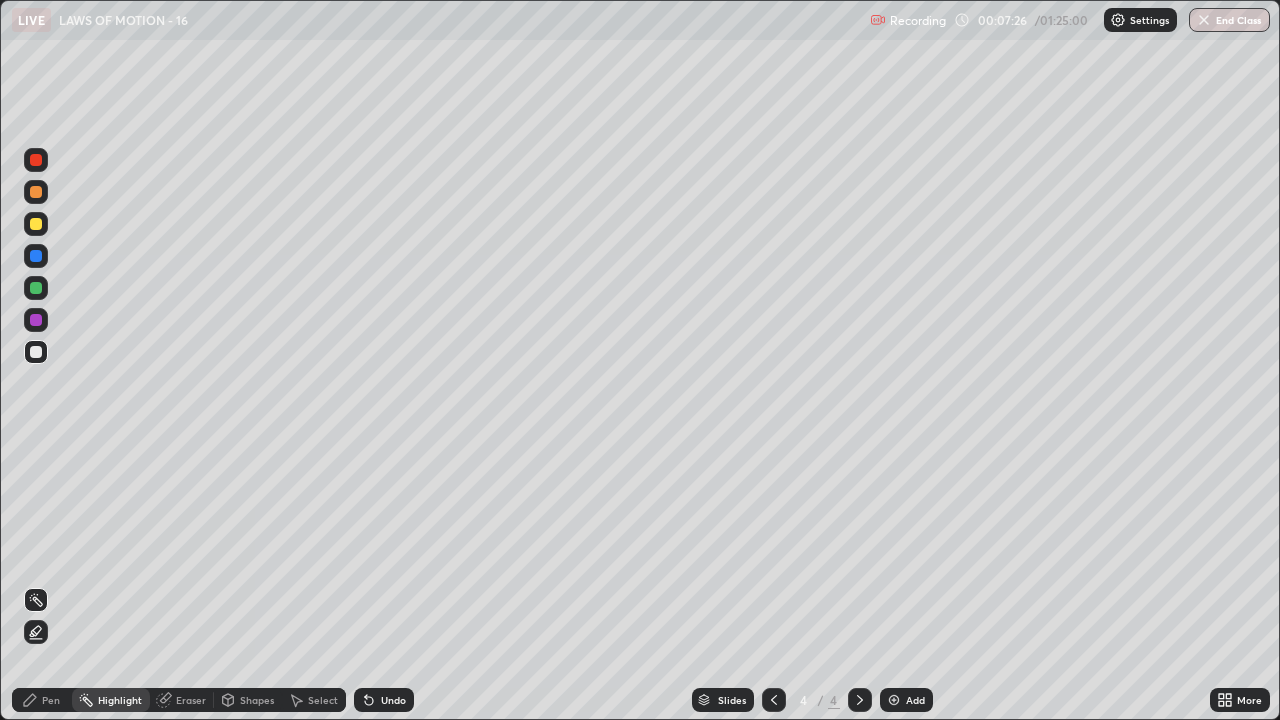 click on "Pen" at bounding box center (42, 700) 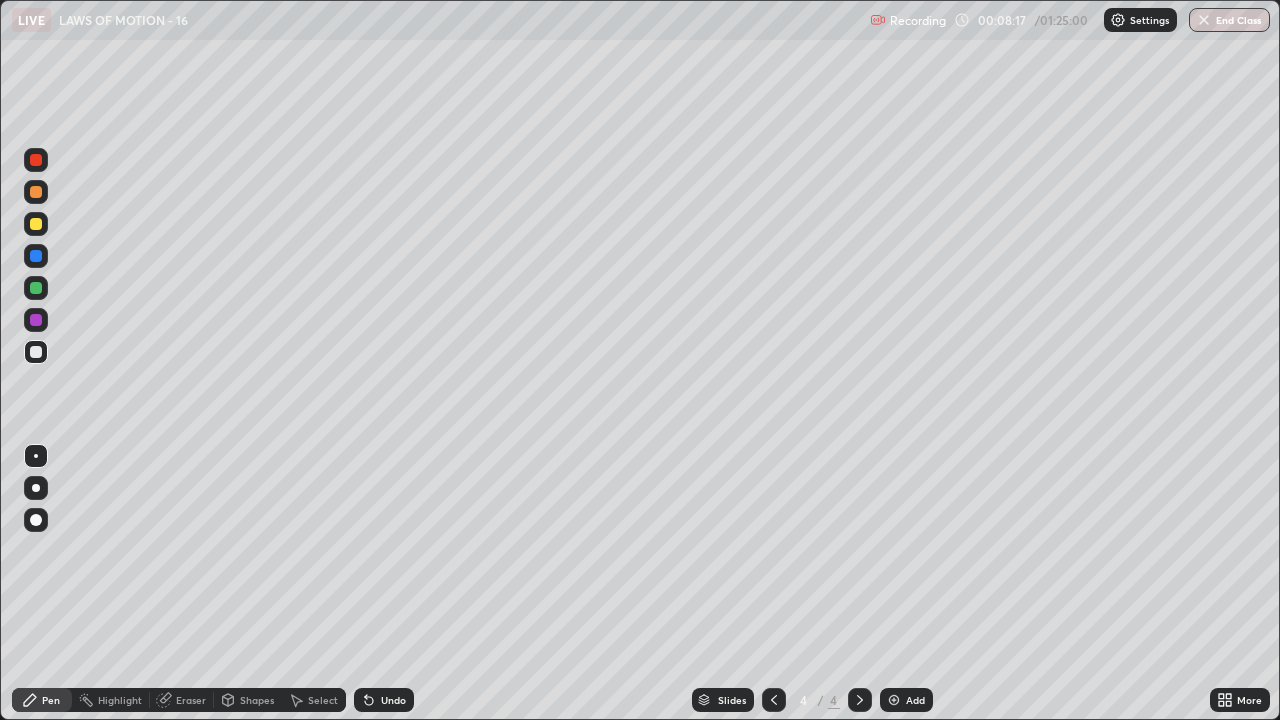 click at bounding box center (36, 160) 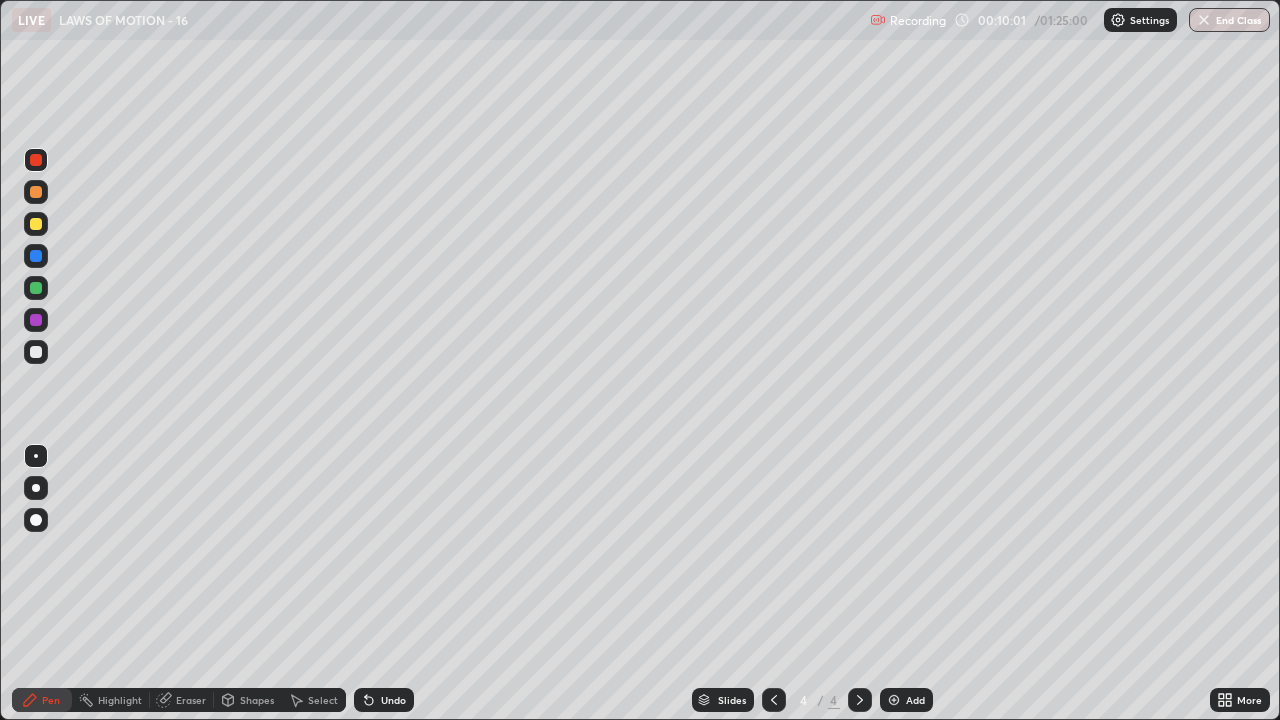 click on "Add" at bounding box center (906, 700) 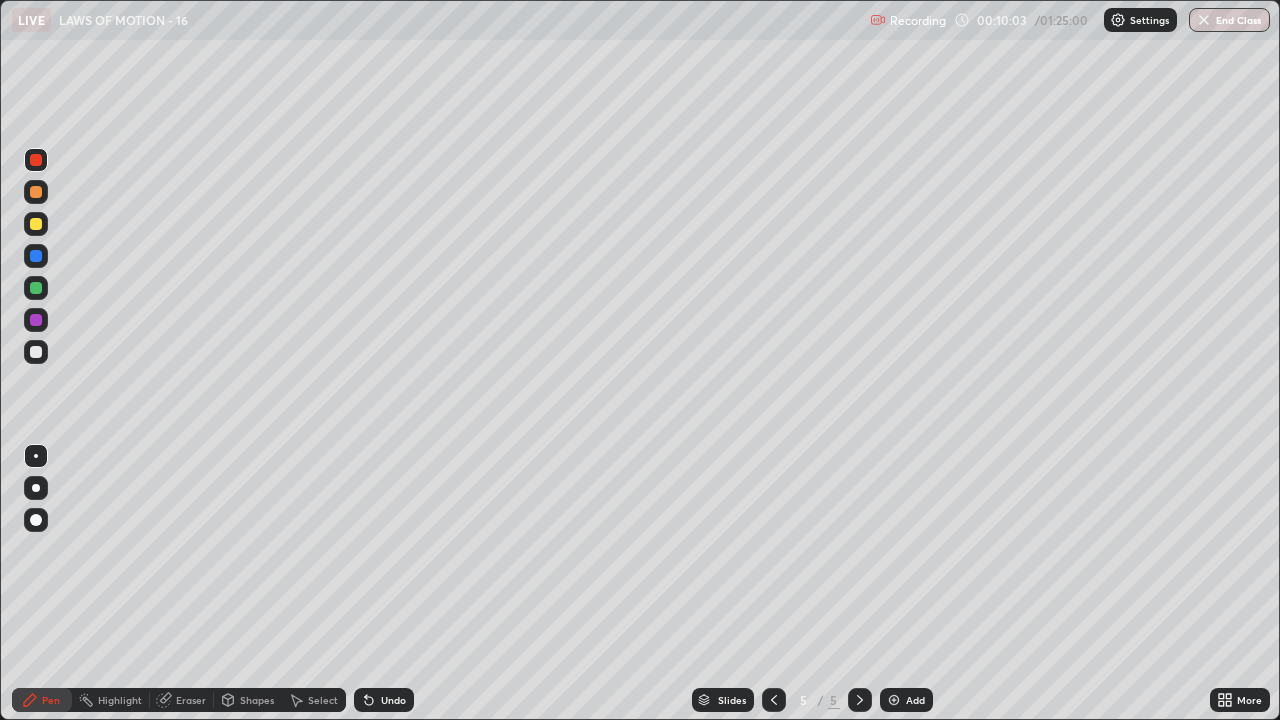 click at bounding box center (36, 352) 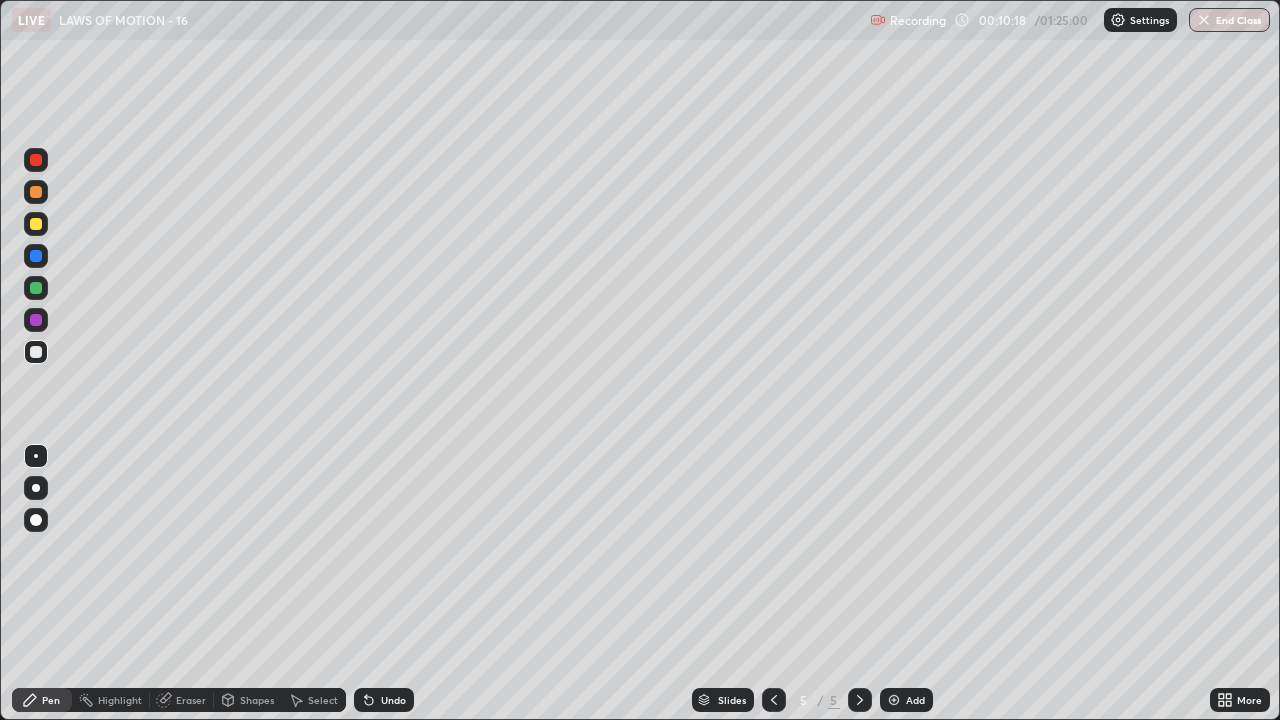 click at bounding box center (36, 224) 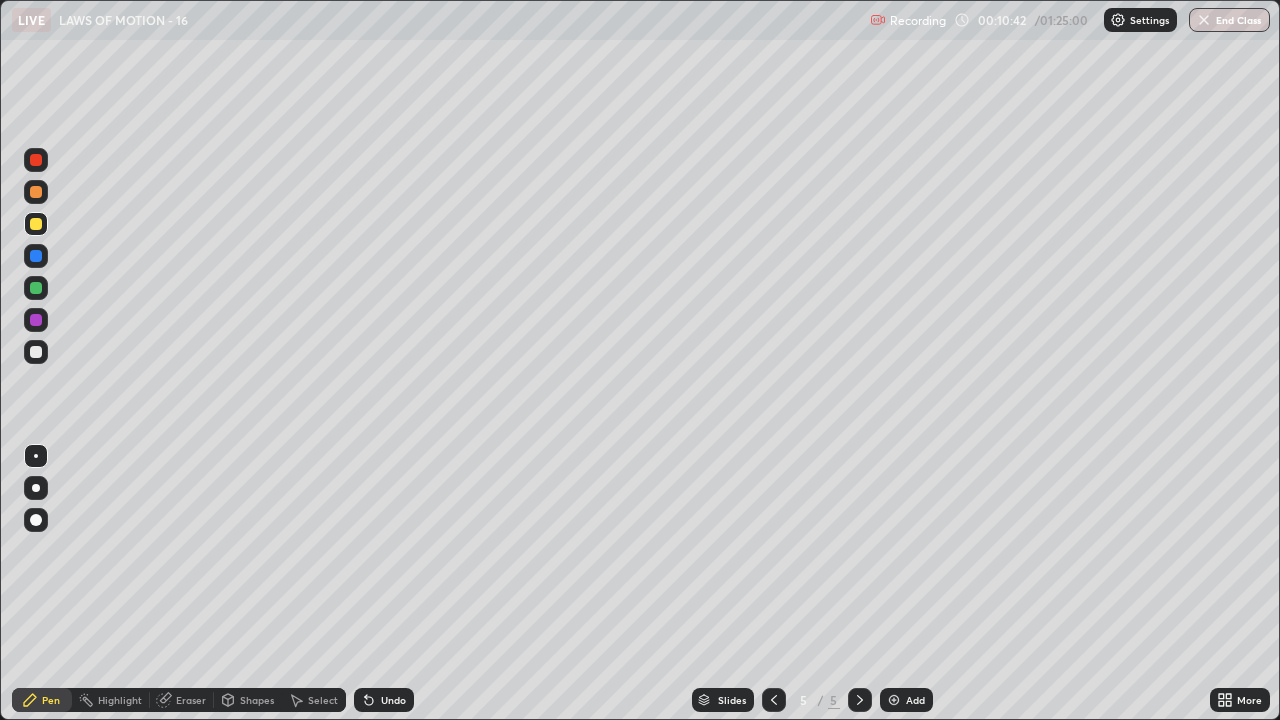 click at bounding box center [36, 160] 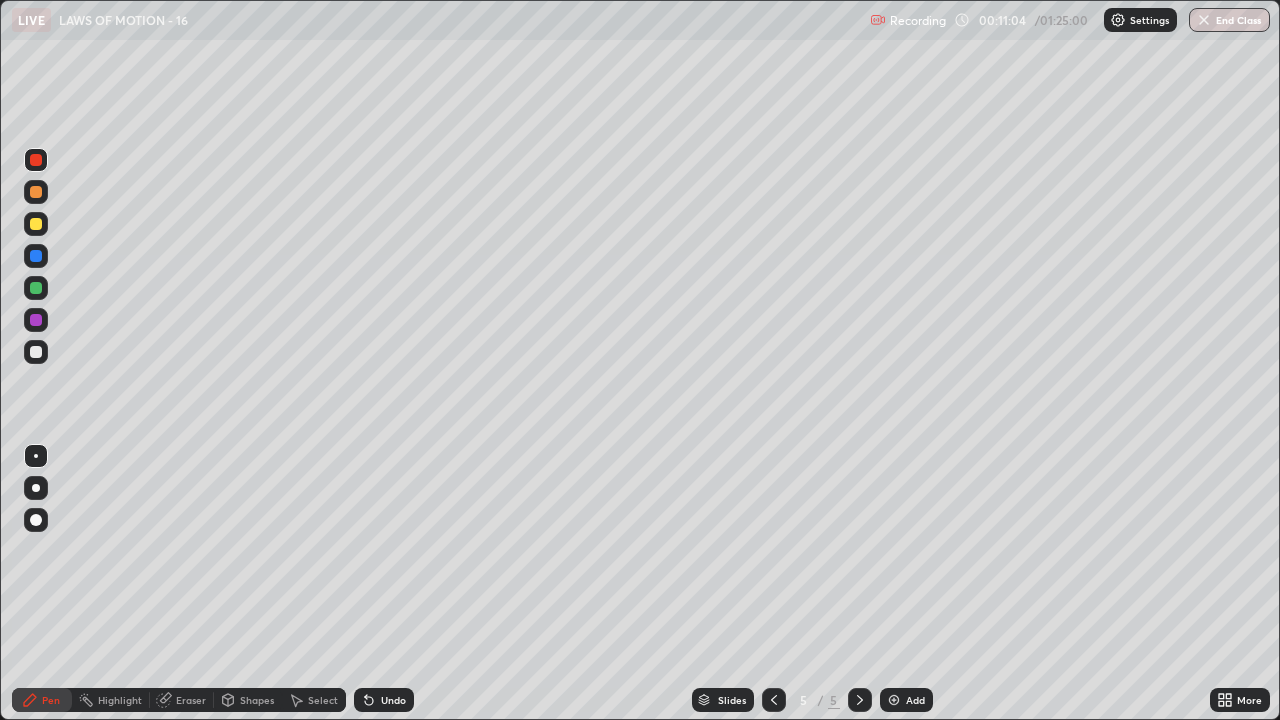 click on "Shapes" at bounding box center (257, 700) 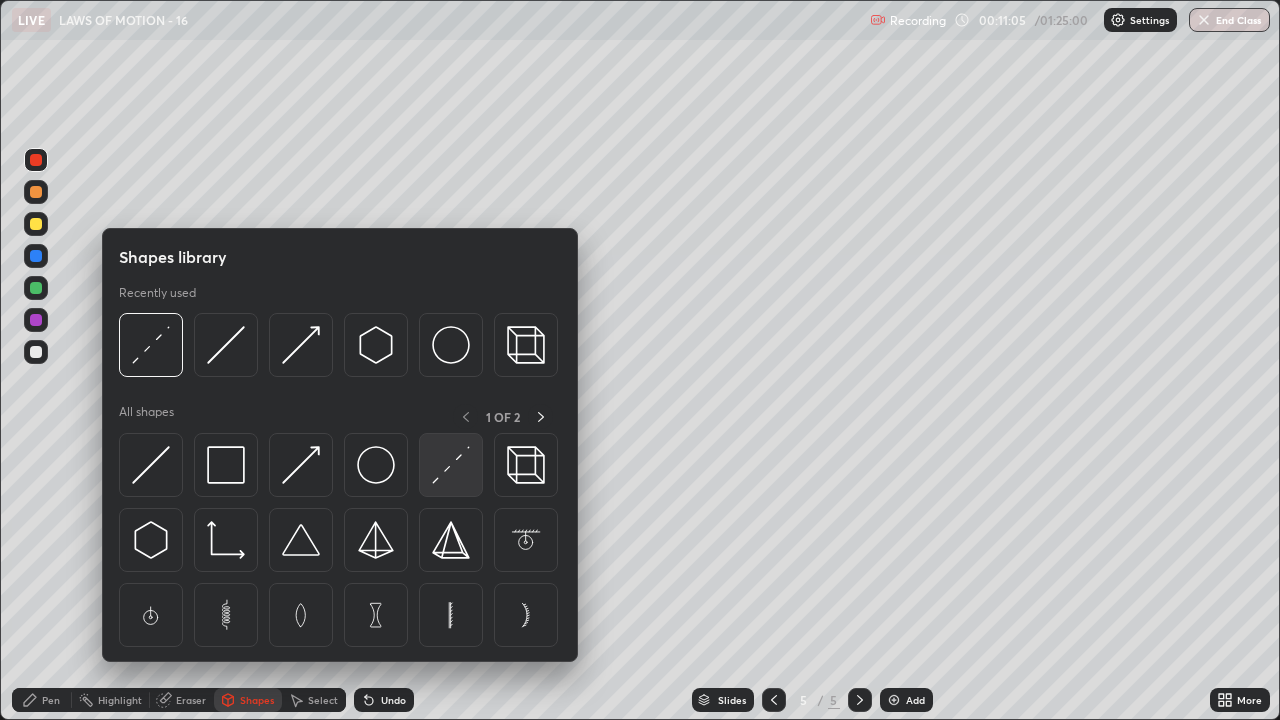 click at bounding box center [451, 465] 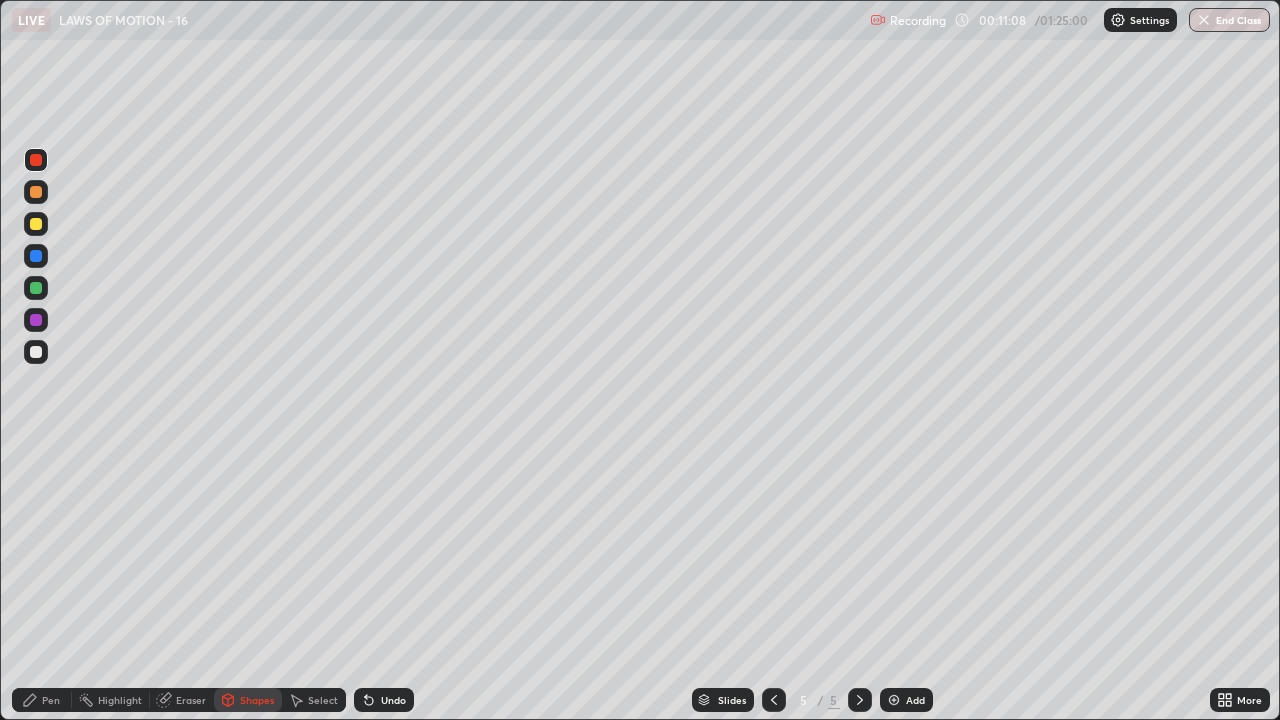 click at bounding box center [36, 256] 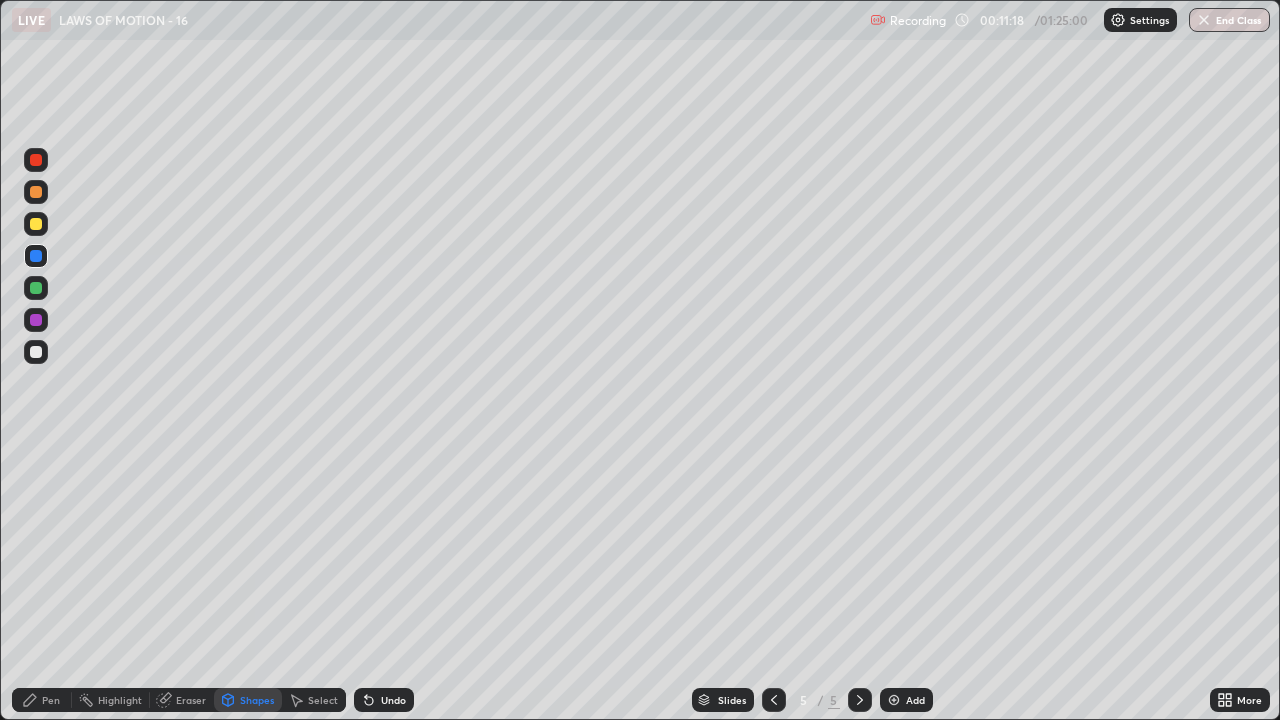 click at bounding box center [36, 352] 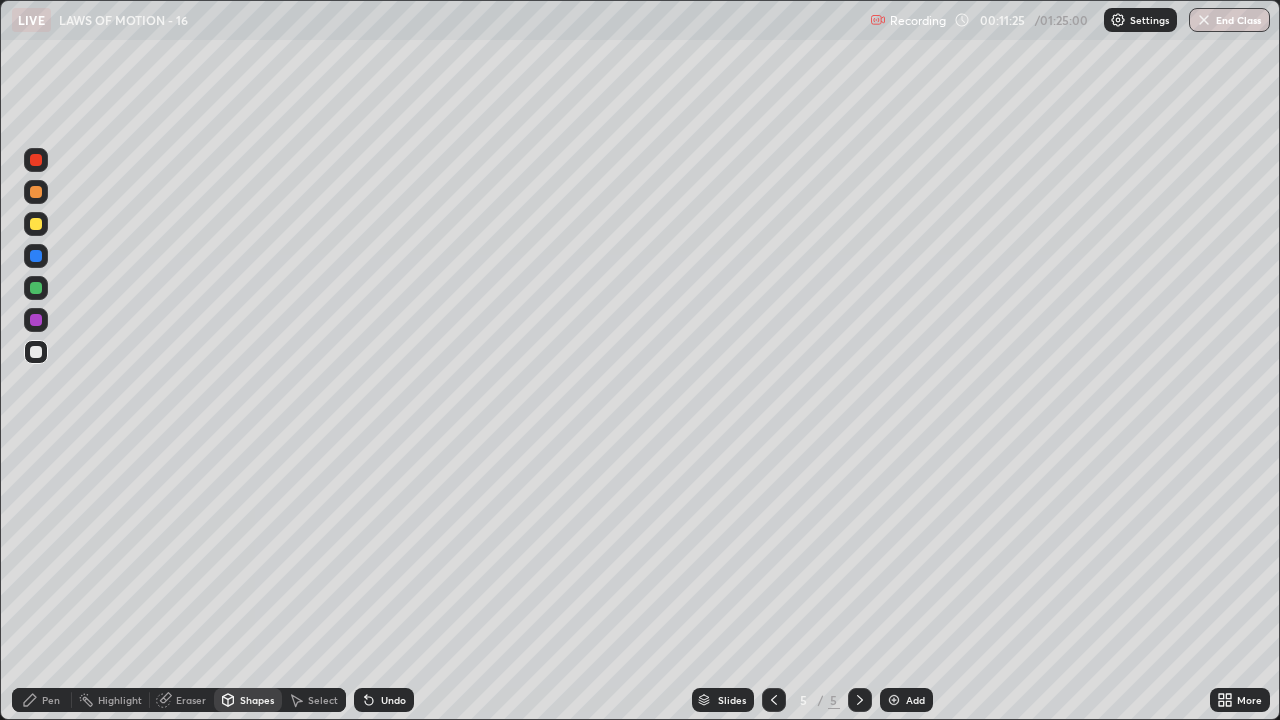 click on "Pen" at bounding box center (42, 700) 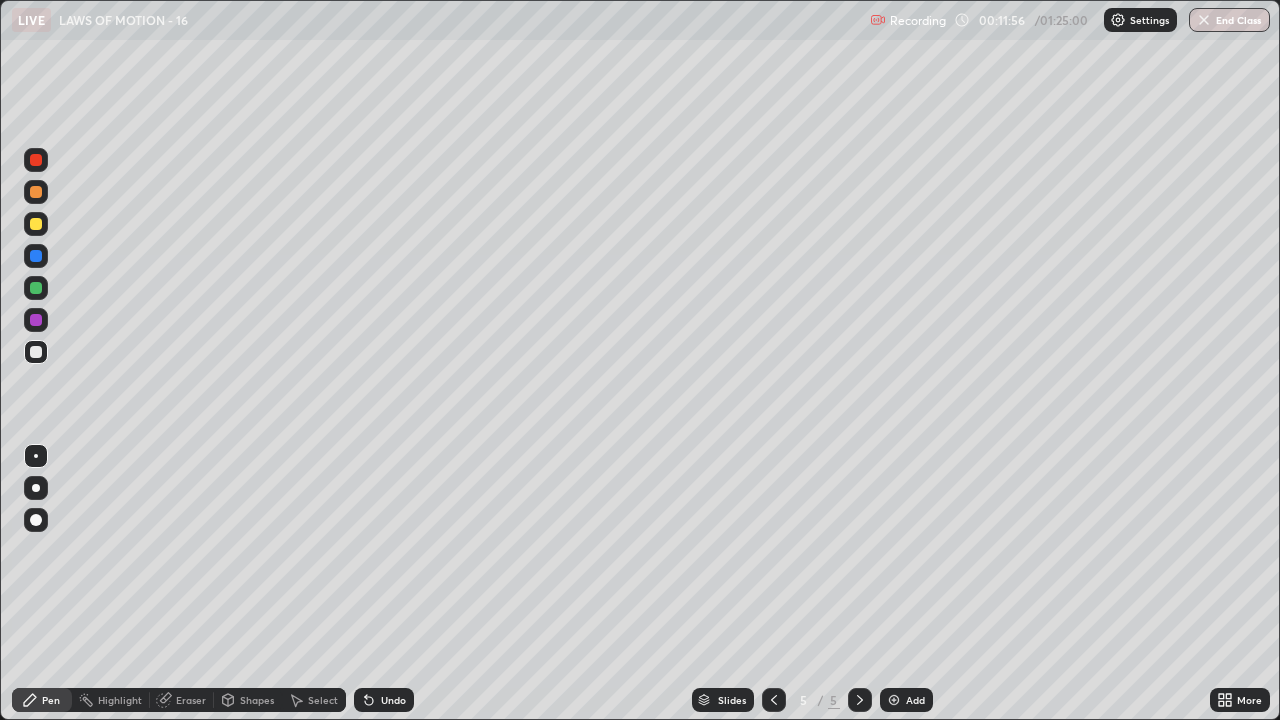 click at bounding box center (36, 160) 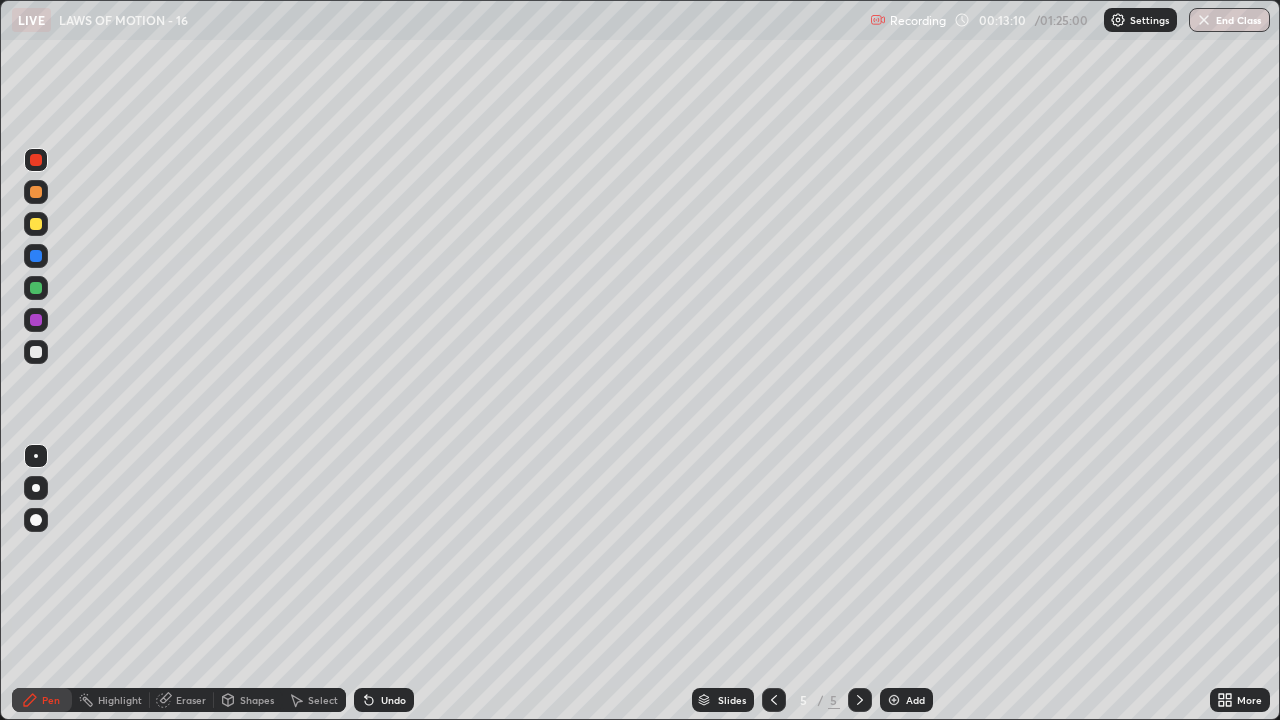 click 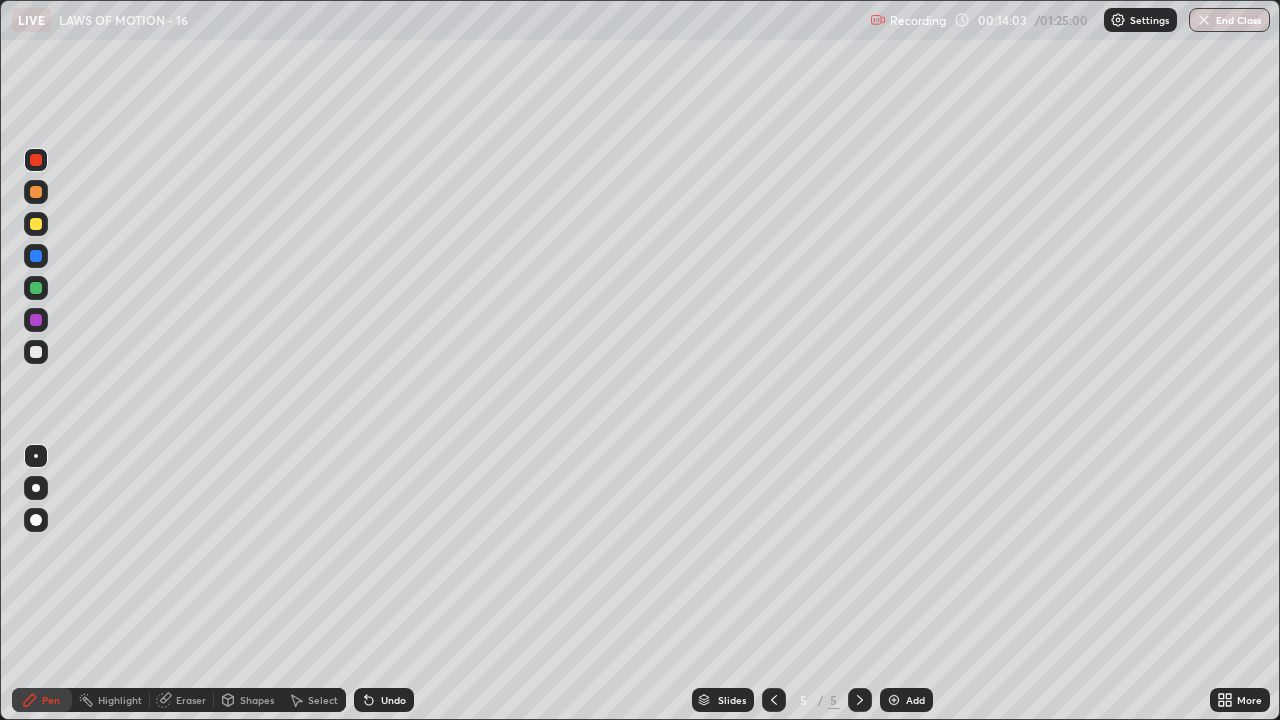click at bounding box center [774, 700] 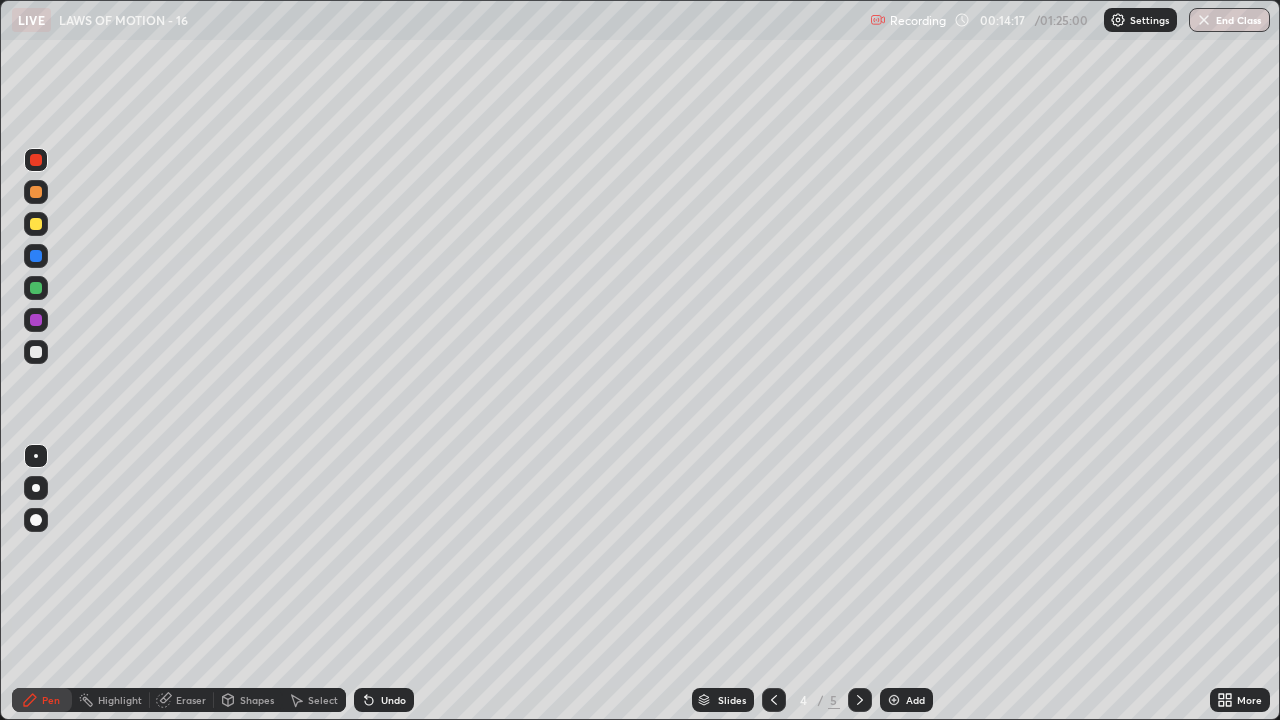 click on "Highlight" at bounding box center [120, 700] 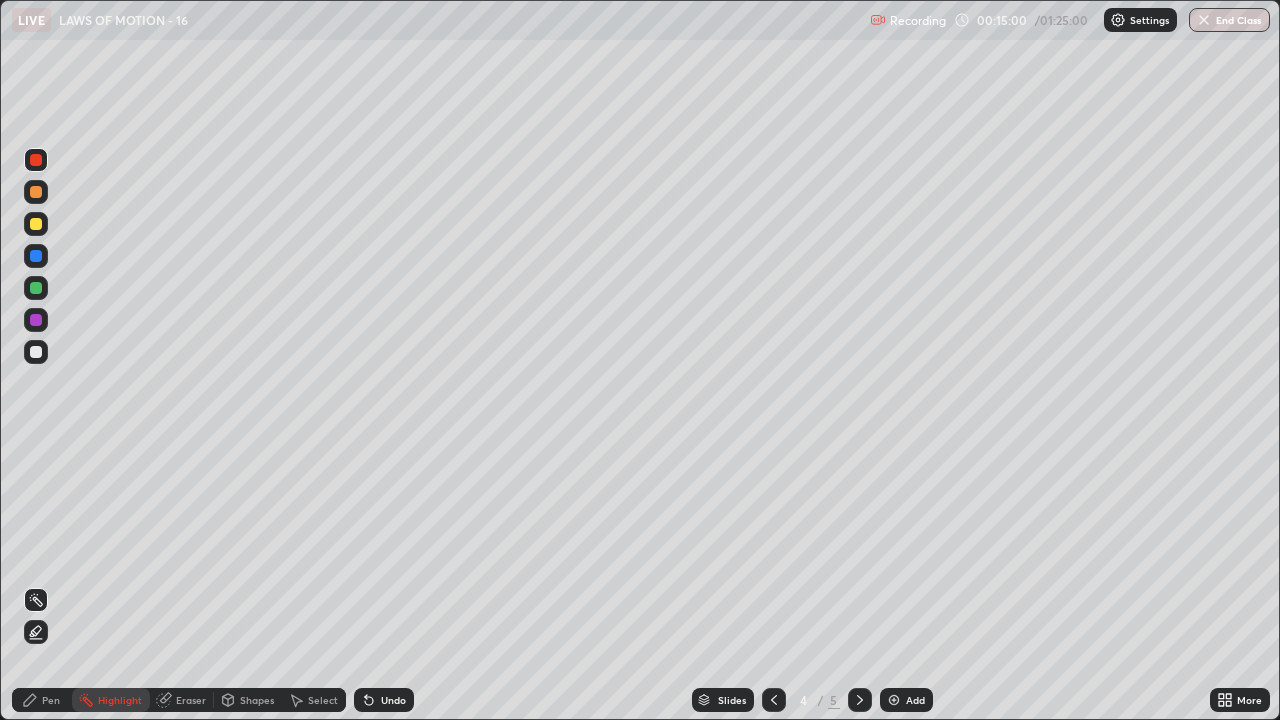click on "Pen" at bounding box center [42, 700] 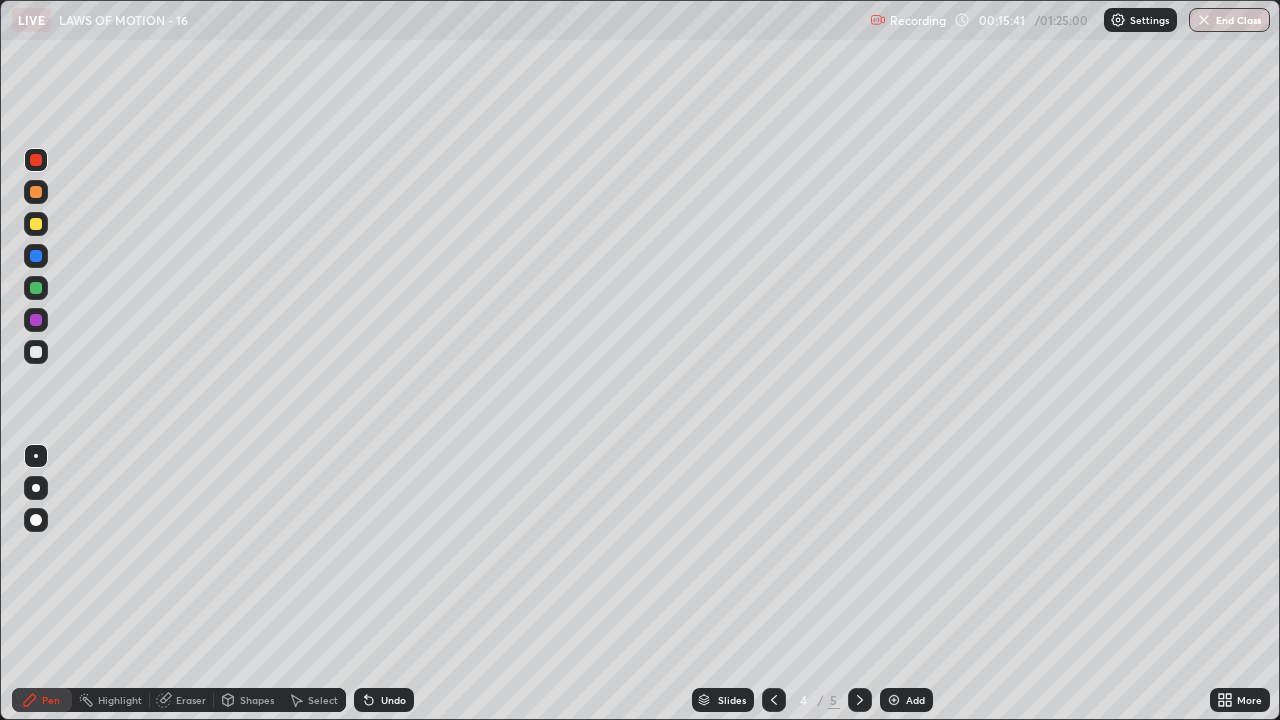 click on "Highlight" at bounding box center (111, 700) 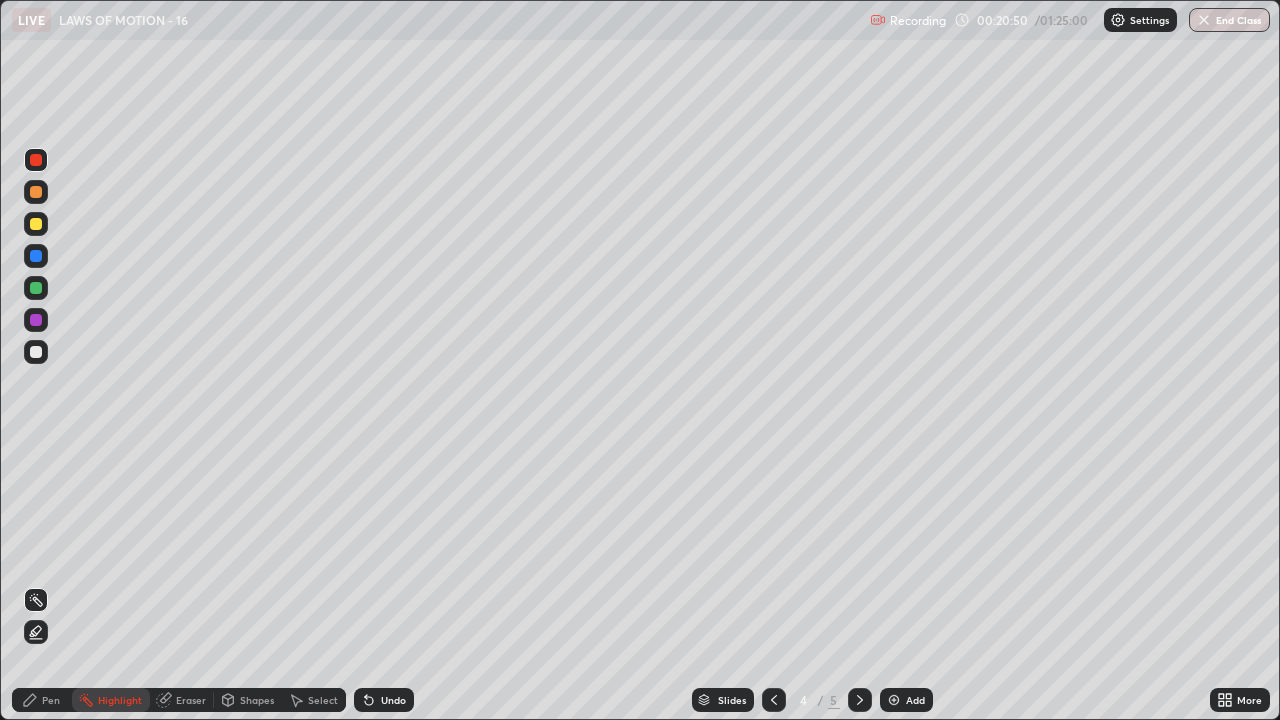 click 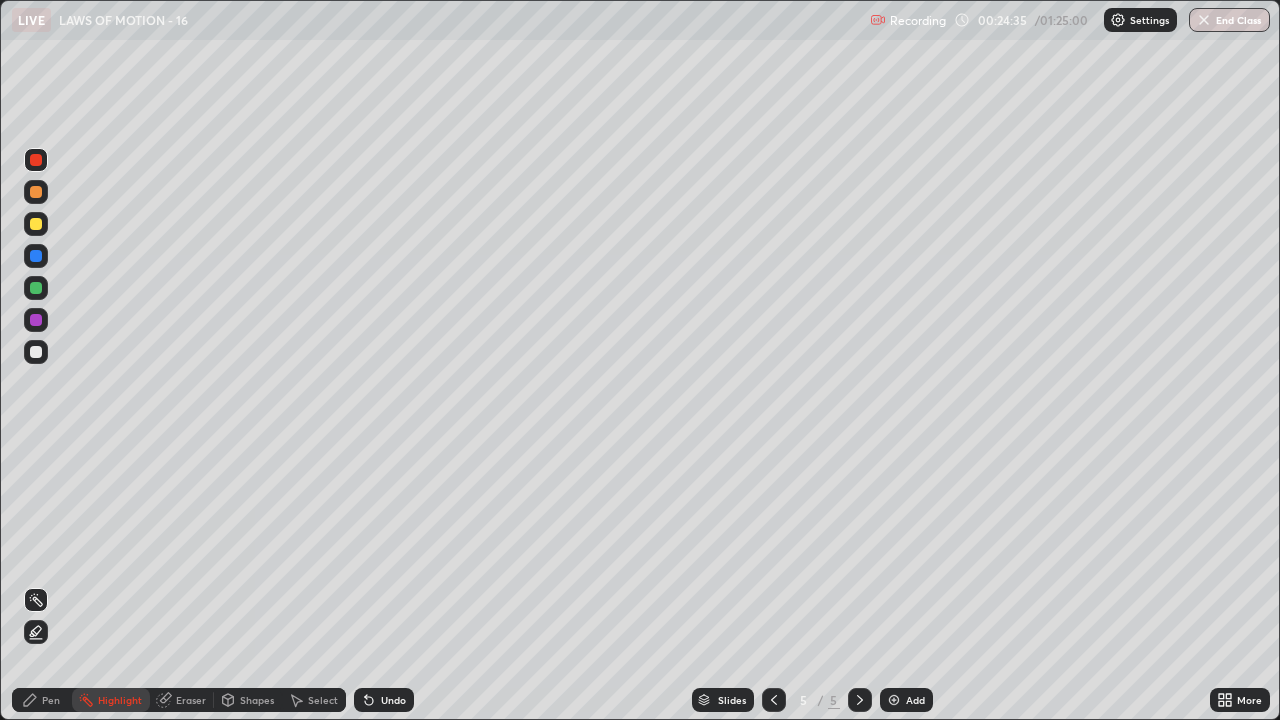 click at bounding box center [894, 700] 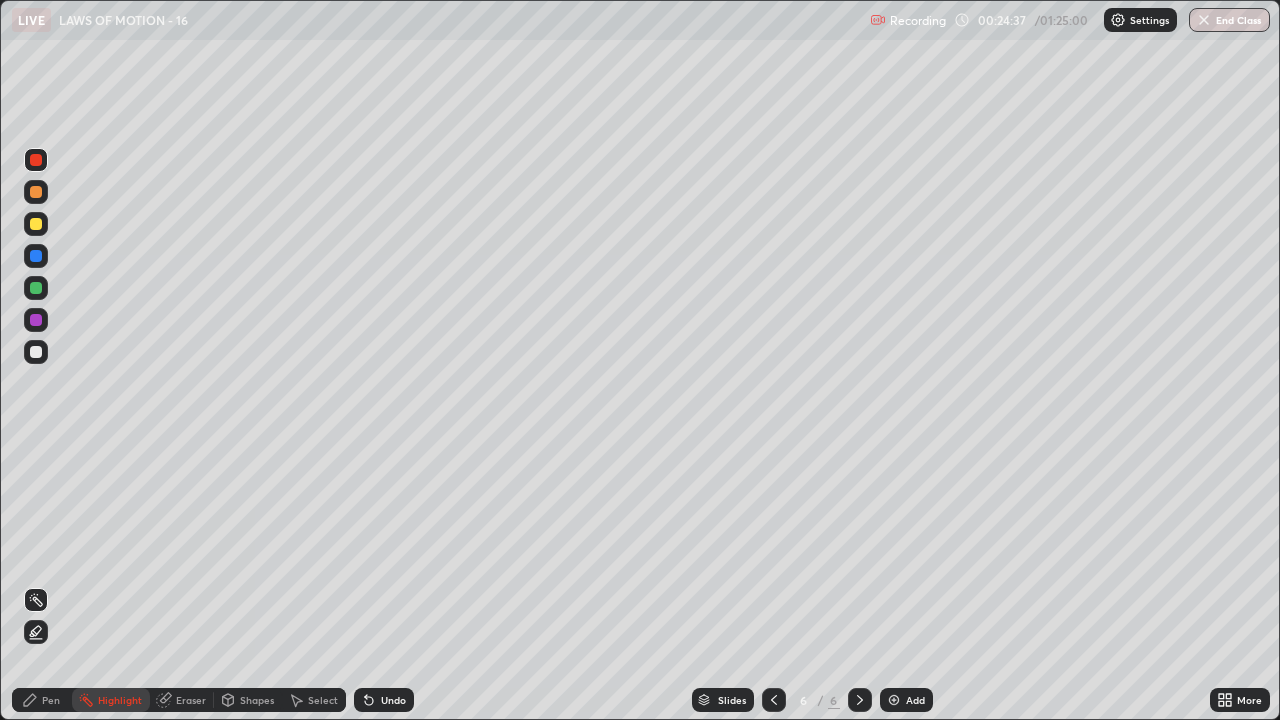click at bounding box center (36, 352) 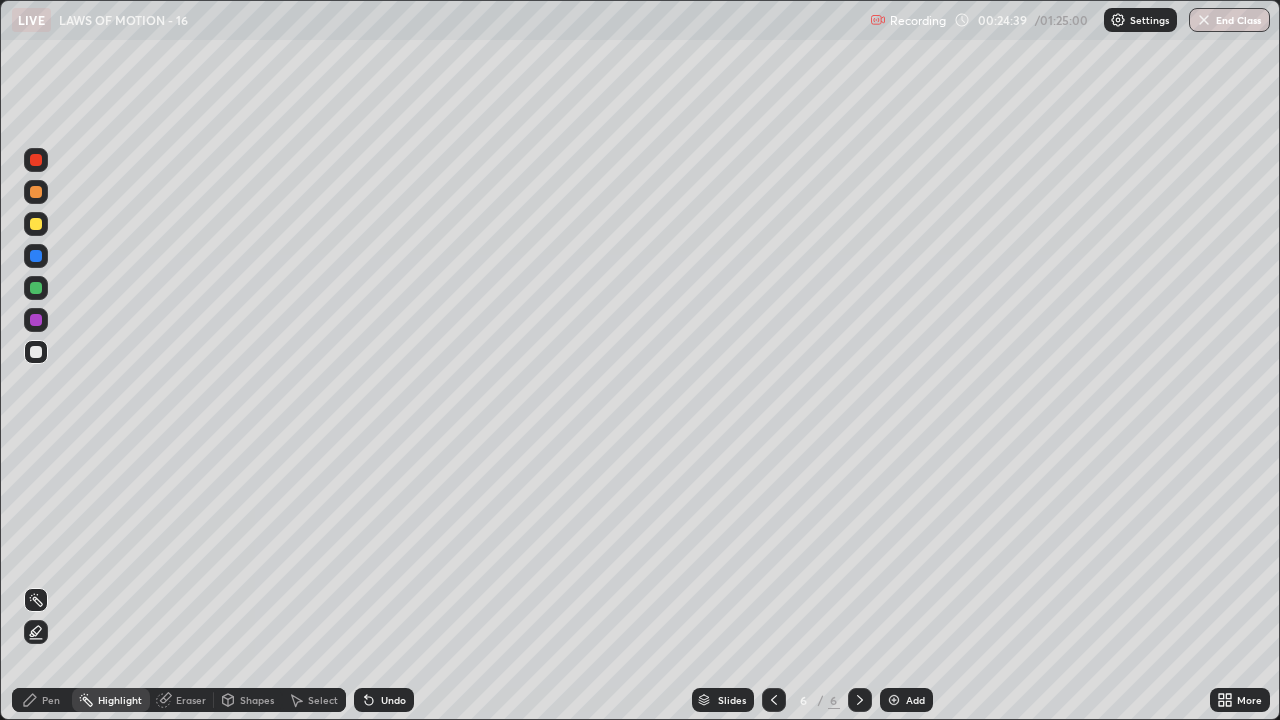 click on "Pen" at bounding box center (51, 700) 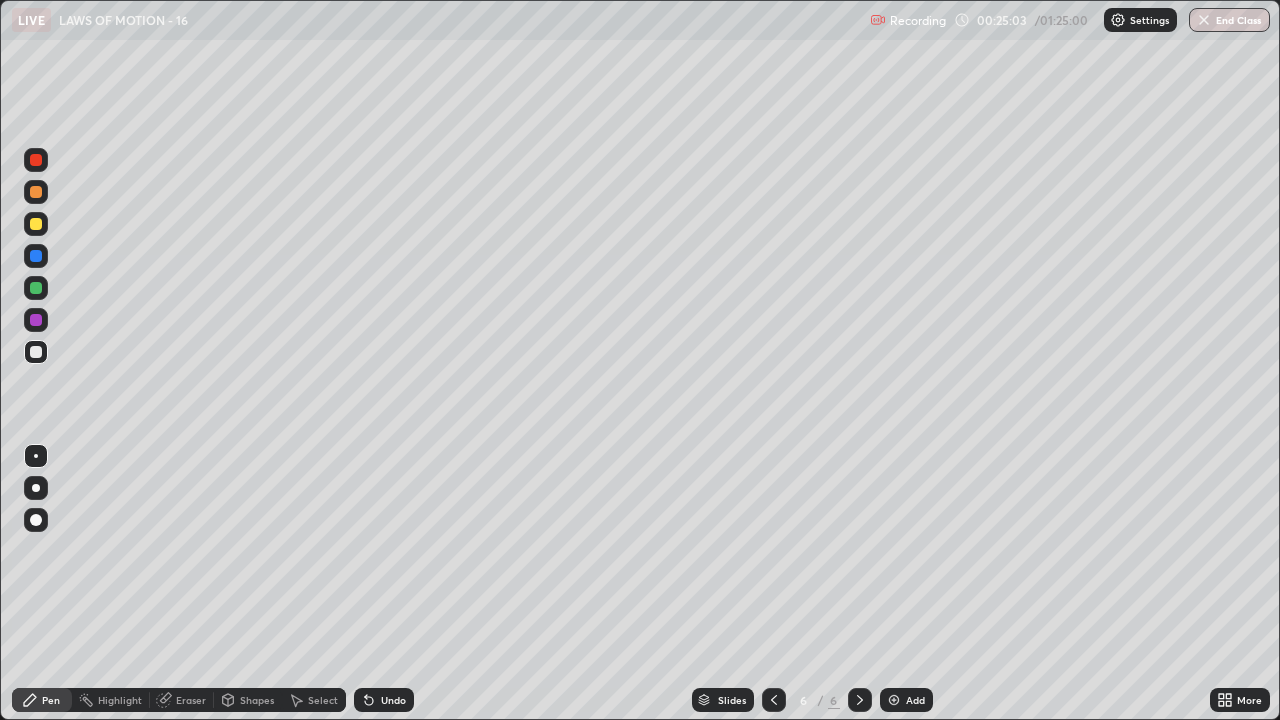 click on "Undo" at bounding box center [393, 700] 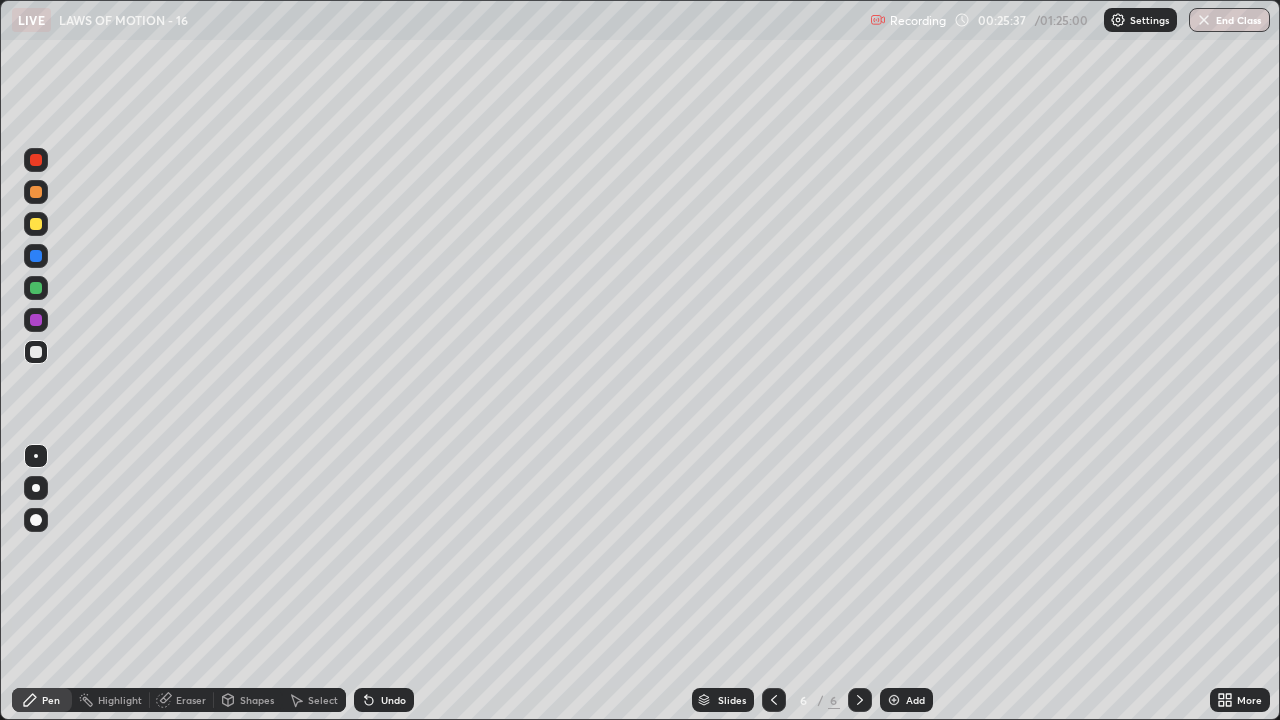 click at bounding box center (36, 160) 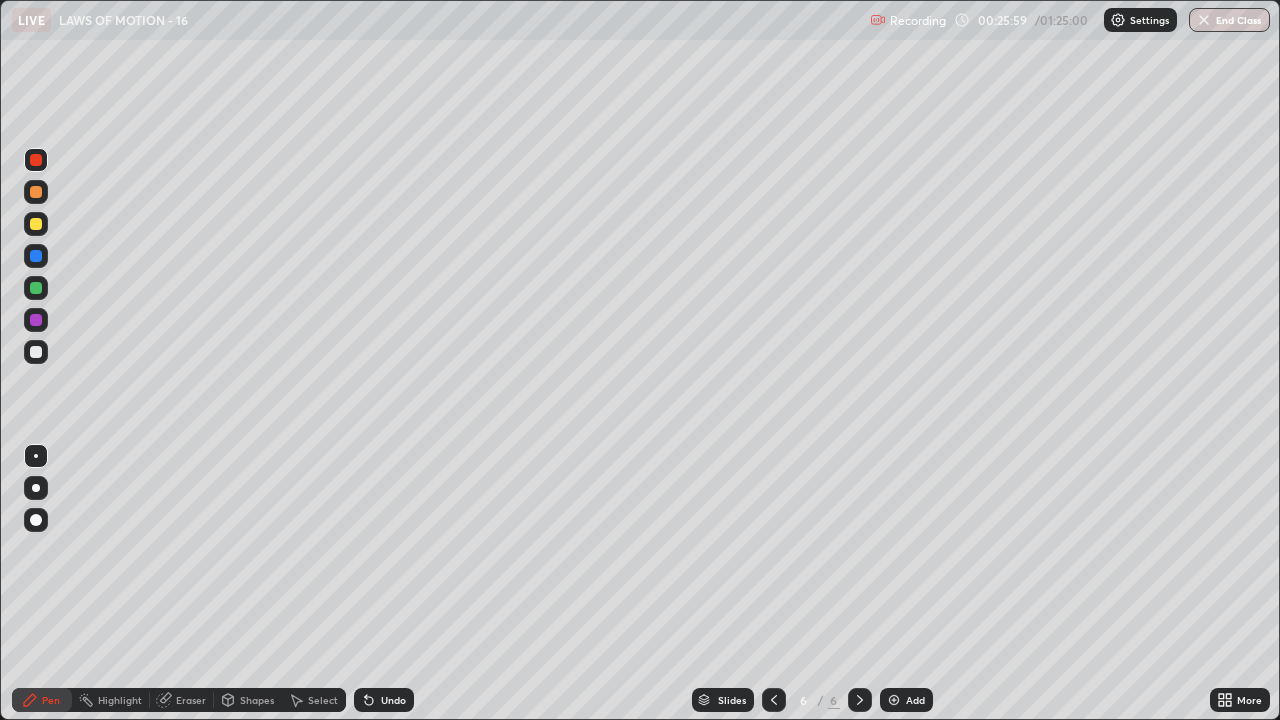 click on "Eraser" at bounding box center [191, 700] 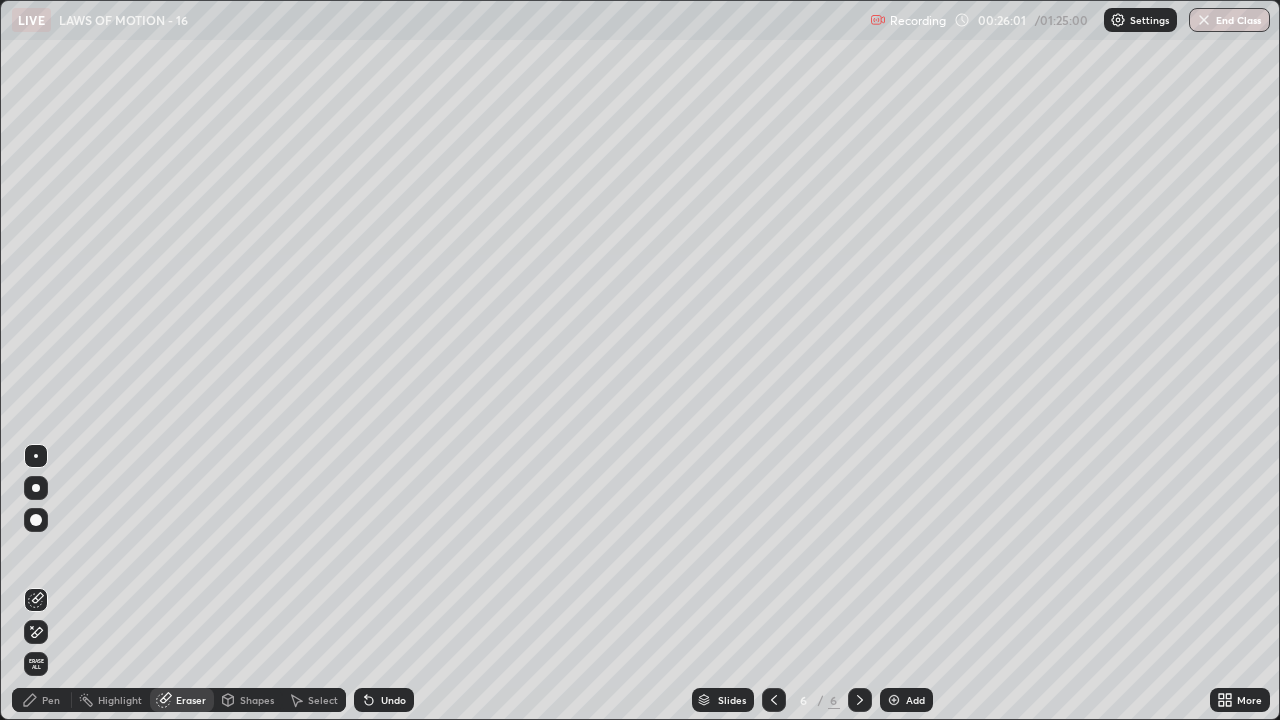 click on "Pen" at bounding box center (42, 700) 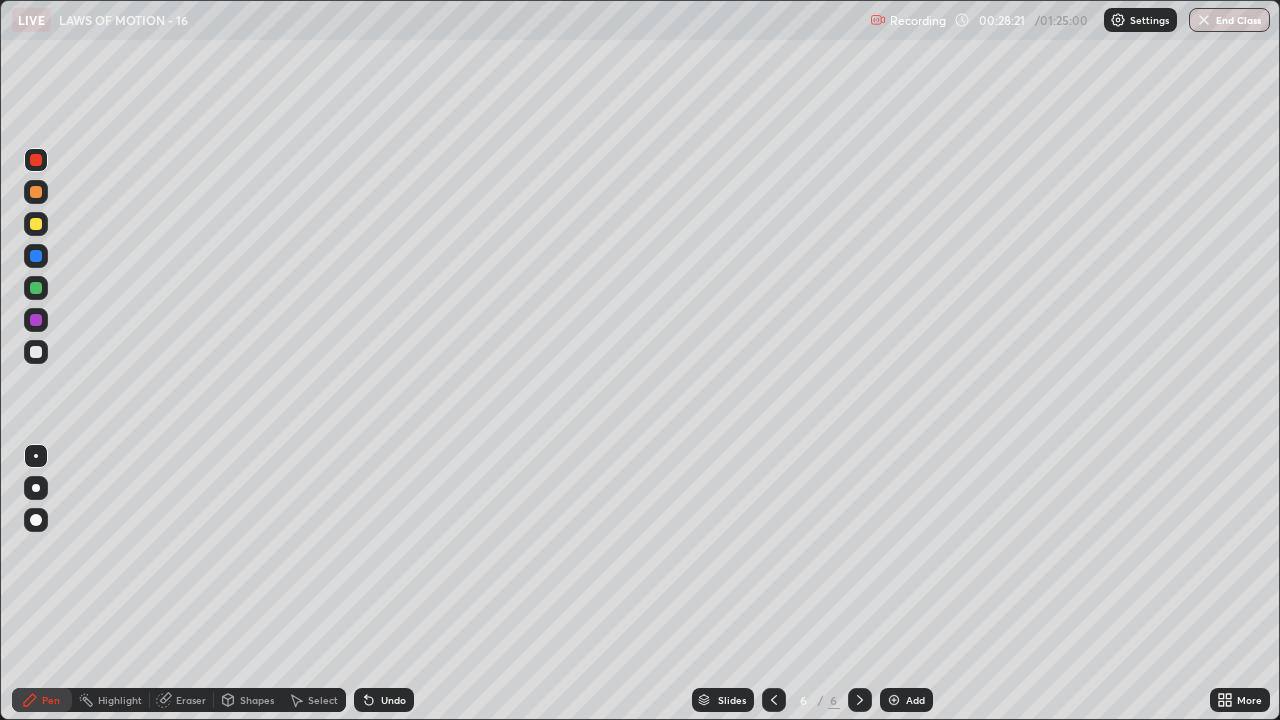 click on "Shapes" at bounding box center (257, 700) 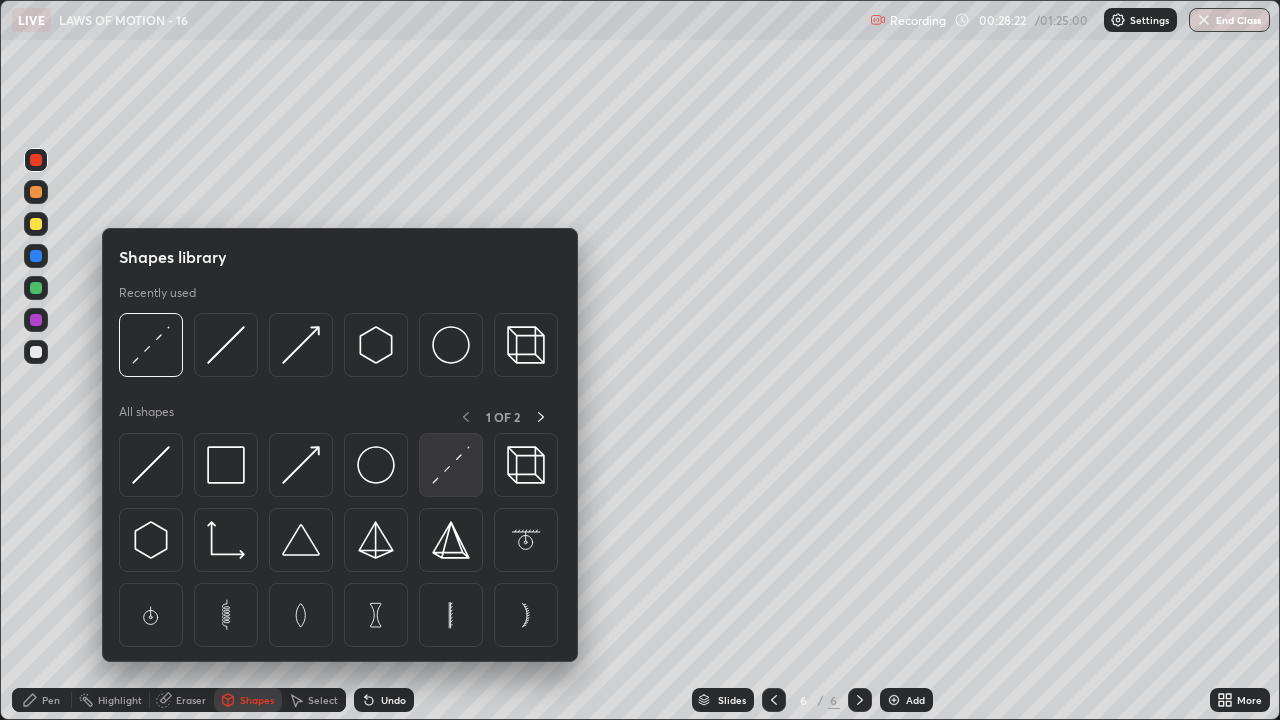 click at bounding box center (451, 465) 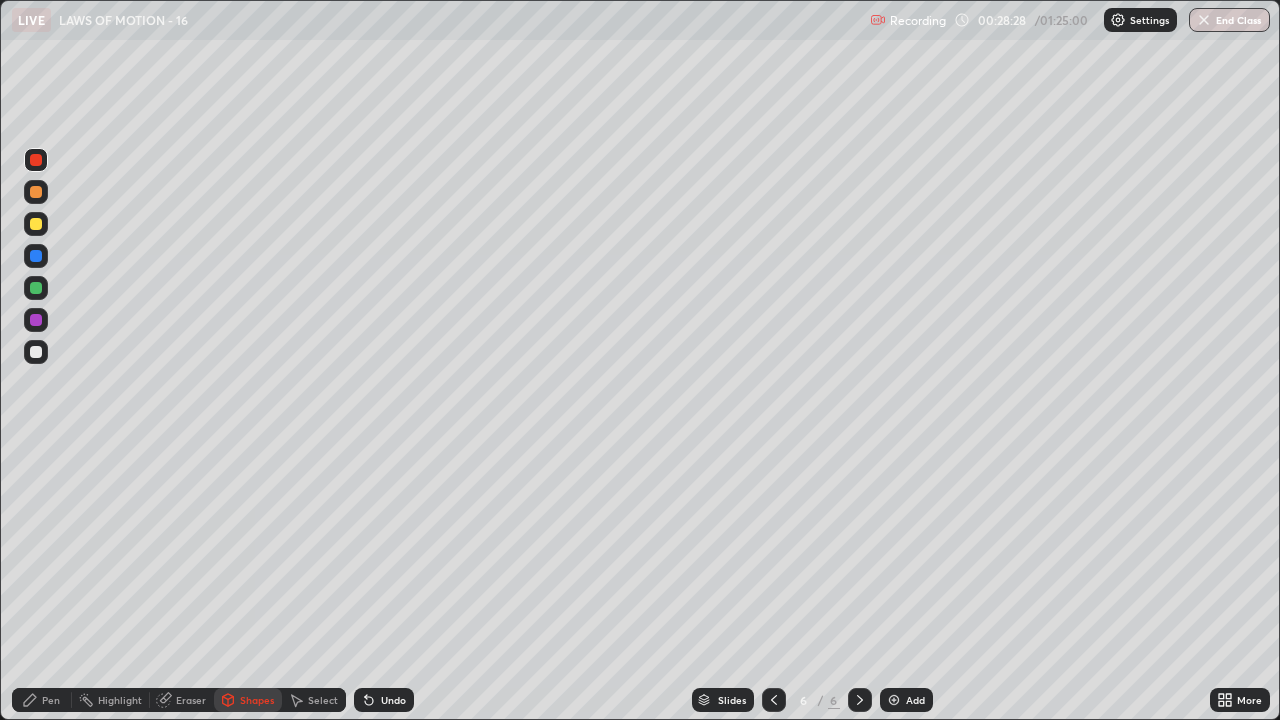 click at bounding box center [36, 352] 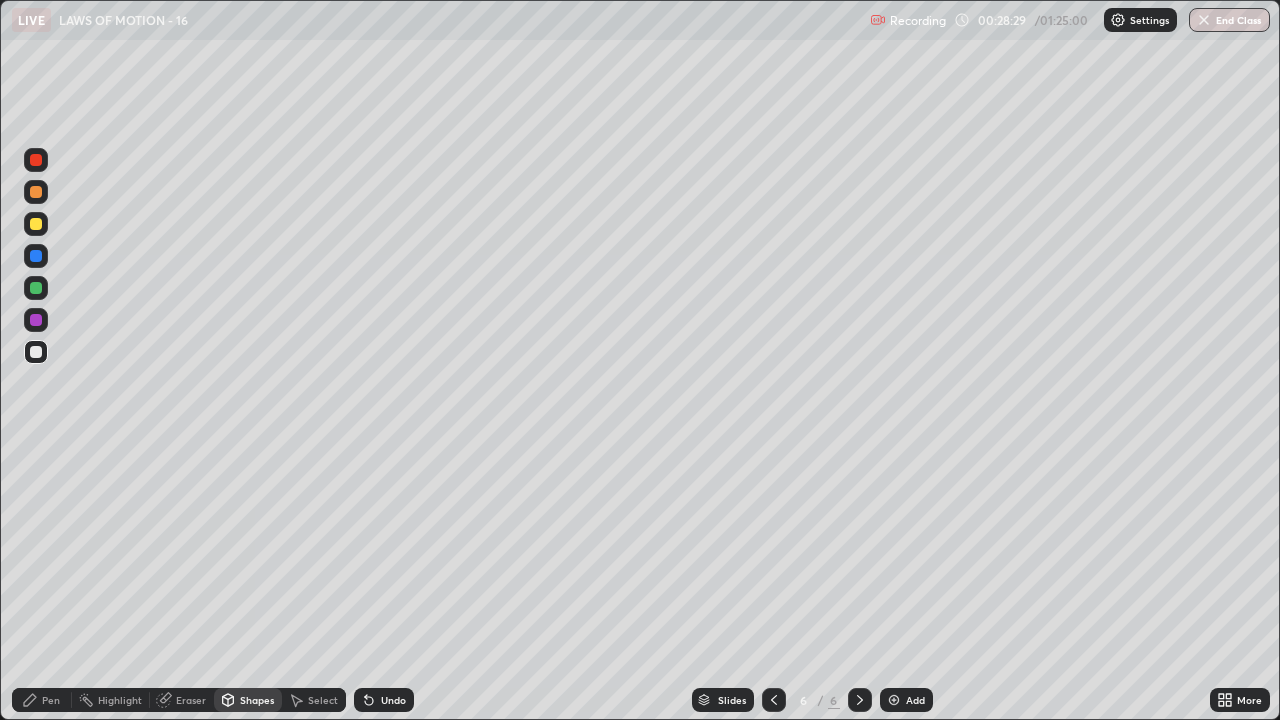 click at bounding box center (36, 352) 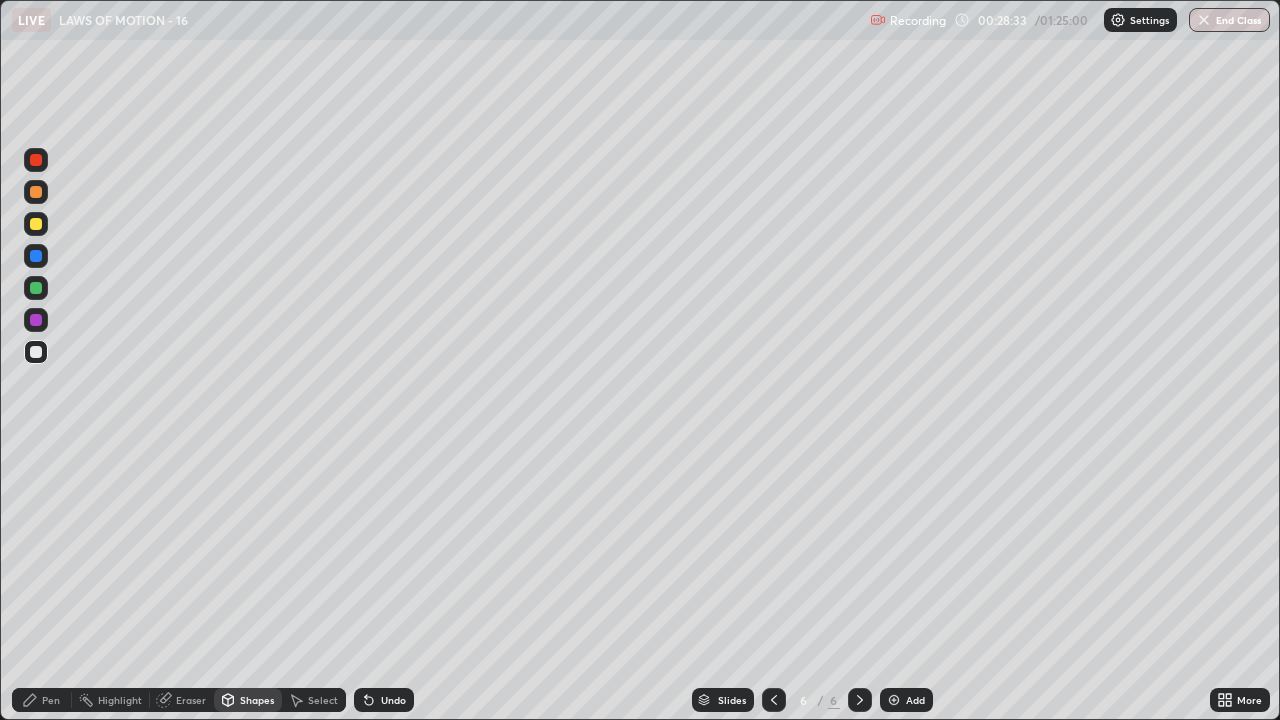 click on "Pen" at bounding box center [42, 700] 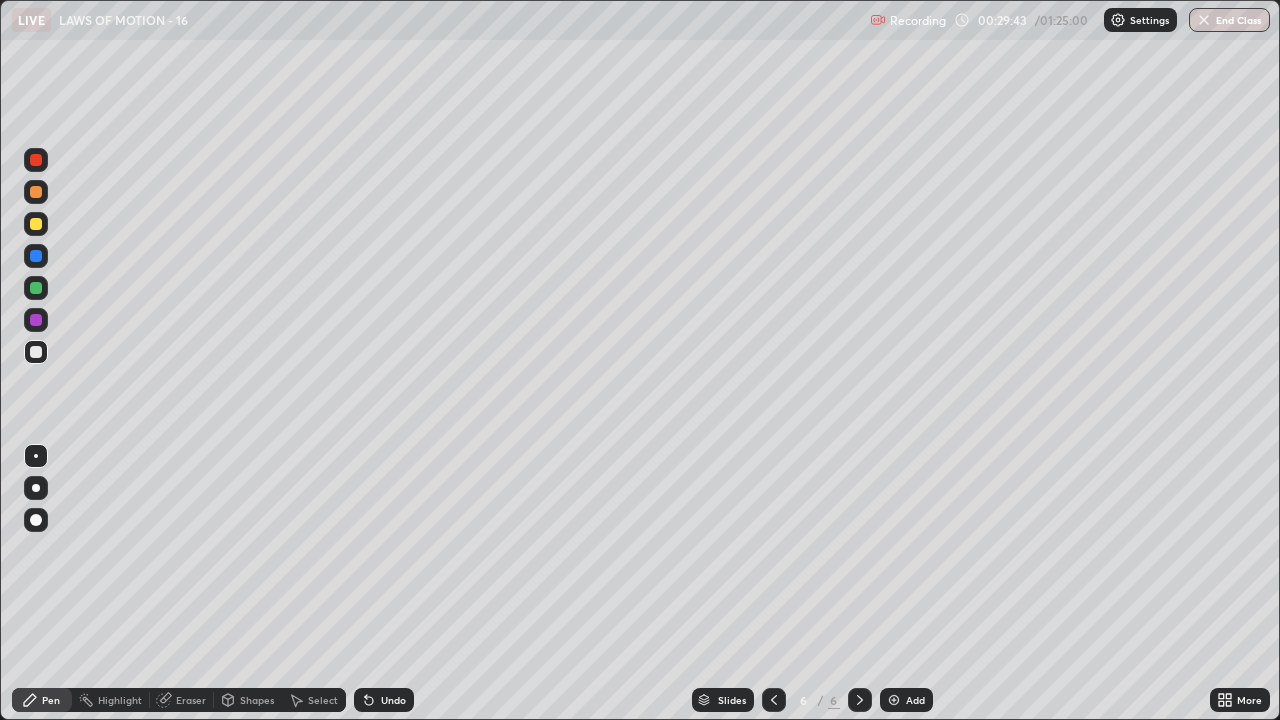 click at bounding box center [36, 288] 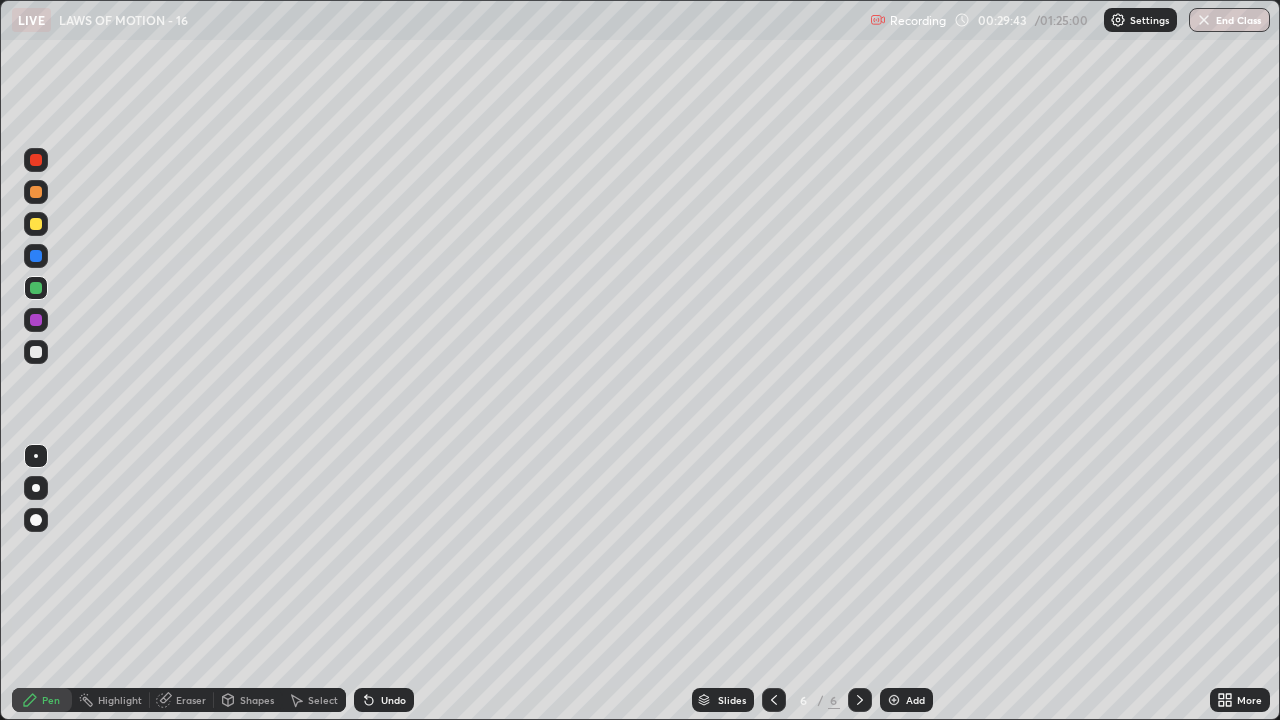 click at bounding box center (36, 224) 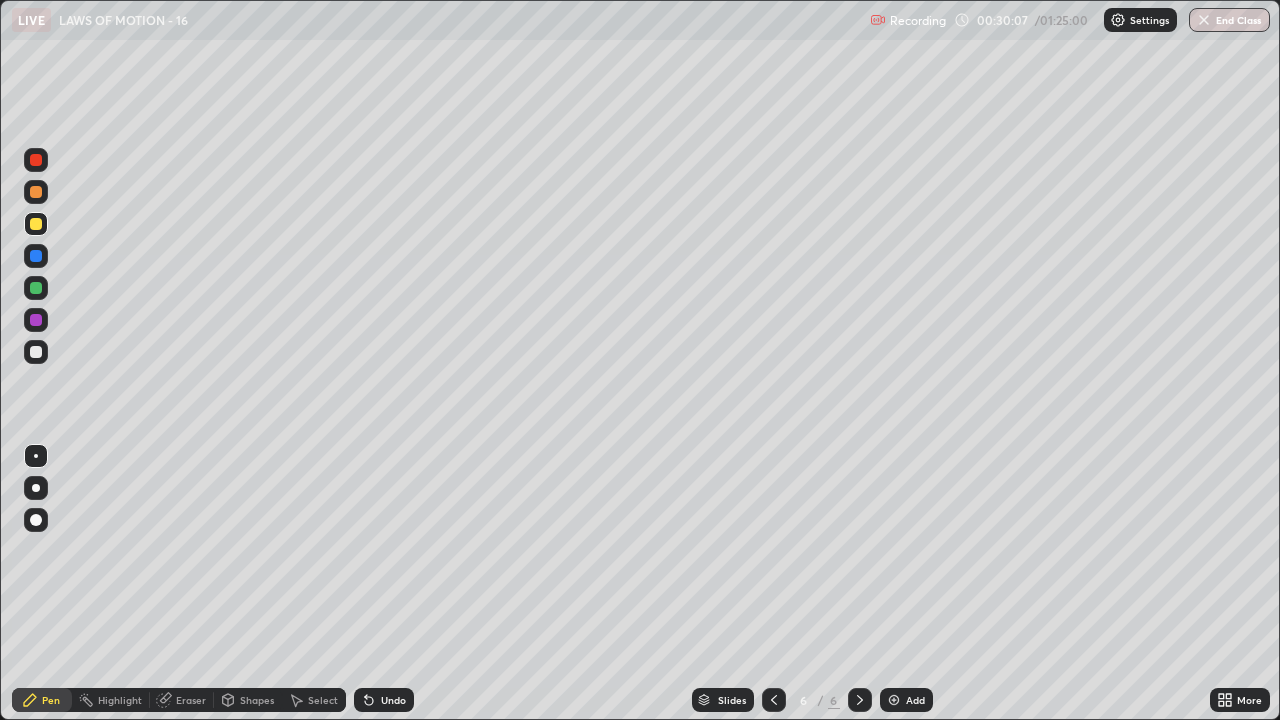 click on "Eraser" at bounding box center (182, 700) 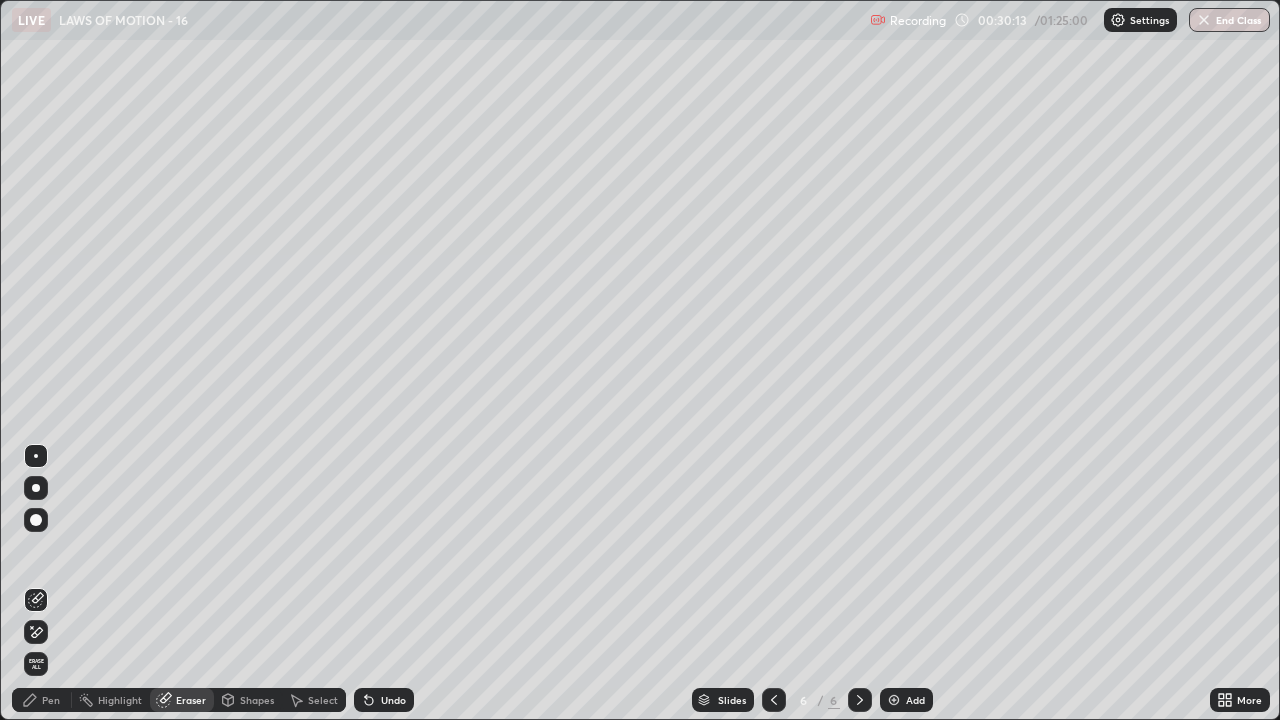 click on "Pen" at bounding box center [42, 700] 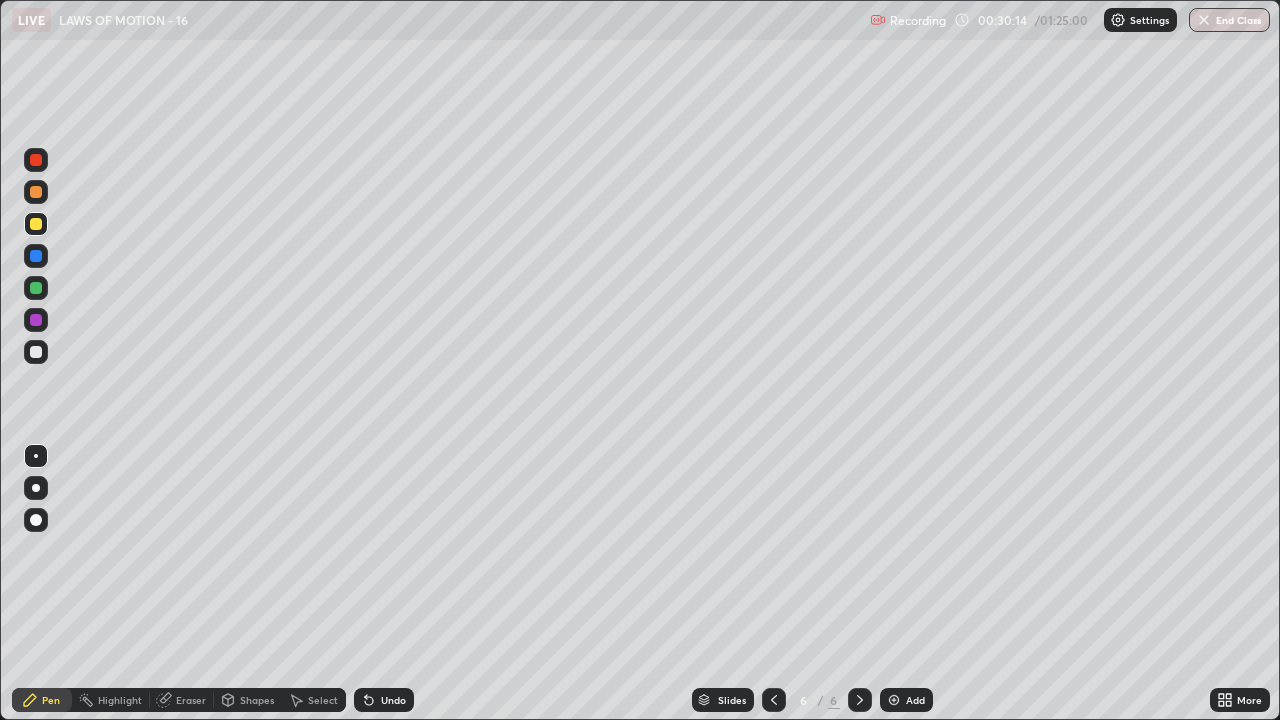 click at bounding box center (36, 352) 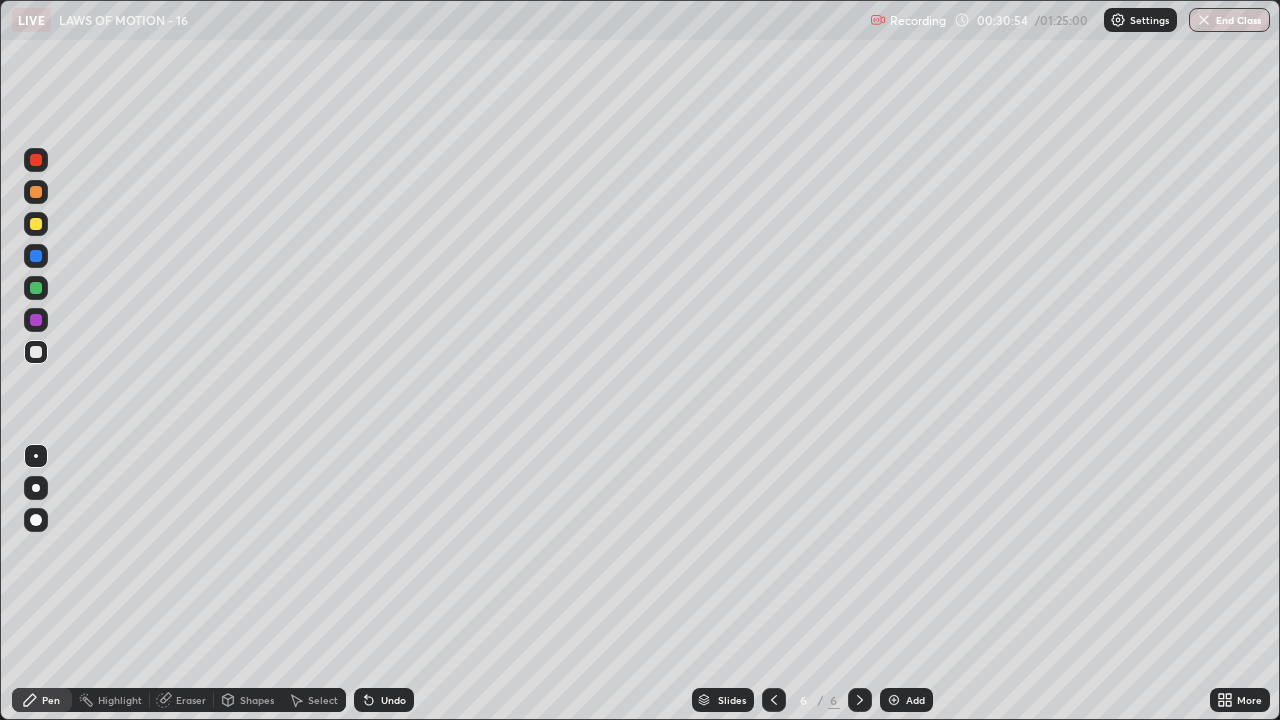 click on "Shapes" at bounding box center (257, 700) 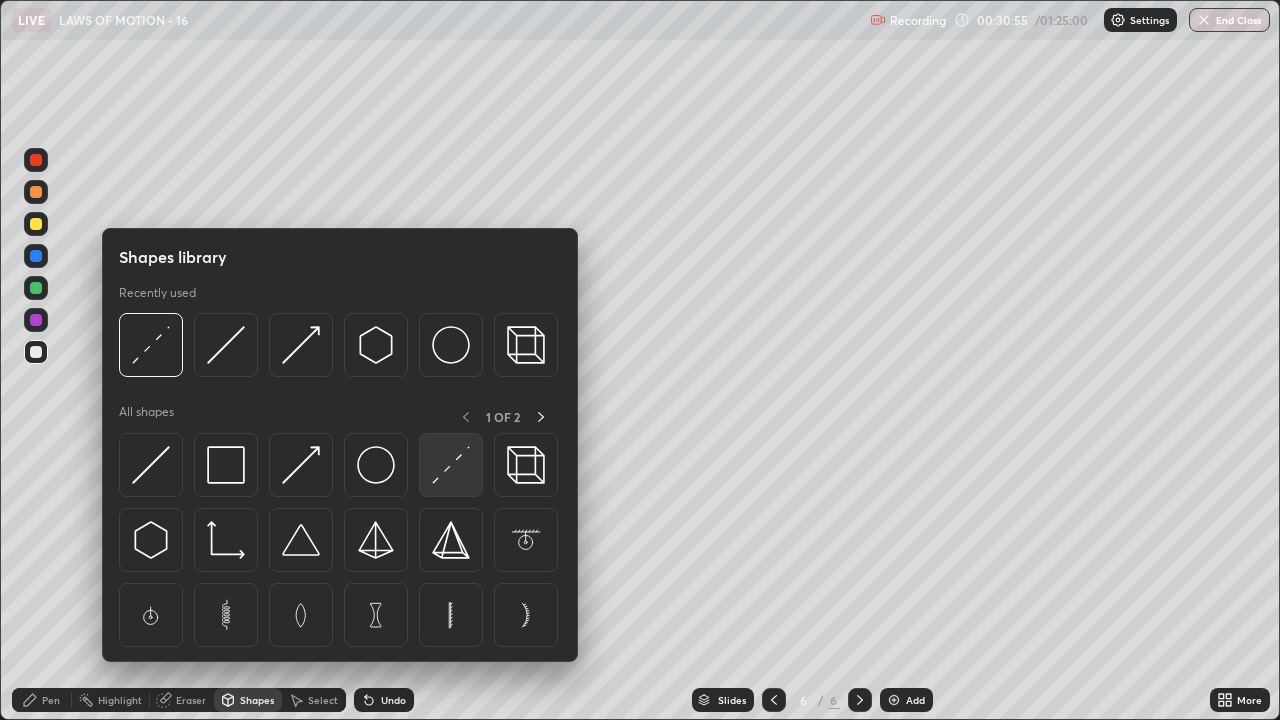 click at bounding box center [451, 465] 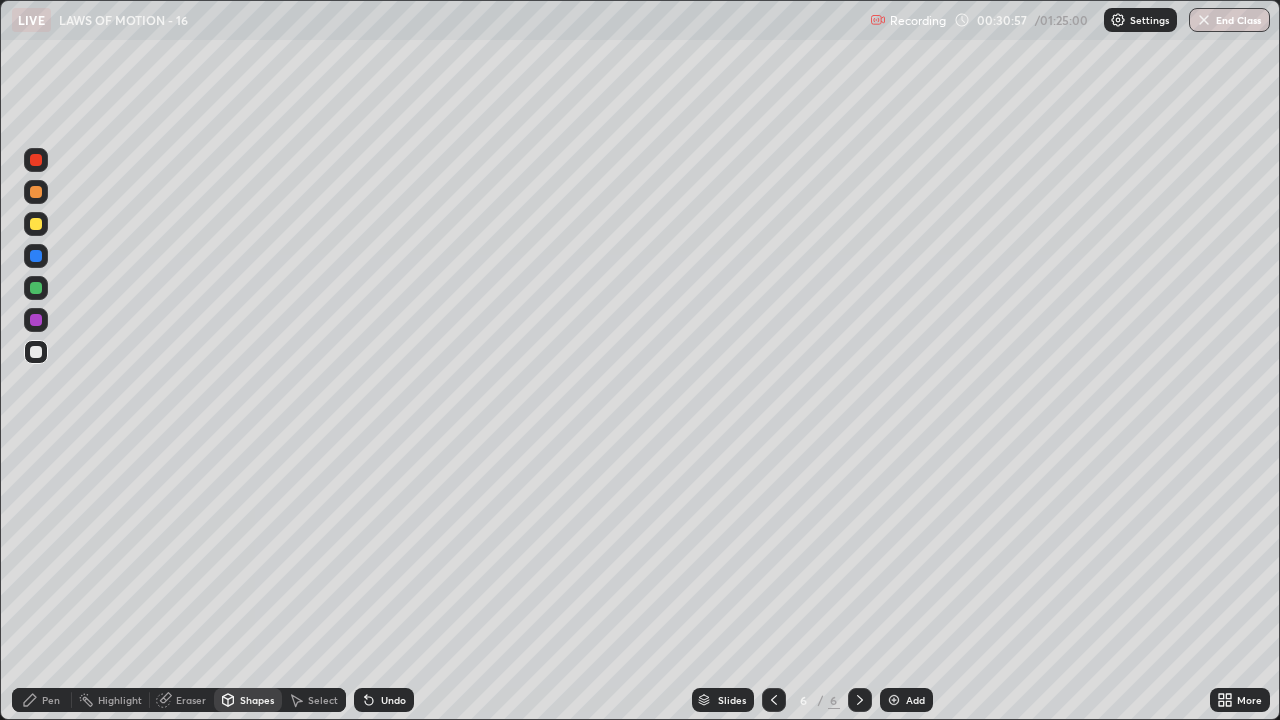 click at bounding box center (36, 160) 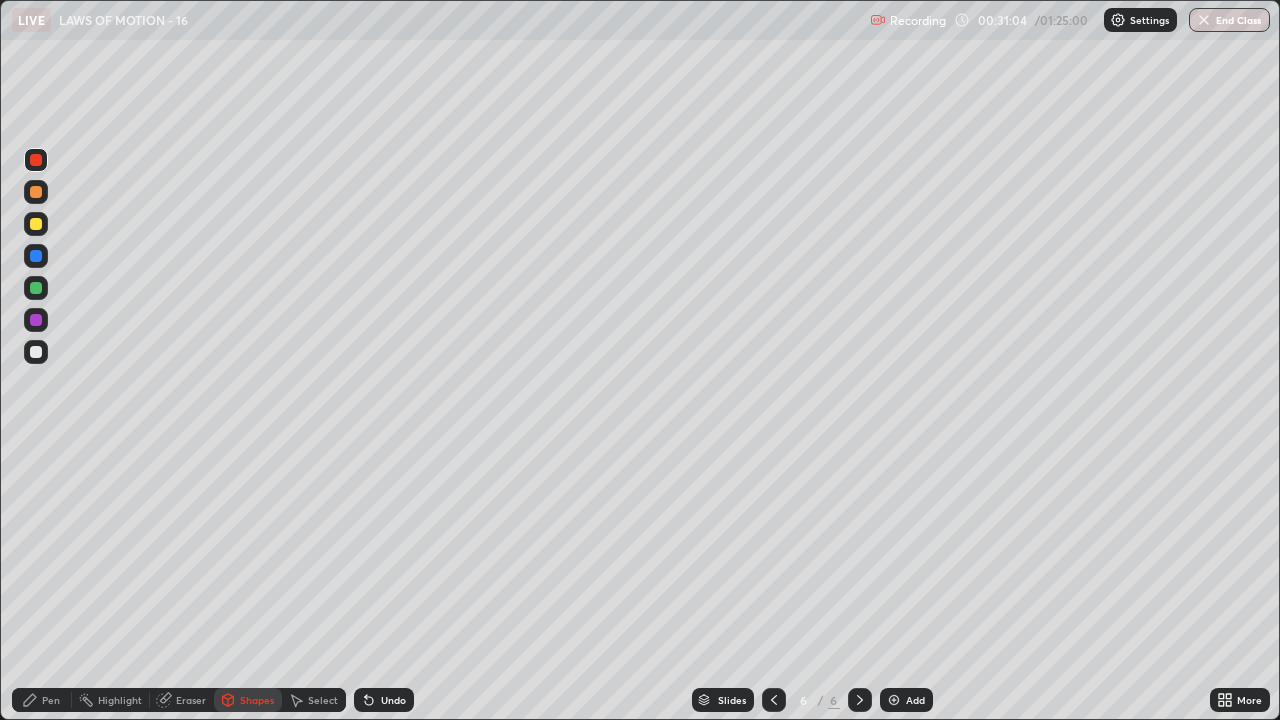 click on "Pen" at bounding box center (51, 700) 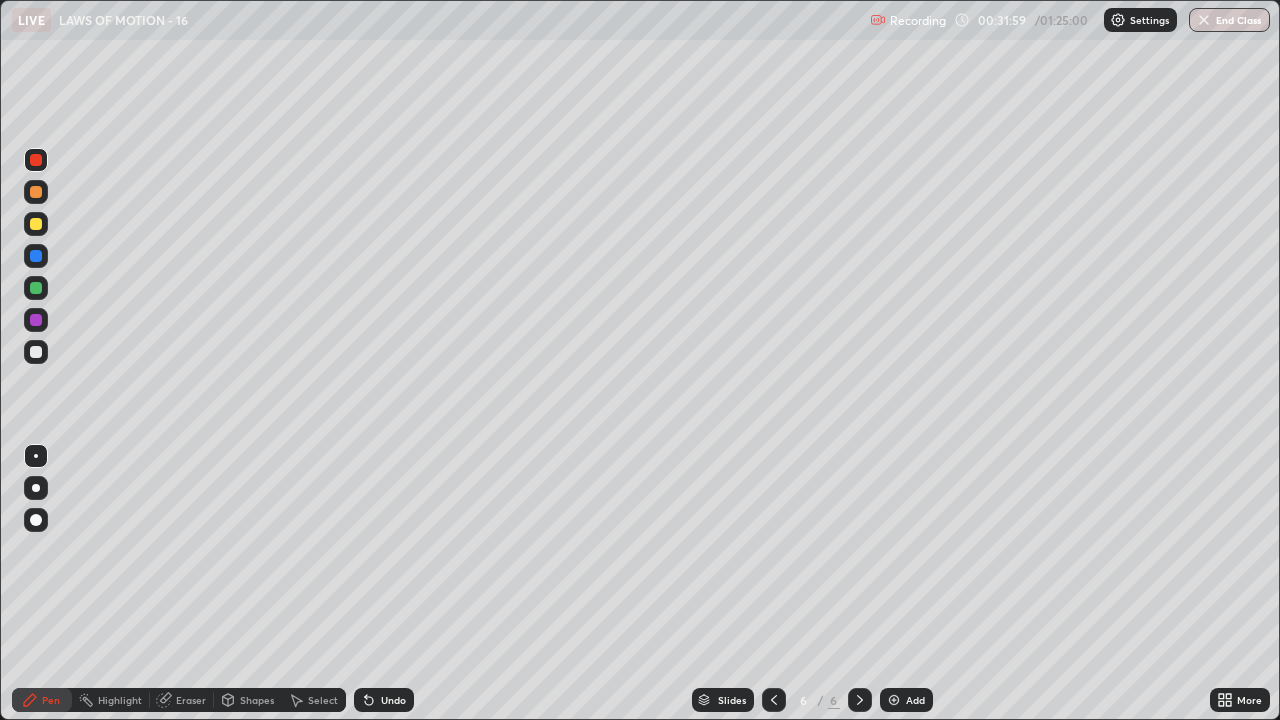 click on "Highlight" at bounding box center [120, 700] 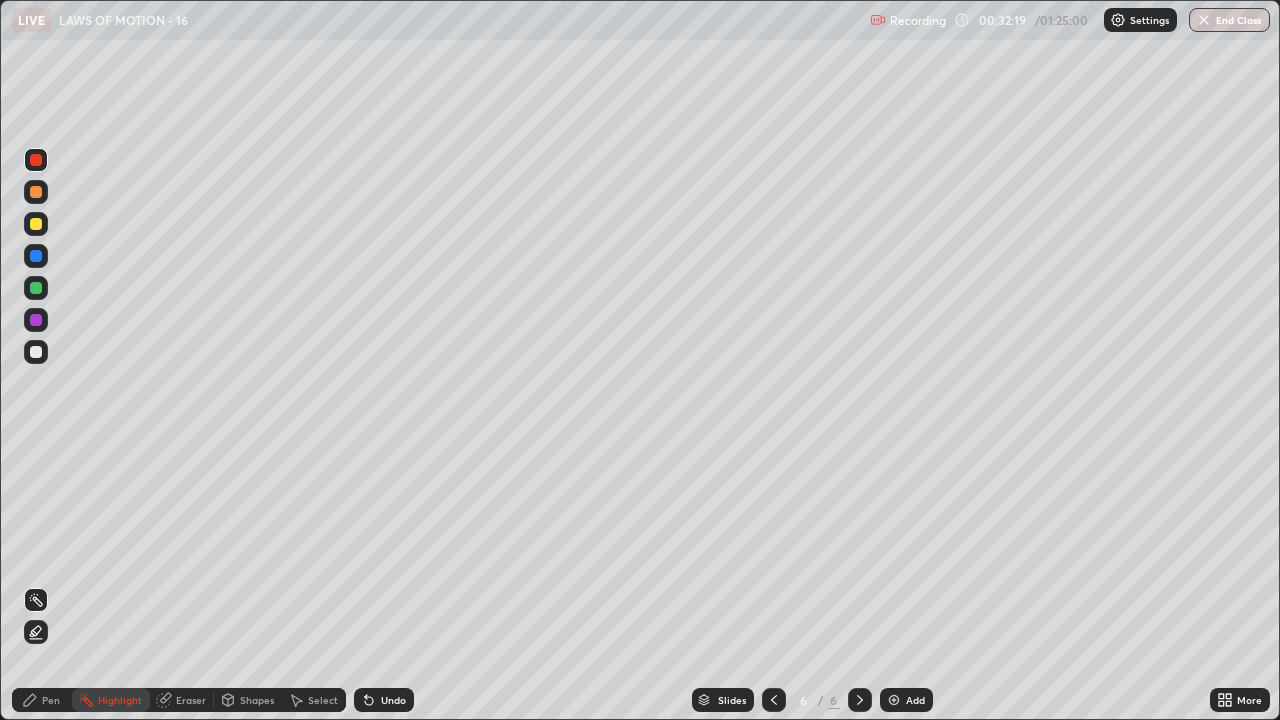 click at bounding box center (894, 700) 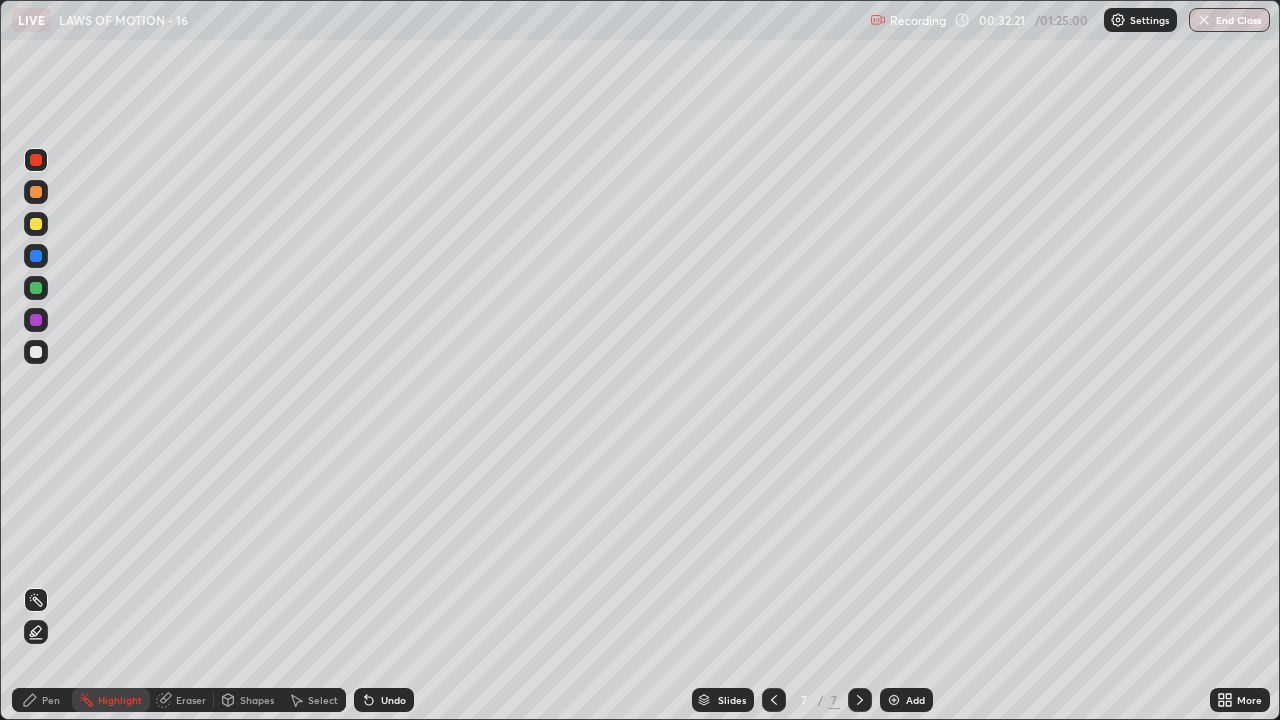 click at bounding box center (36, 352) 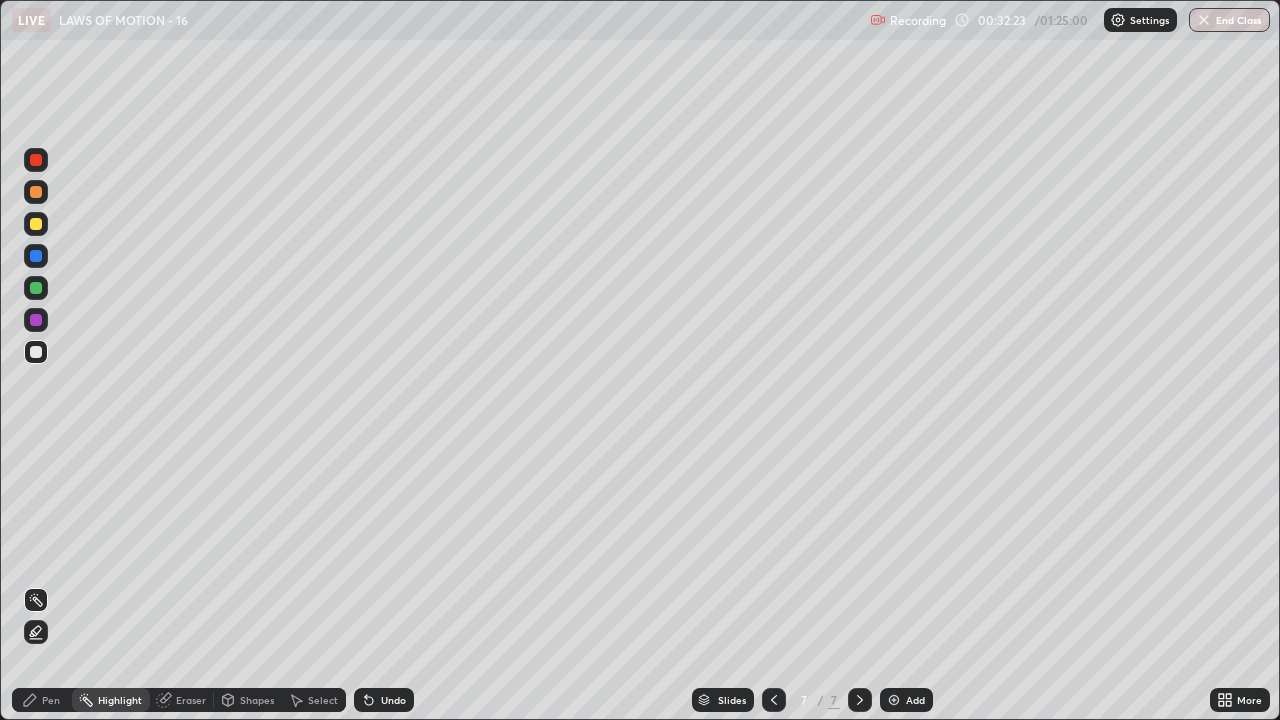 click on "Pen" at bounding box center [42, 700] 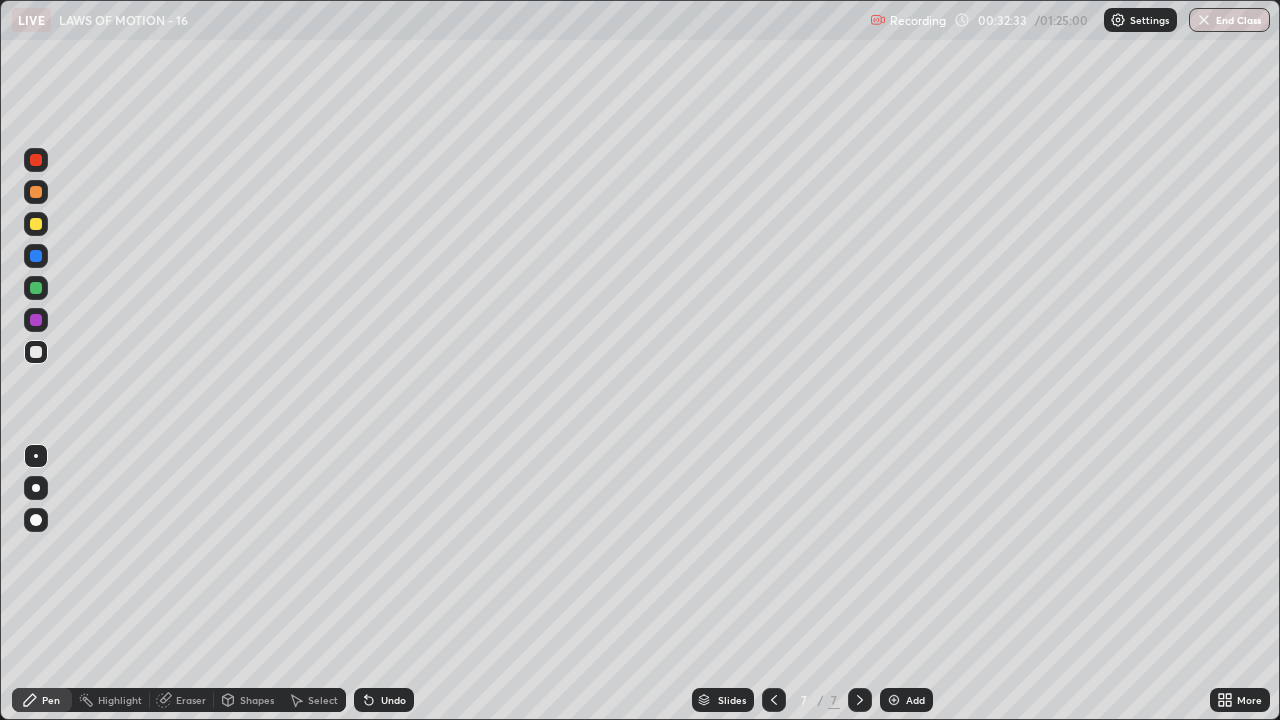 click on "Undo" at bounding box center [393, 700] 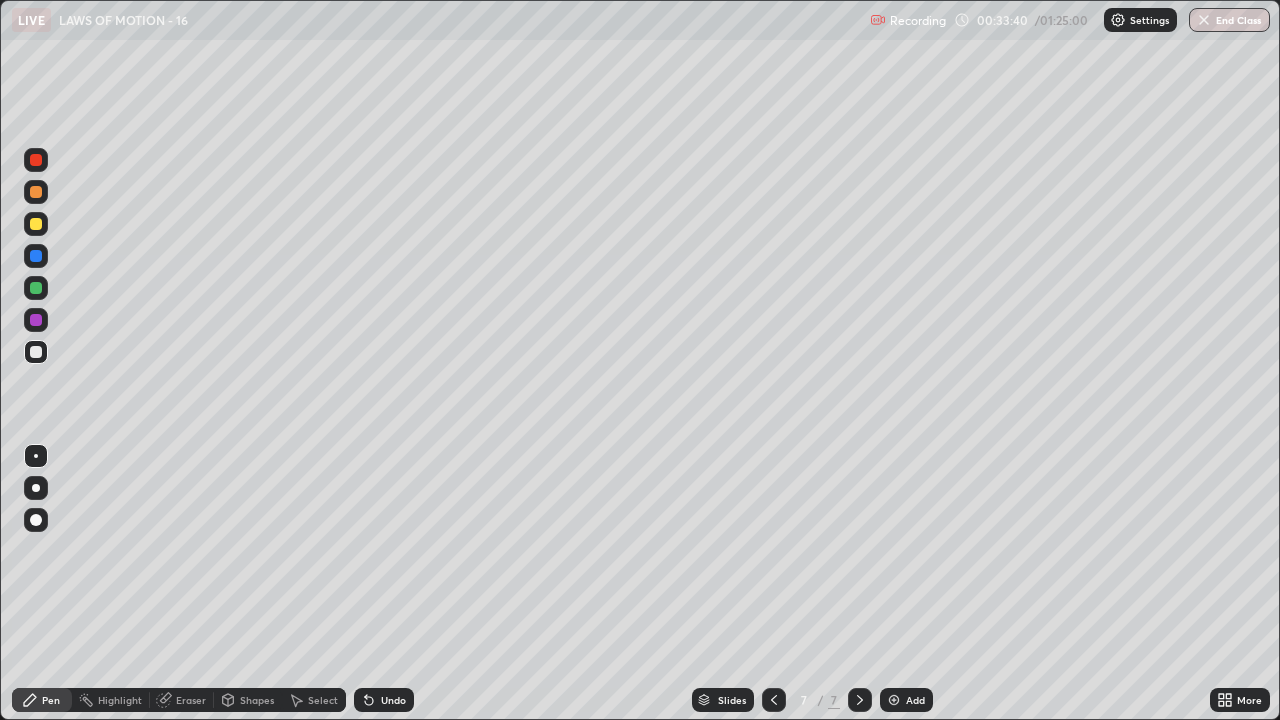 click at bounding box center [36, 160] 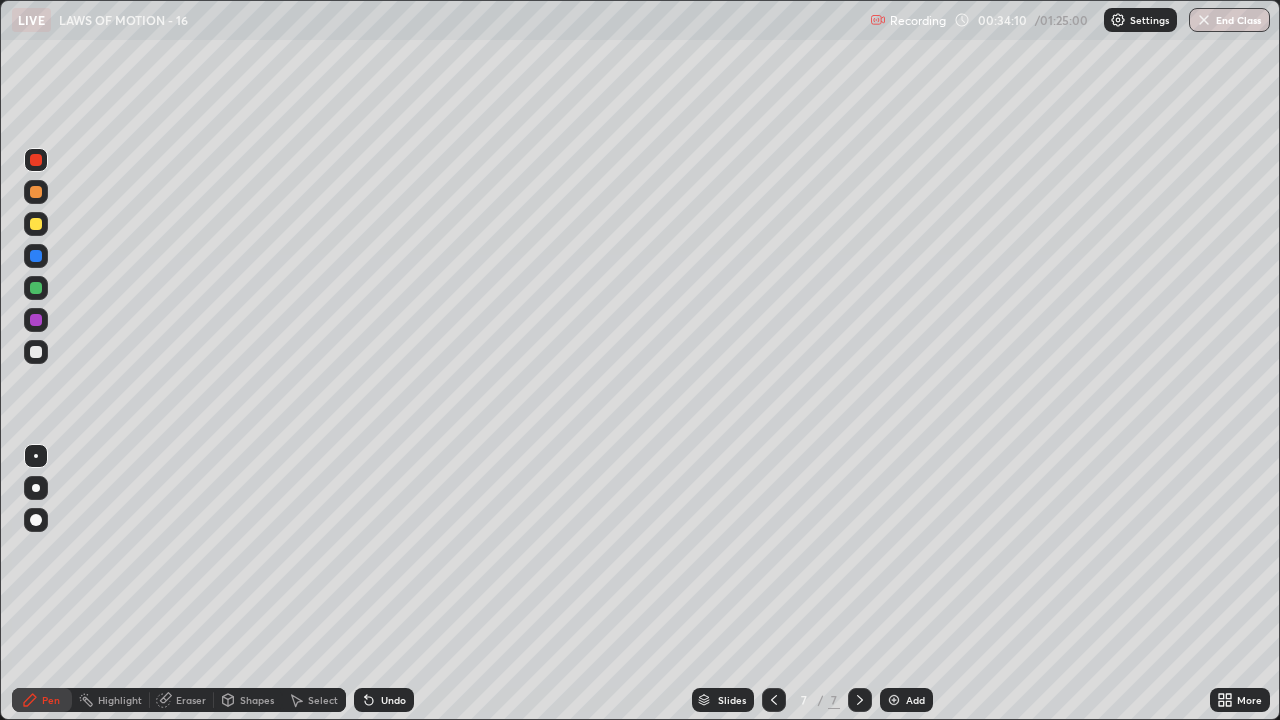 click on "Highlight" at bounding box center [120, 700] 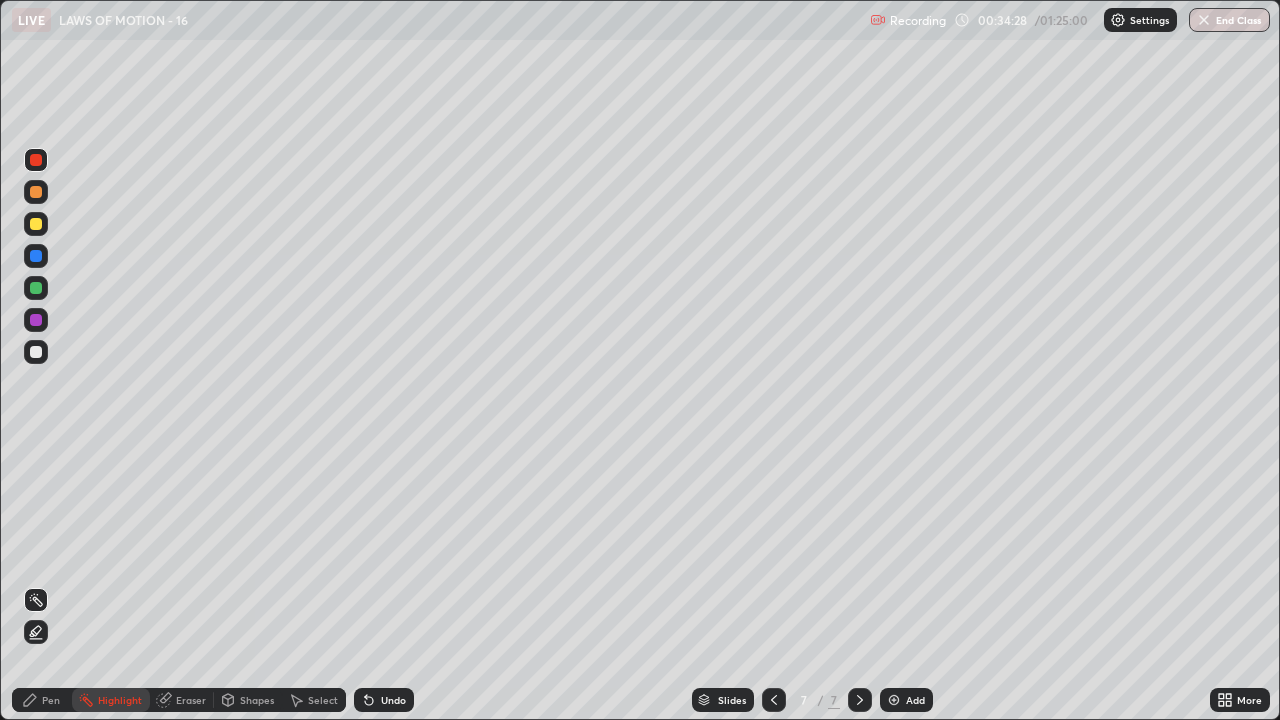 click on "Highlight" at bounding box center [120, 700] 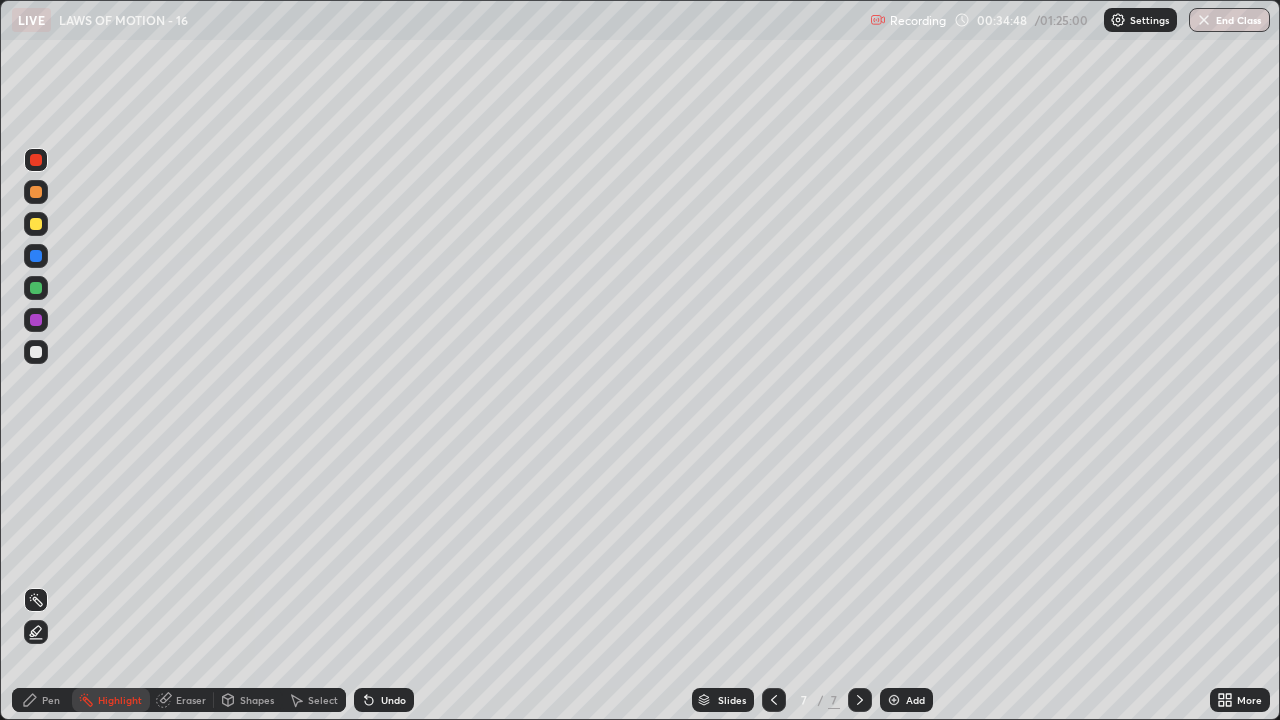 click on "Pen" at bounding box center [51, 700] 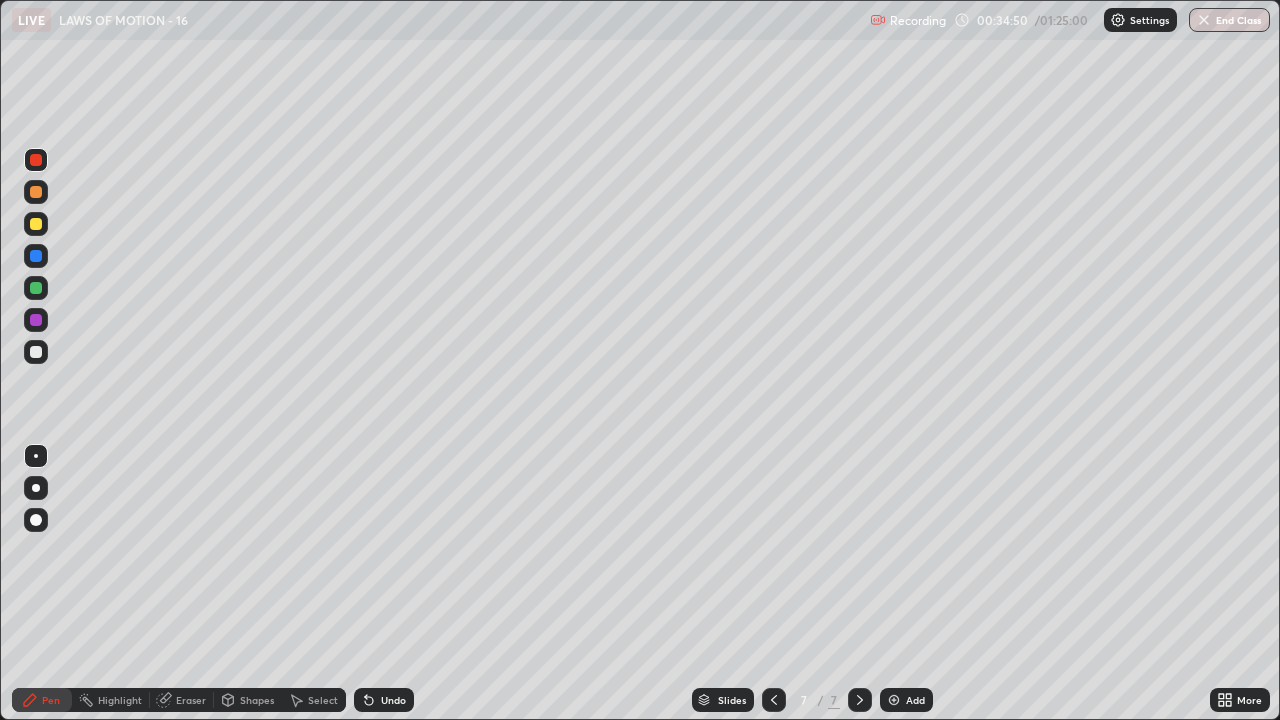 click at bounding box center (36, 352) 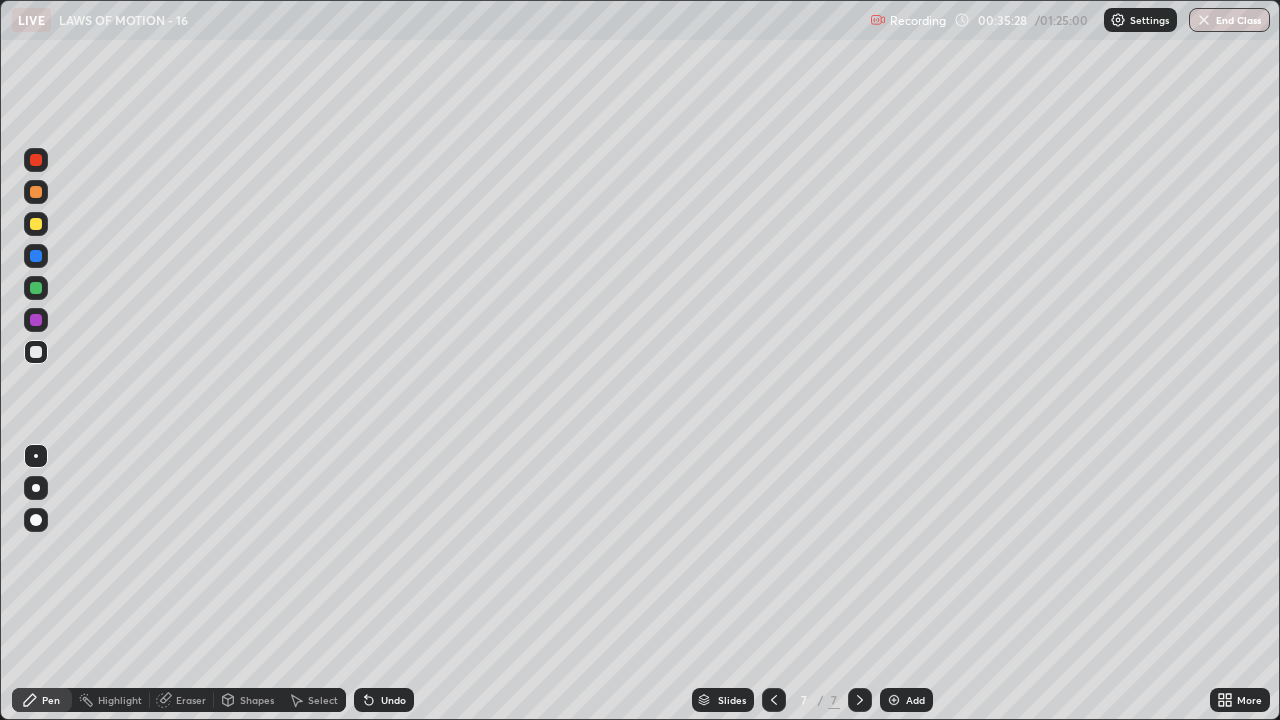 click on "Highlight" at bounding box center (120, 700) 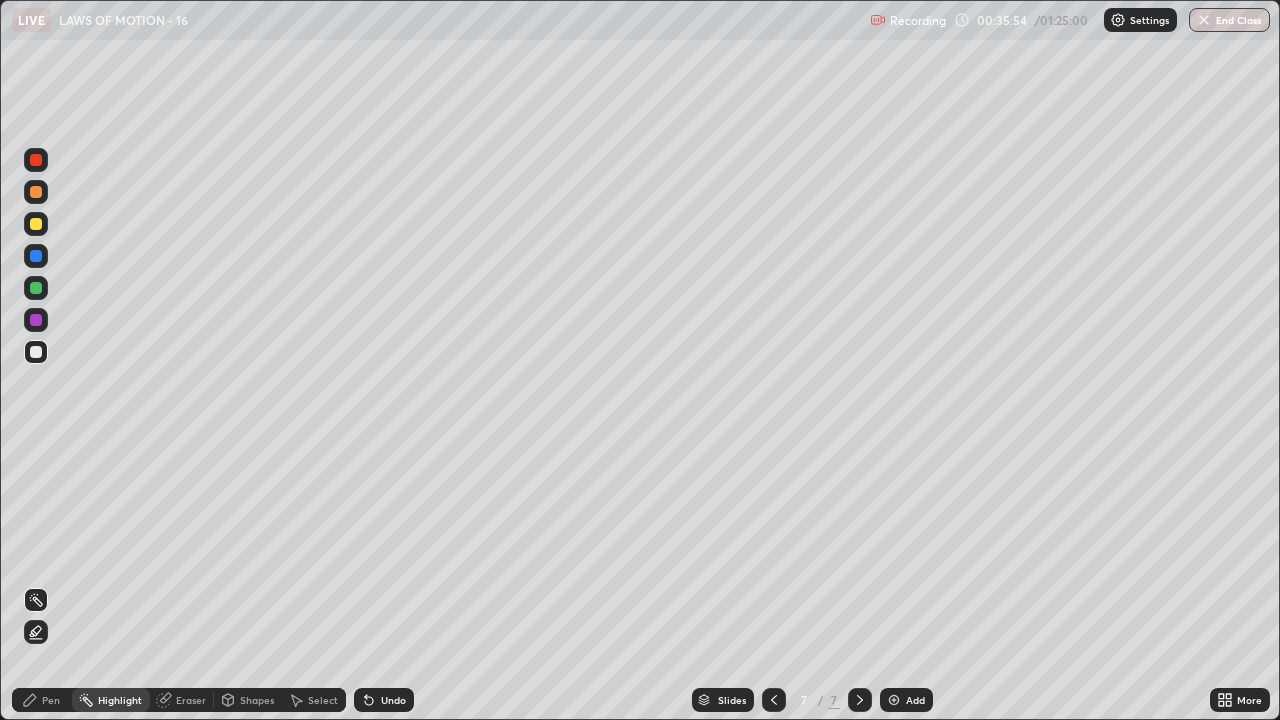 click on "Pen" at bounding box center (51, 700) 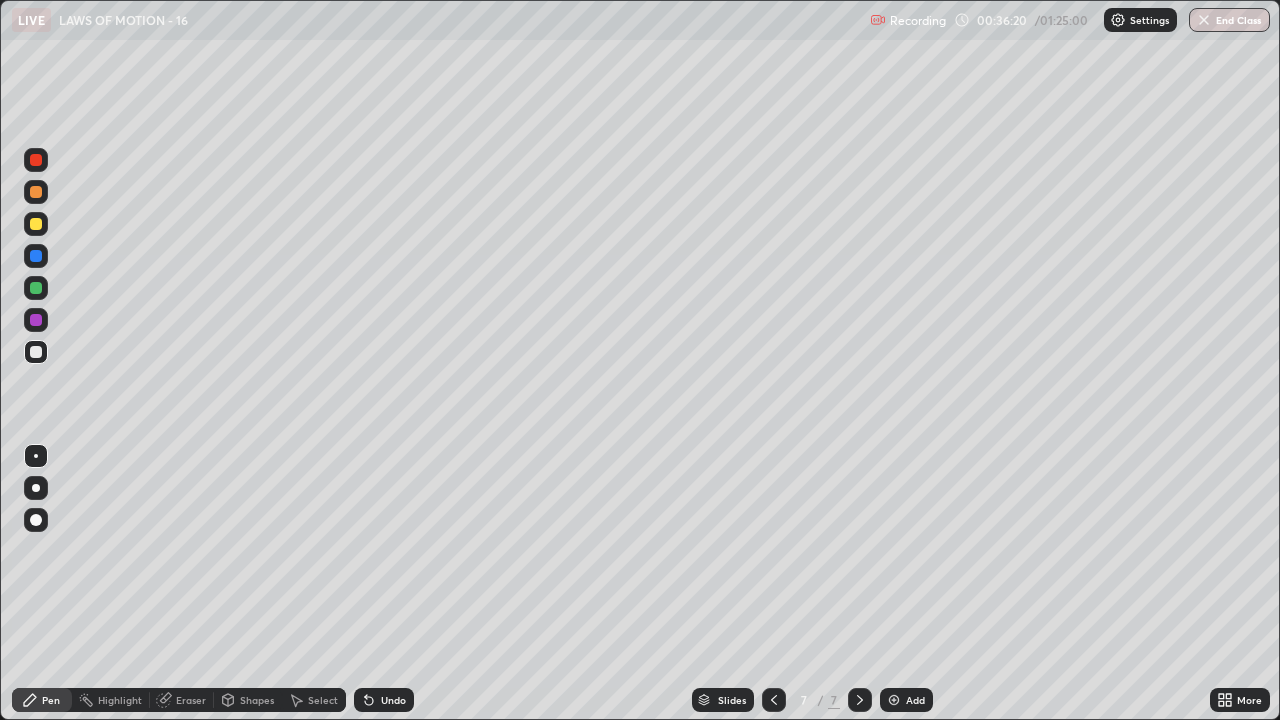 click on "Eraser" at bounding box center (191, 700) 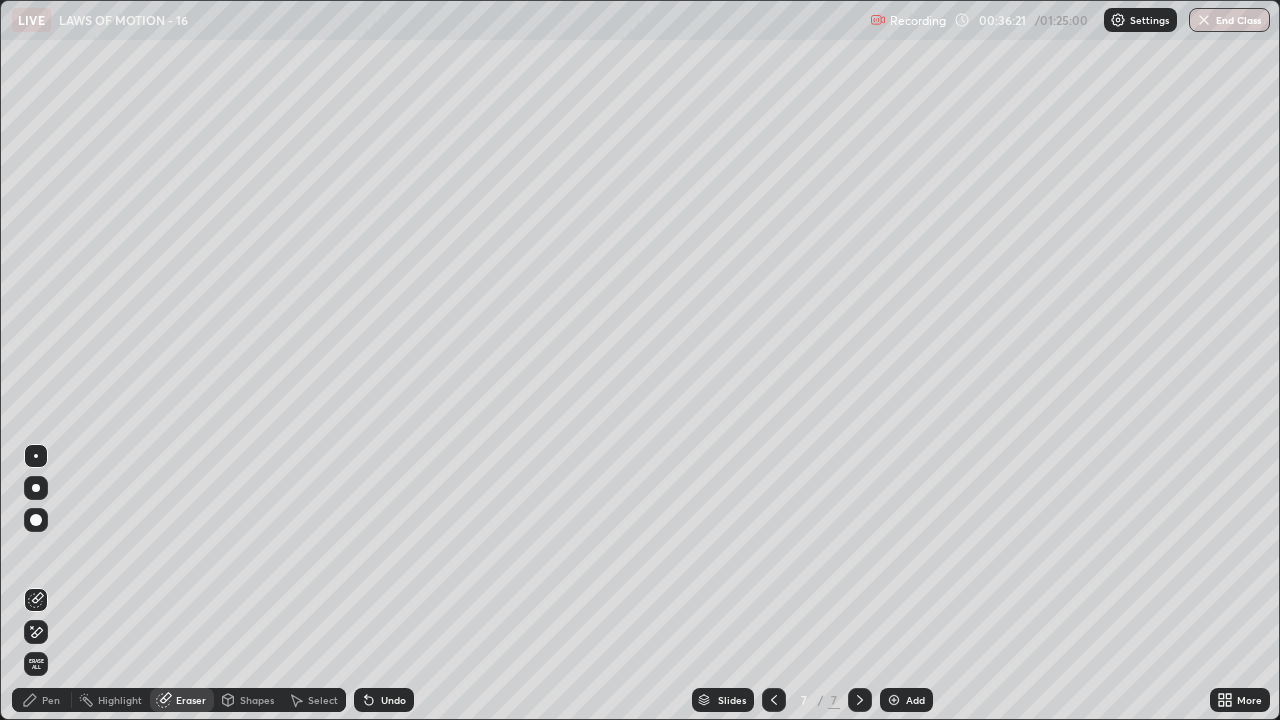 click on "Shapes" at bounding box center (257, 700) 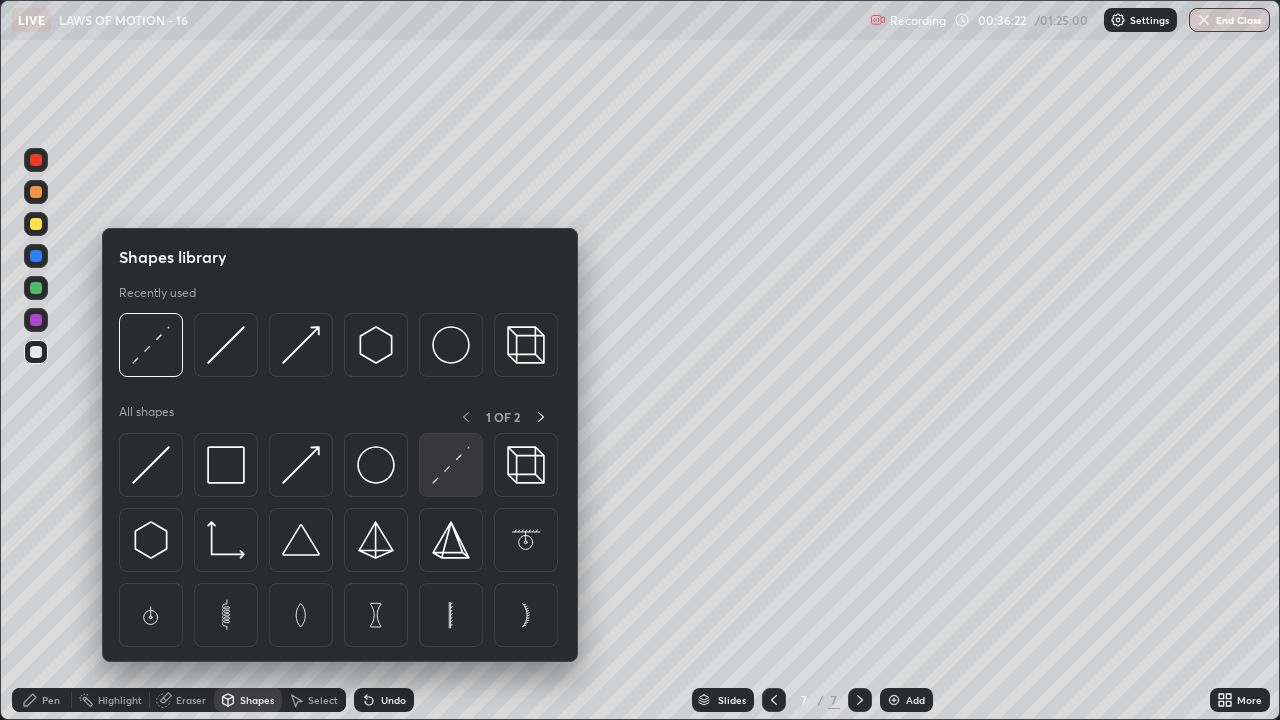 click at bounding box center (451, 465) 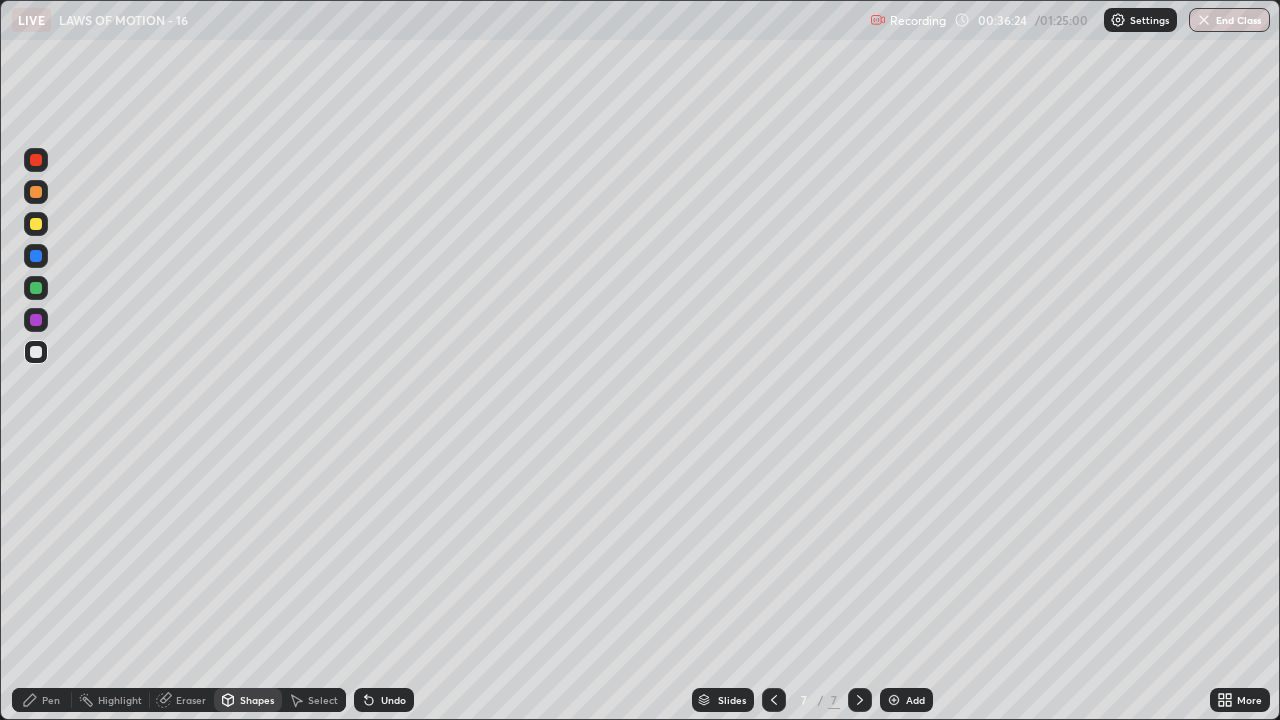 click at bounding box center (36, 160) 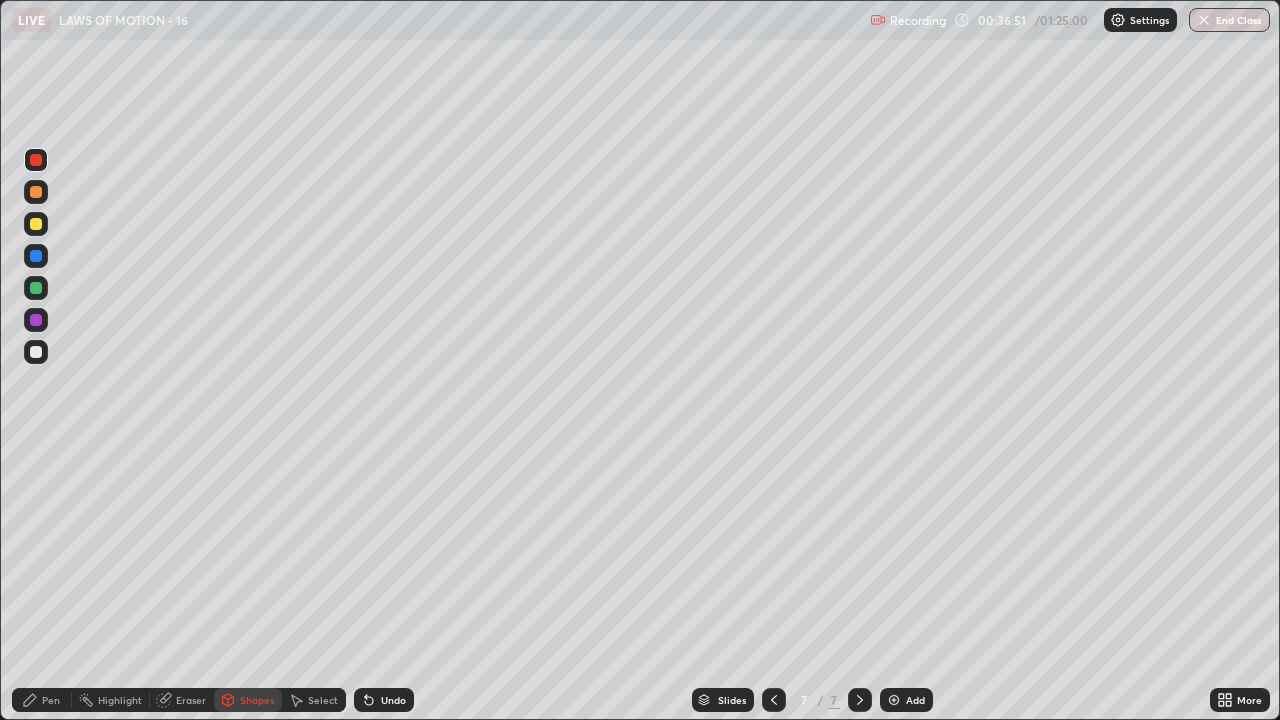 click on "Highlight" at bounding box center [120, 700] 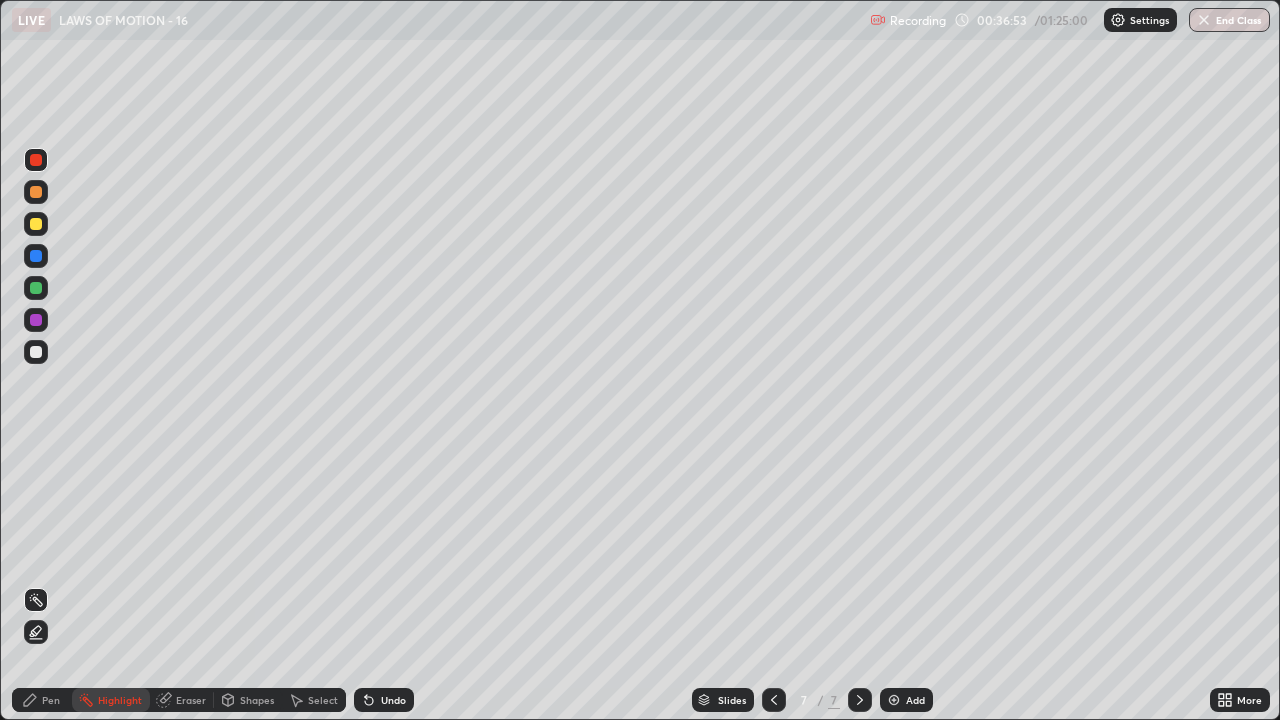 click on "Pen" at bounding box center [51, 700] 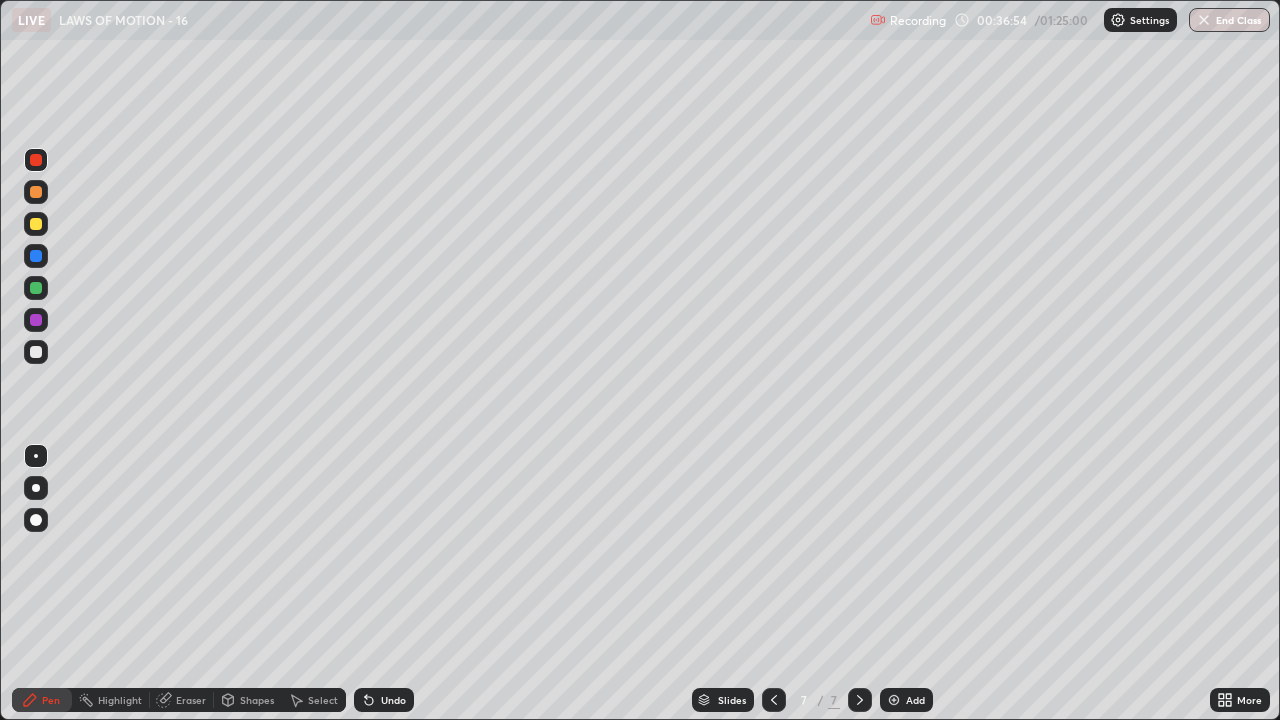 click on "Pen" at bounding box center [51, 700] 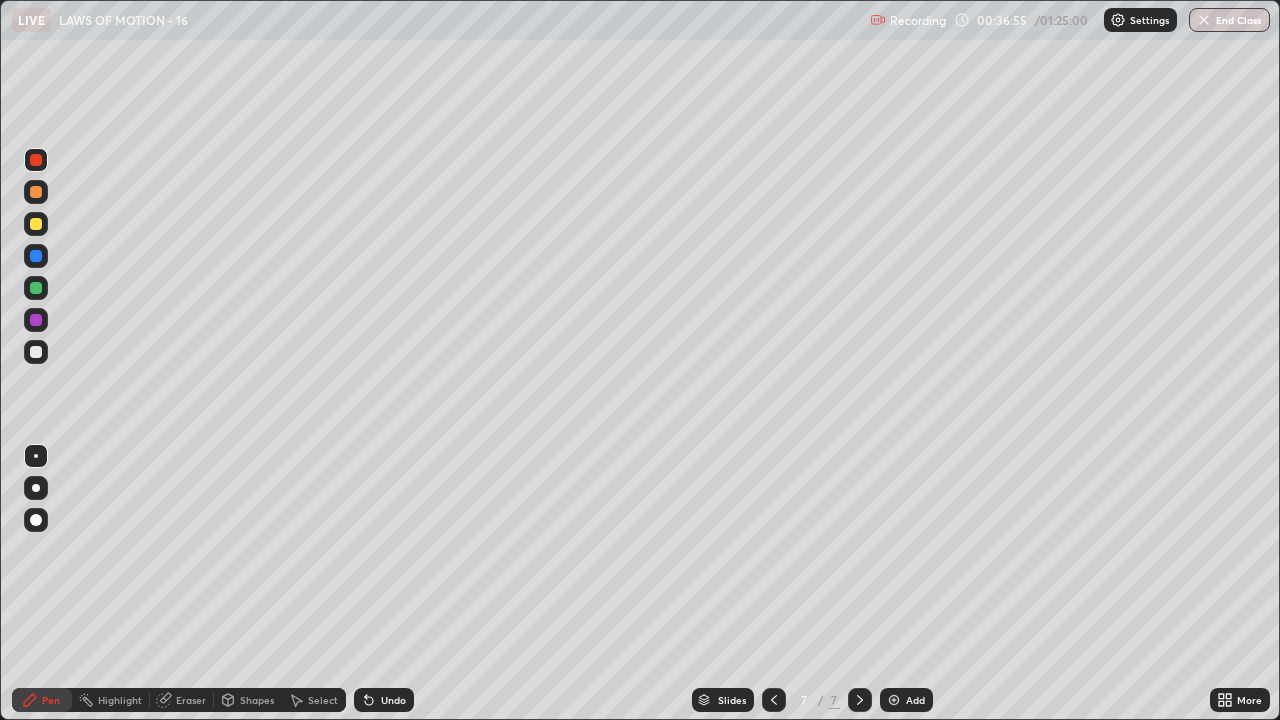 click at bounding box center [36, 224] 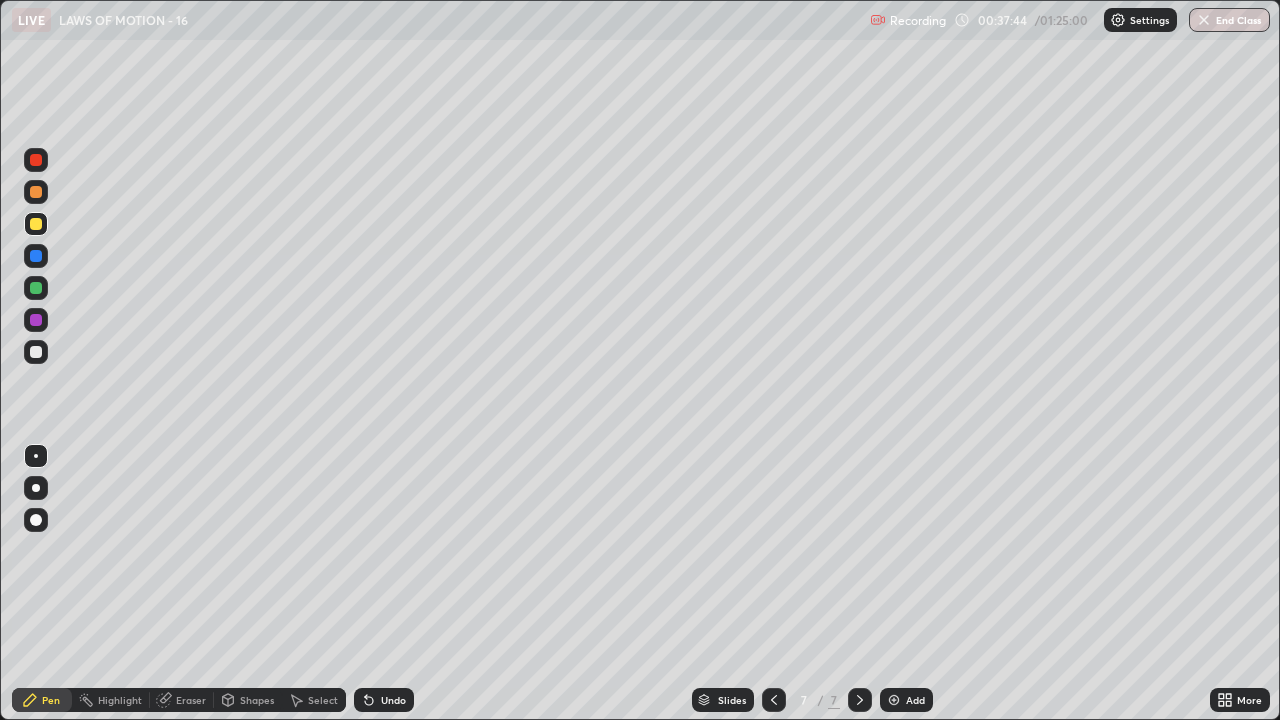 click at bounding box center [36, 352] 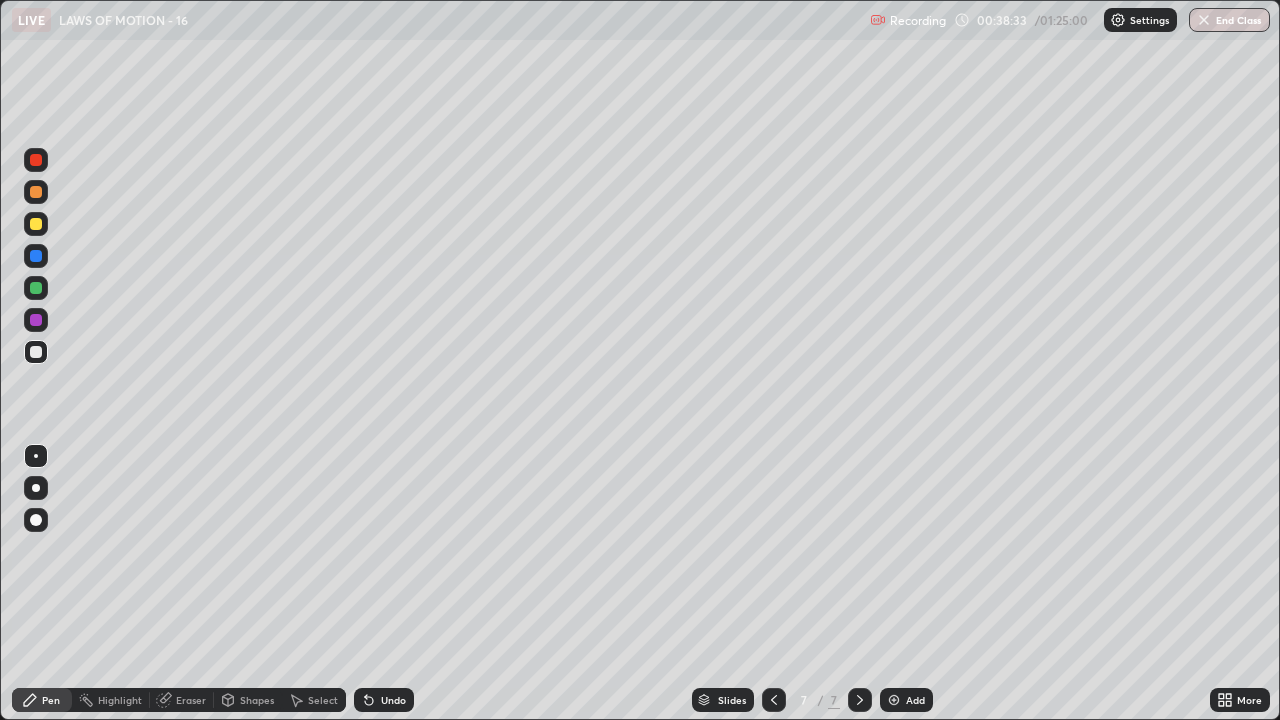click on "Shapes" at bounding box center (257, 700) 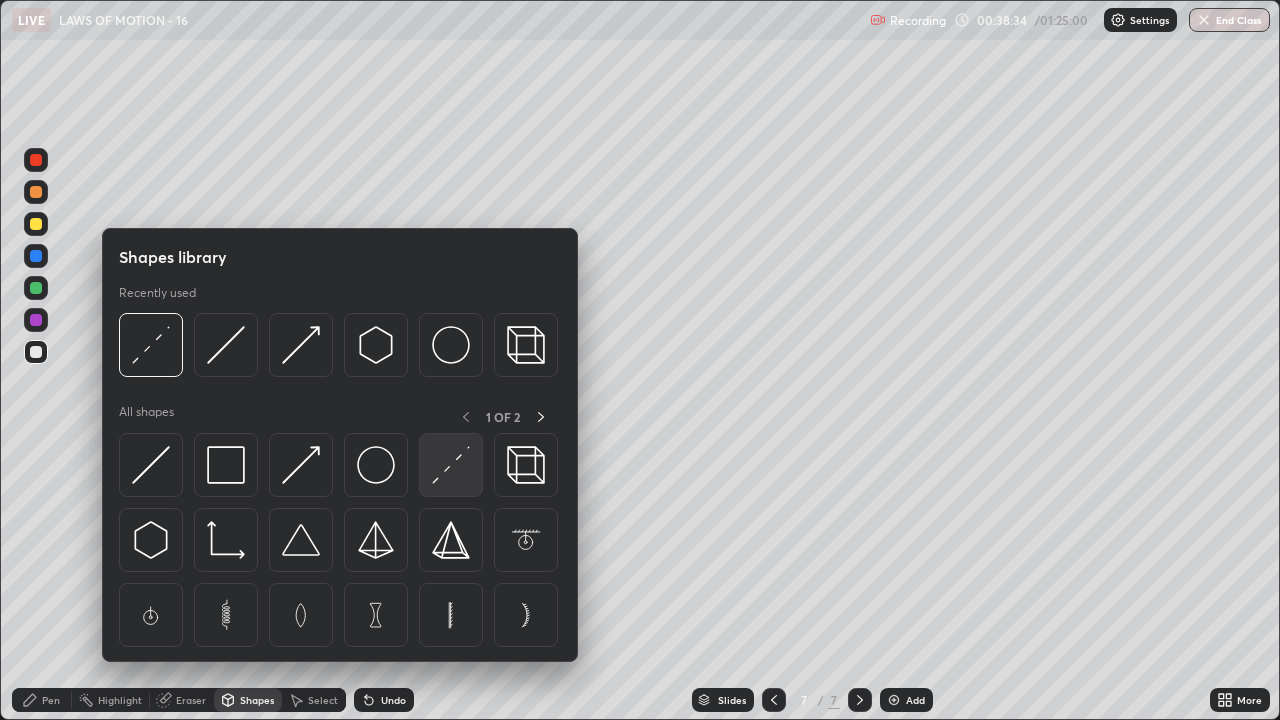 click at bounding box center (451, 465) 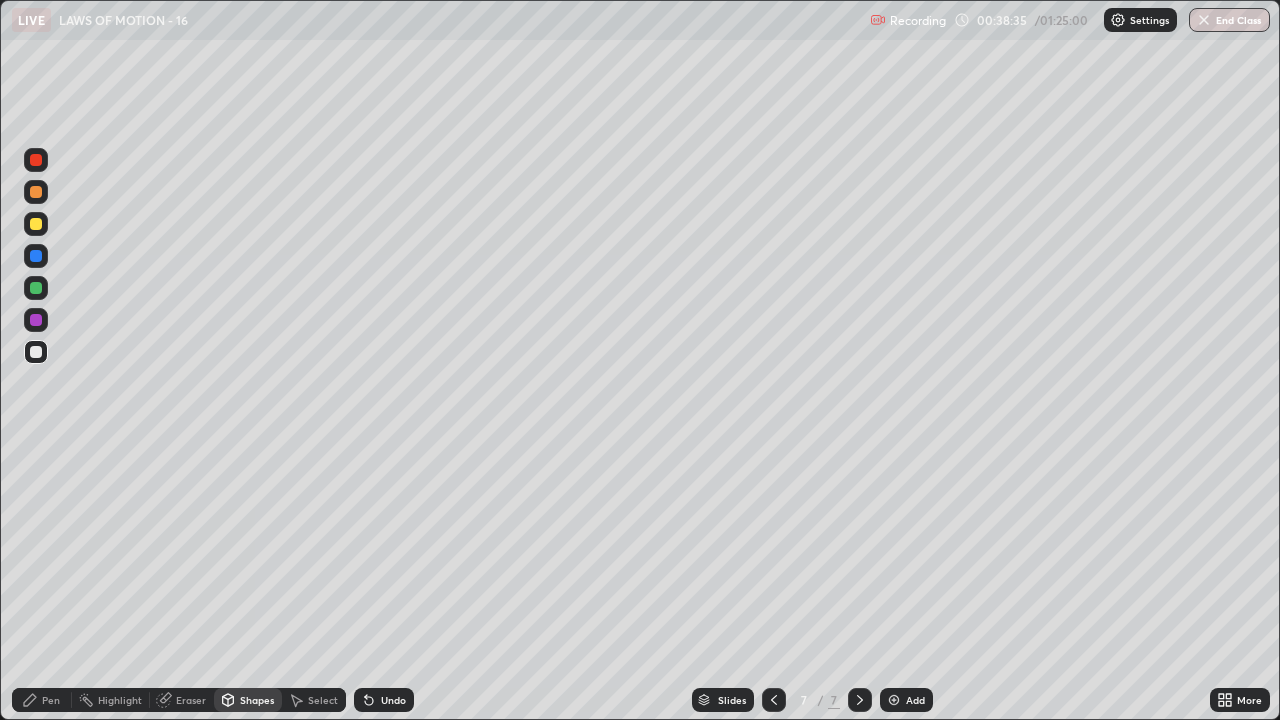 click at bounding box center [36, 256] 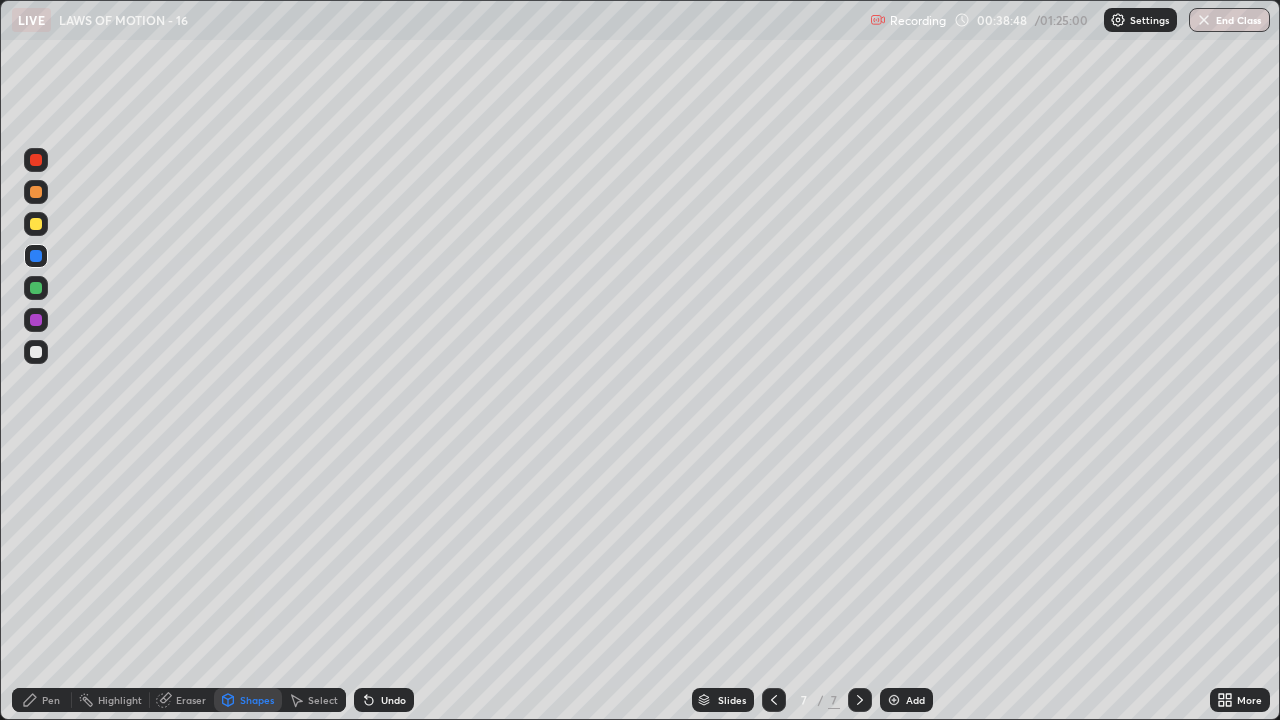 click at bounding box center [36, 352] 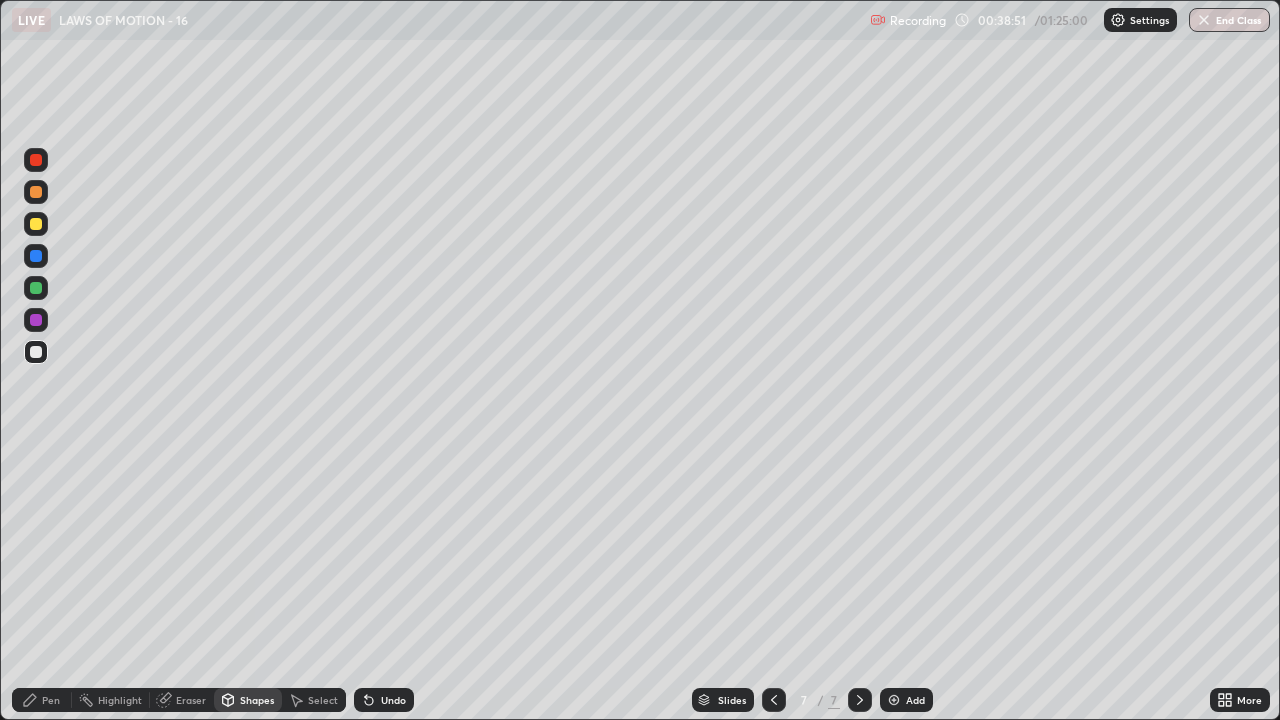 click on "Pen" at bounding box center (42, 700) 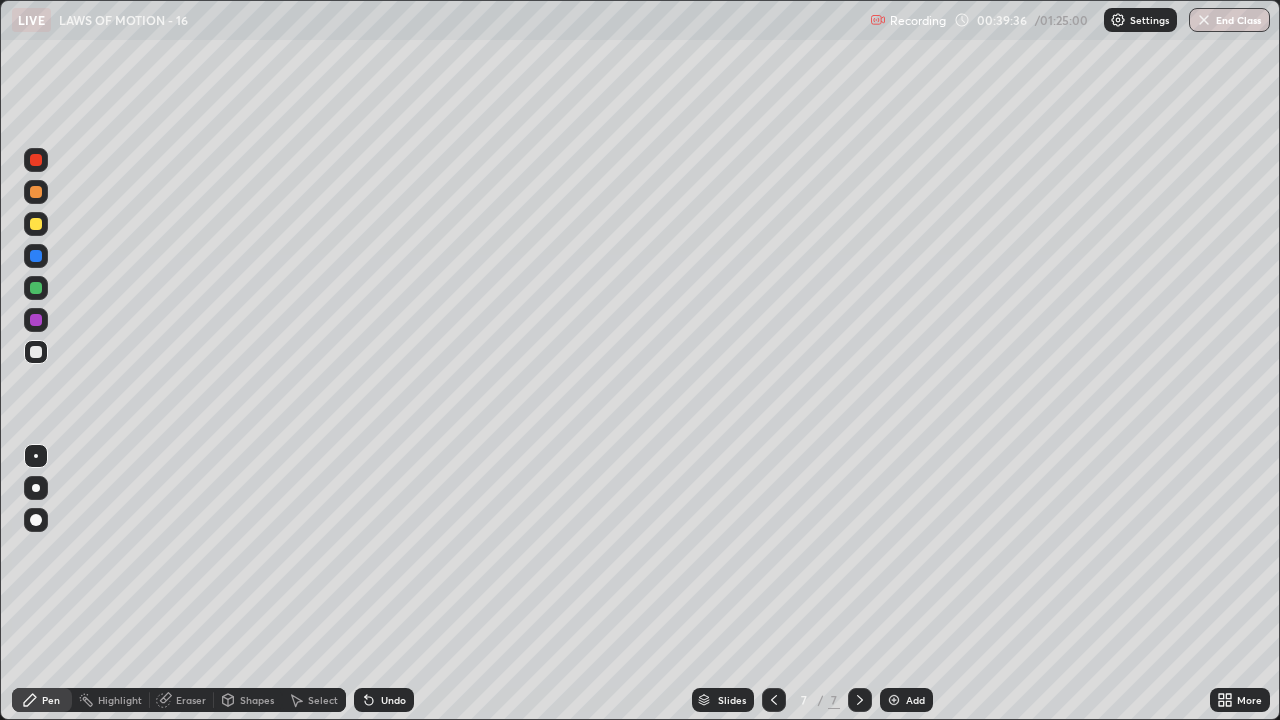 click on "Select" at bounding box center [323, 700] 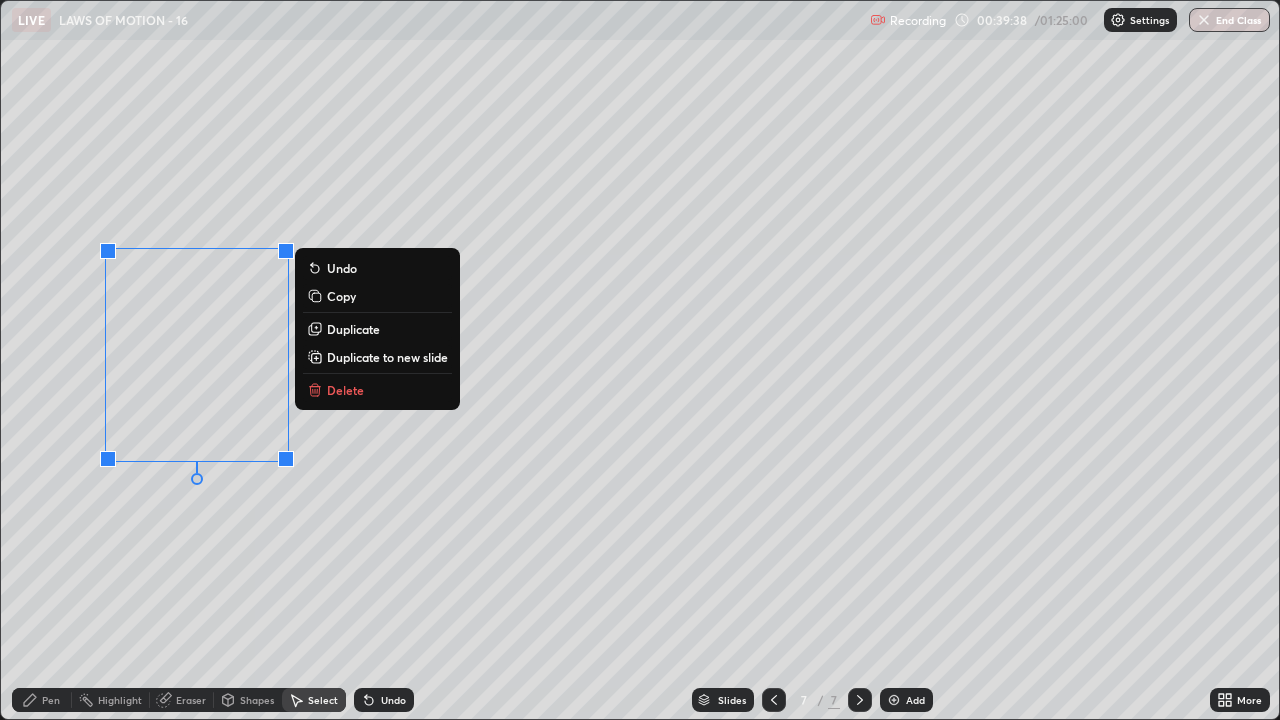 click on "0 ° Undo Copy Duplicate Duplicate to new slide Delete" at bounding box center [640, 360] 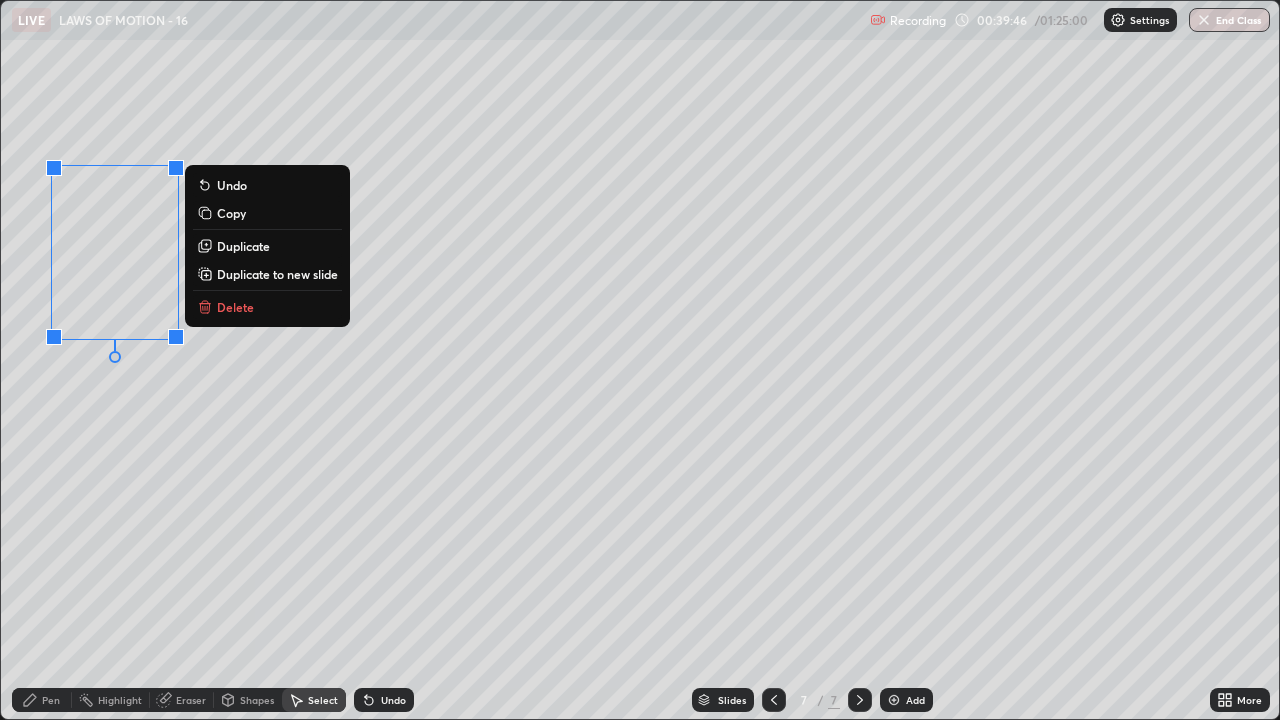 click on "0 ° Undo Copy Duplicate Duplicate to new slide Delete" at bounding box center (640, 360) 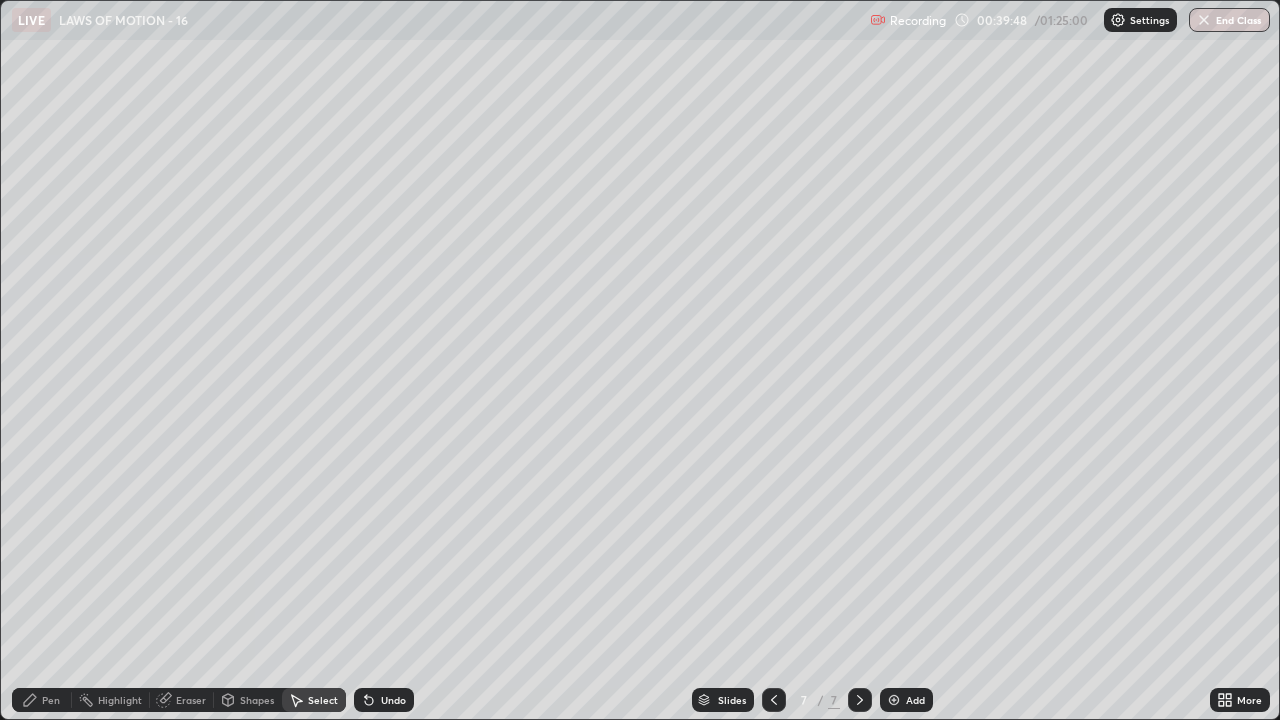 click on "Shapes" at bounding box center [248, 700] 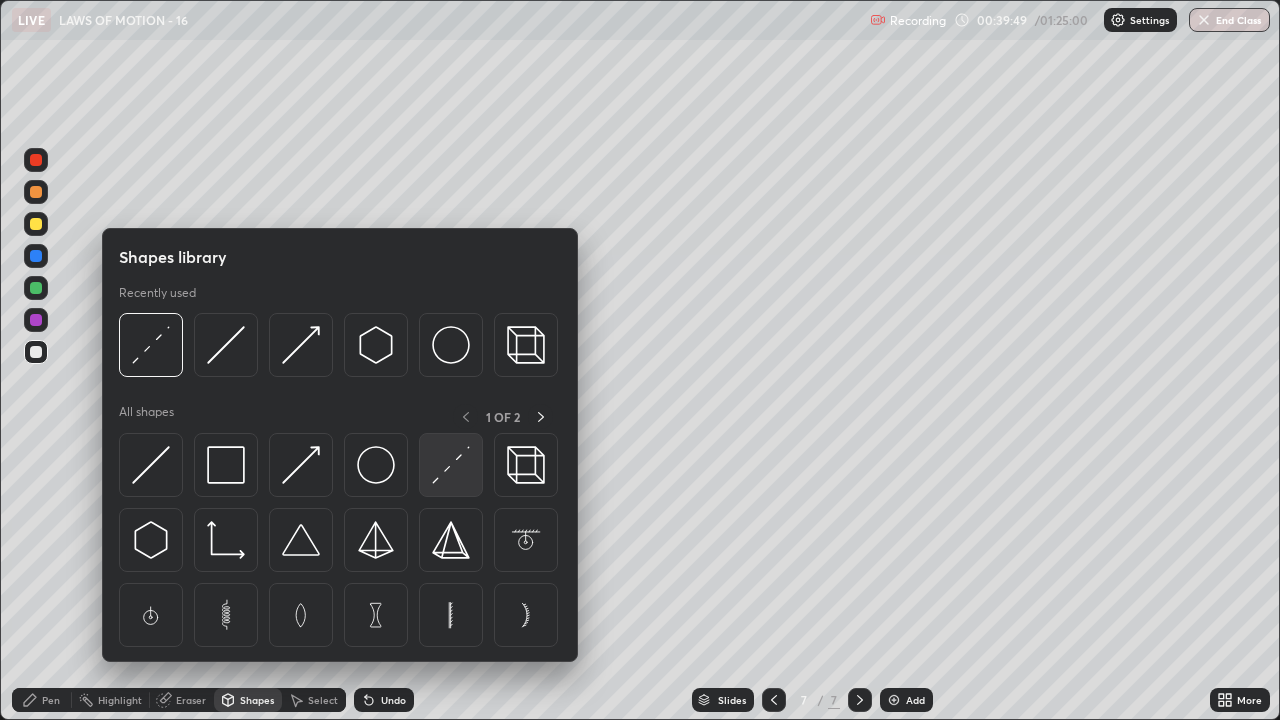 click at bounding box center (451, 465) 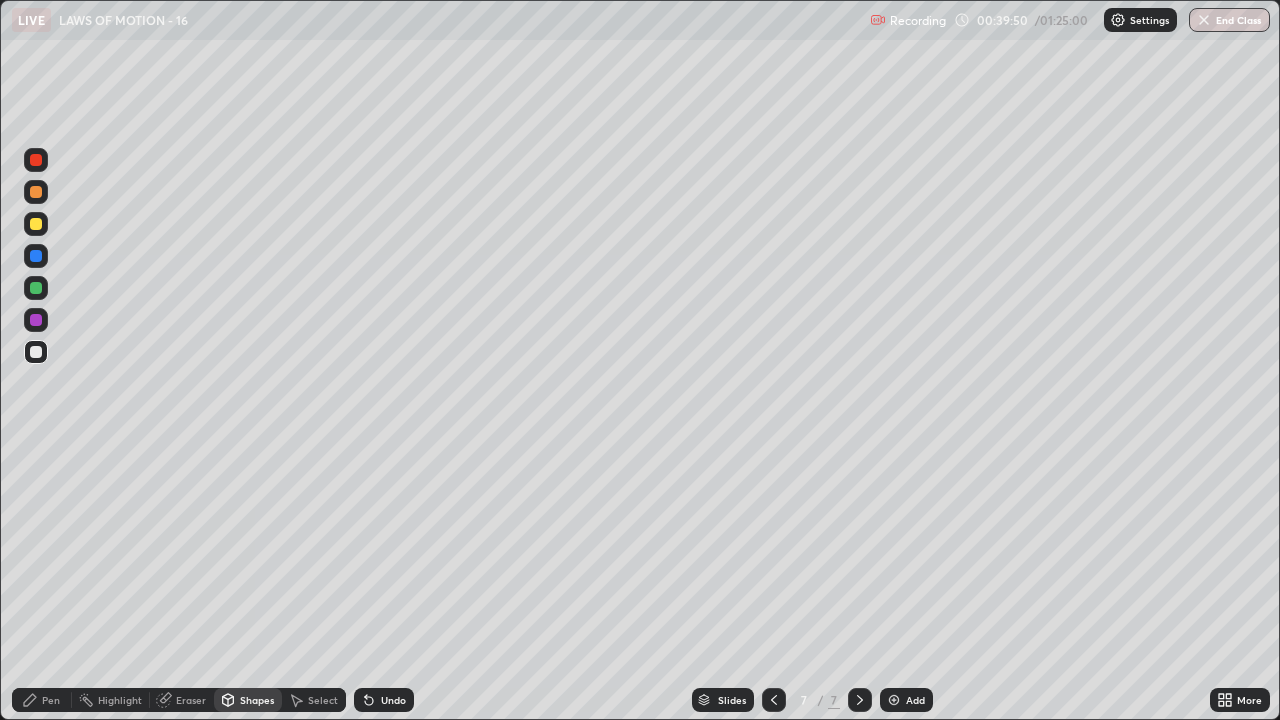 click at bounding box center [36, 224] 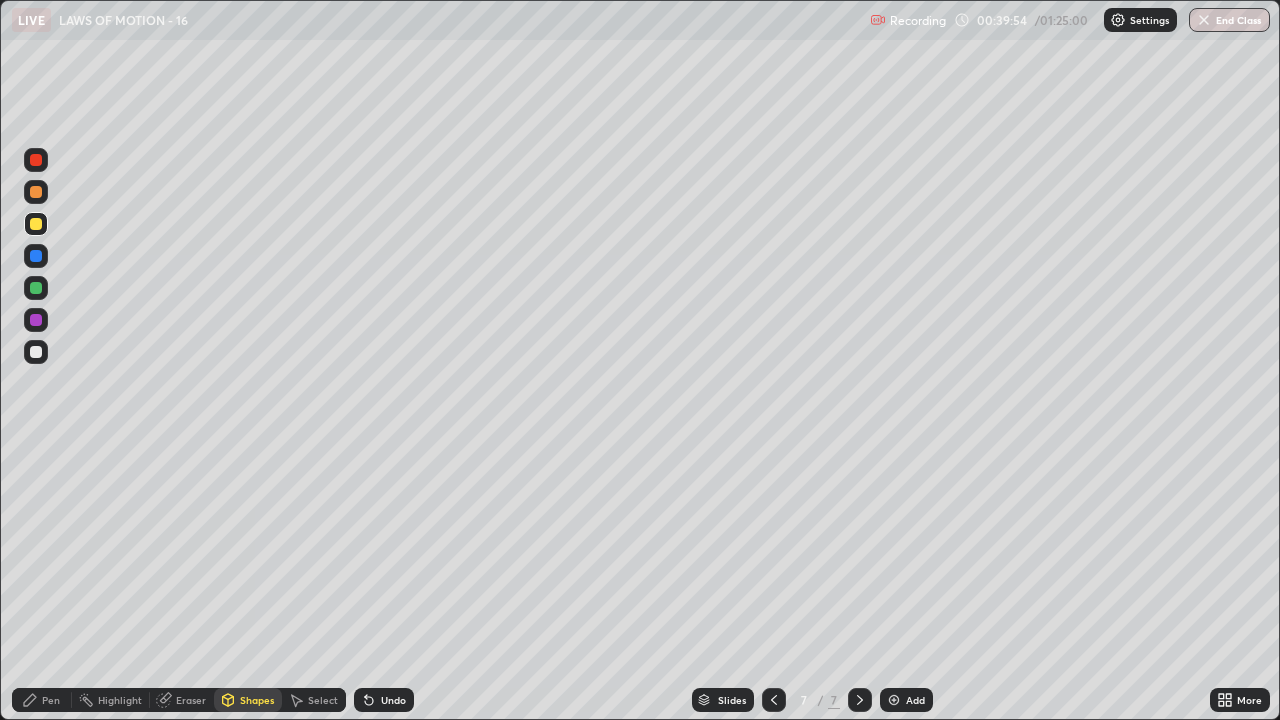 click on "Shapes" at bounding box center [257, 700] 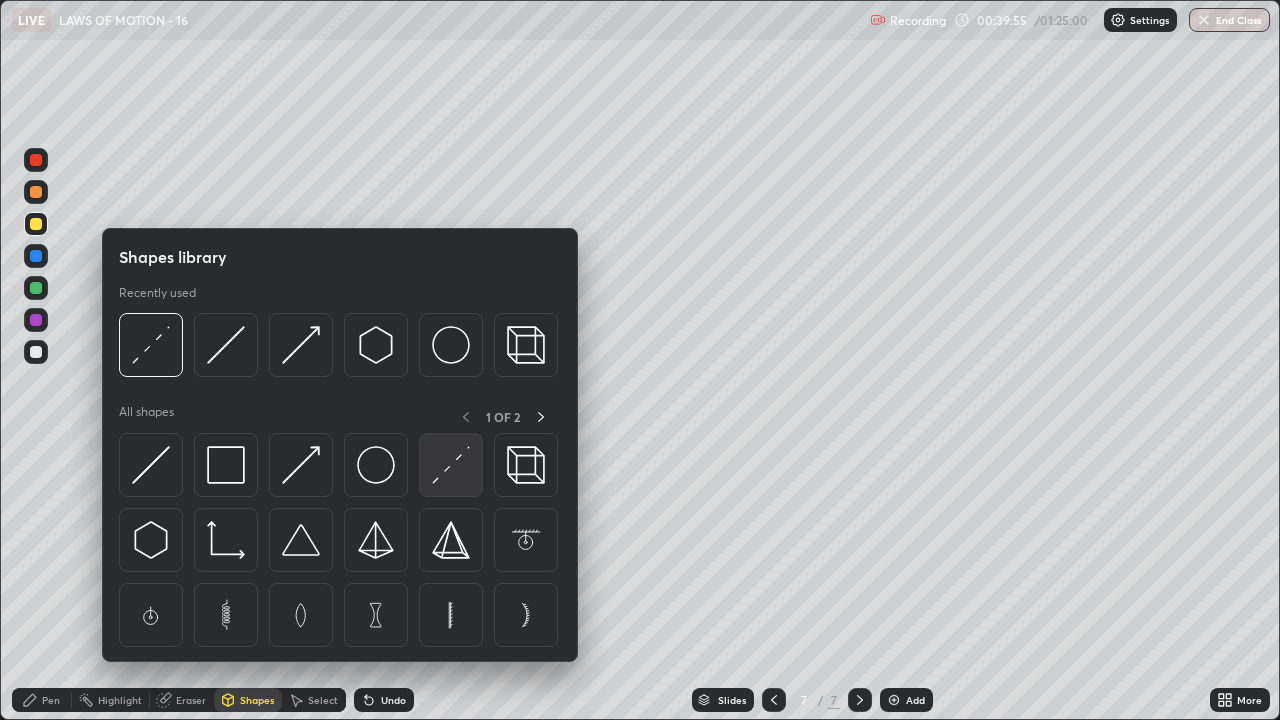 click at bounding box center [451, 465] 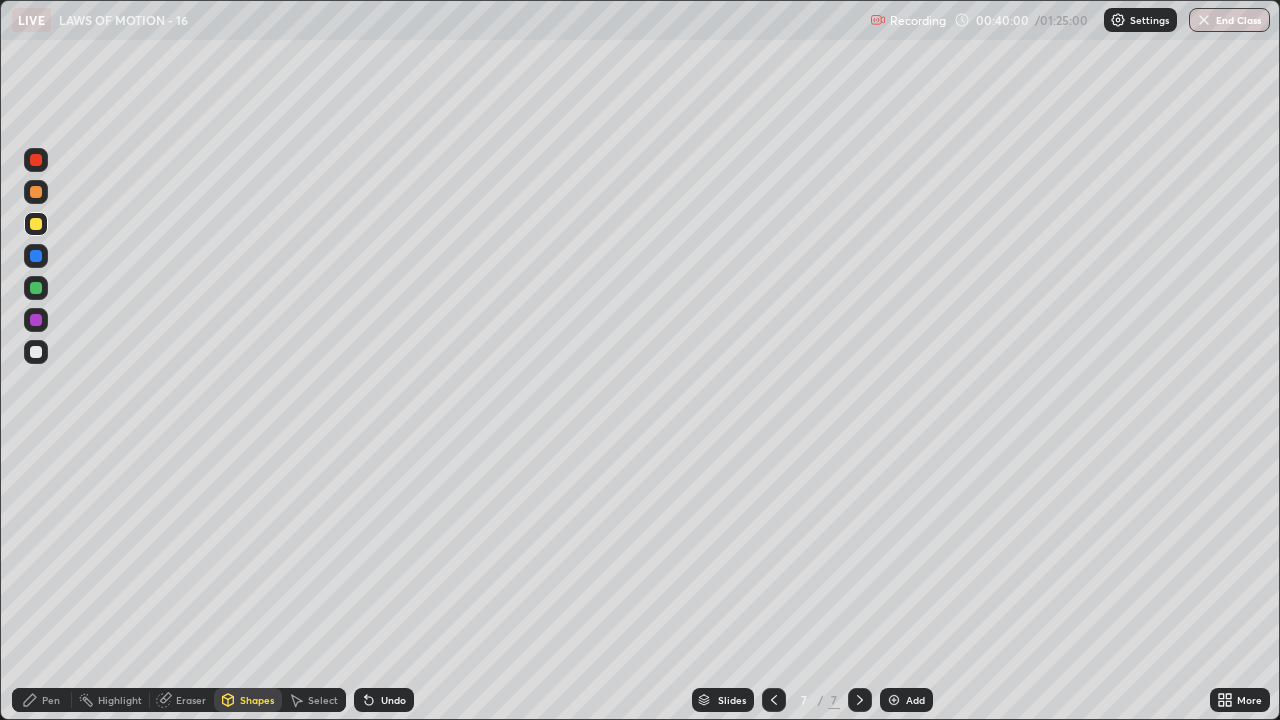 click on "Pen" at bounding box center (51, 700) 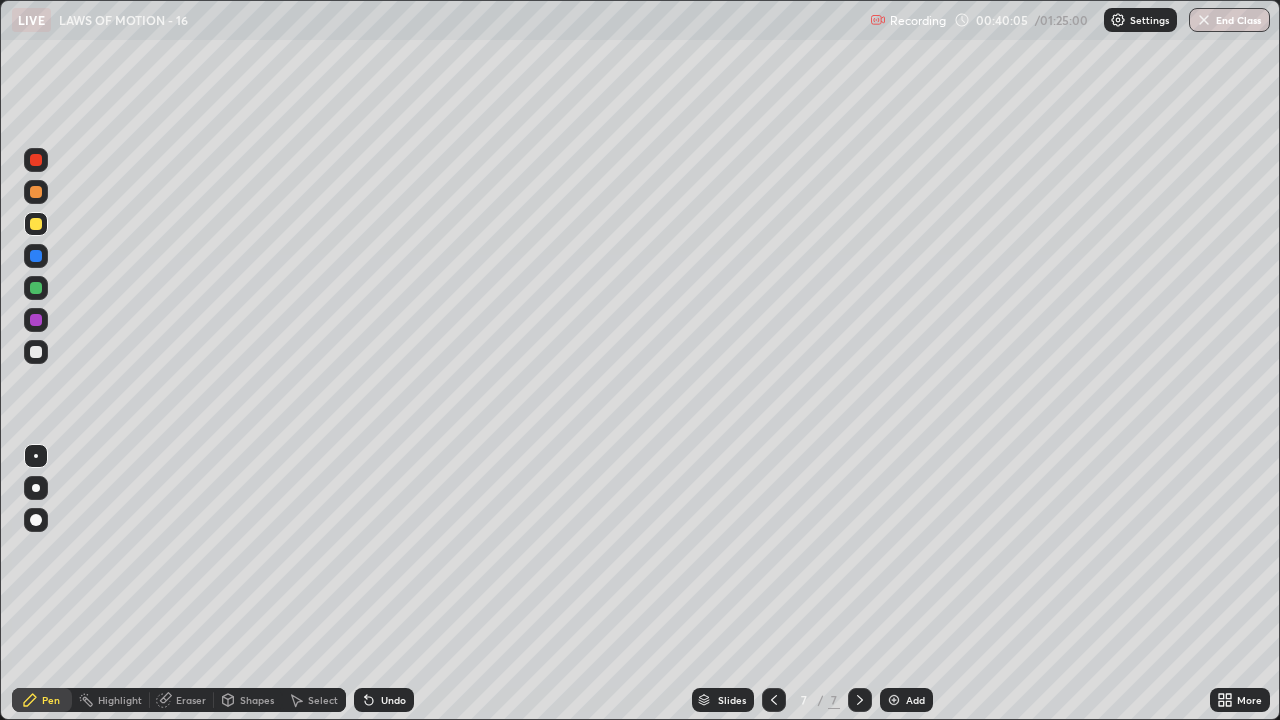 click at bounding box center [36, 352] 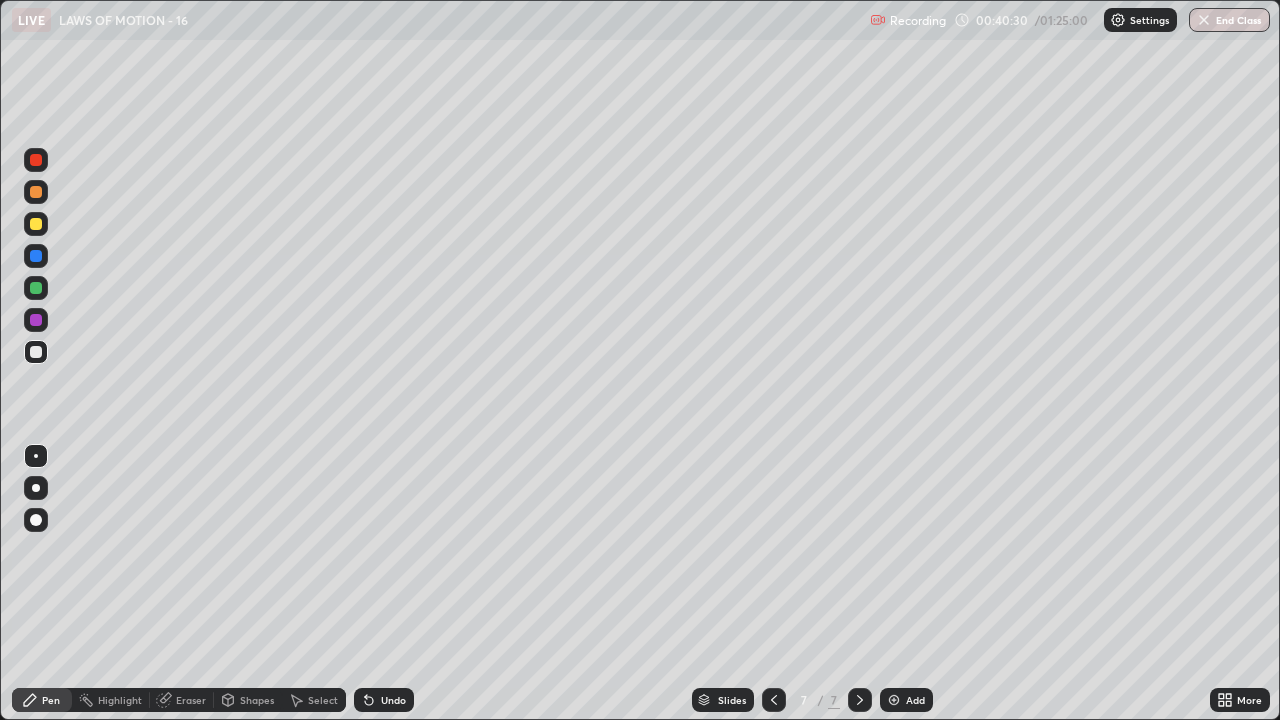 click at bounding box center [36, 160] 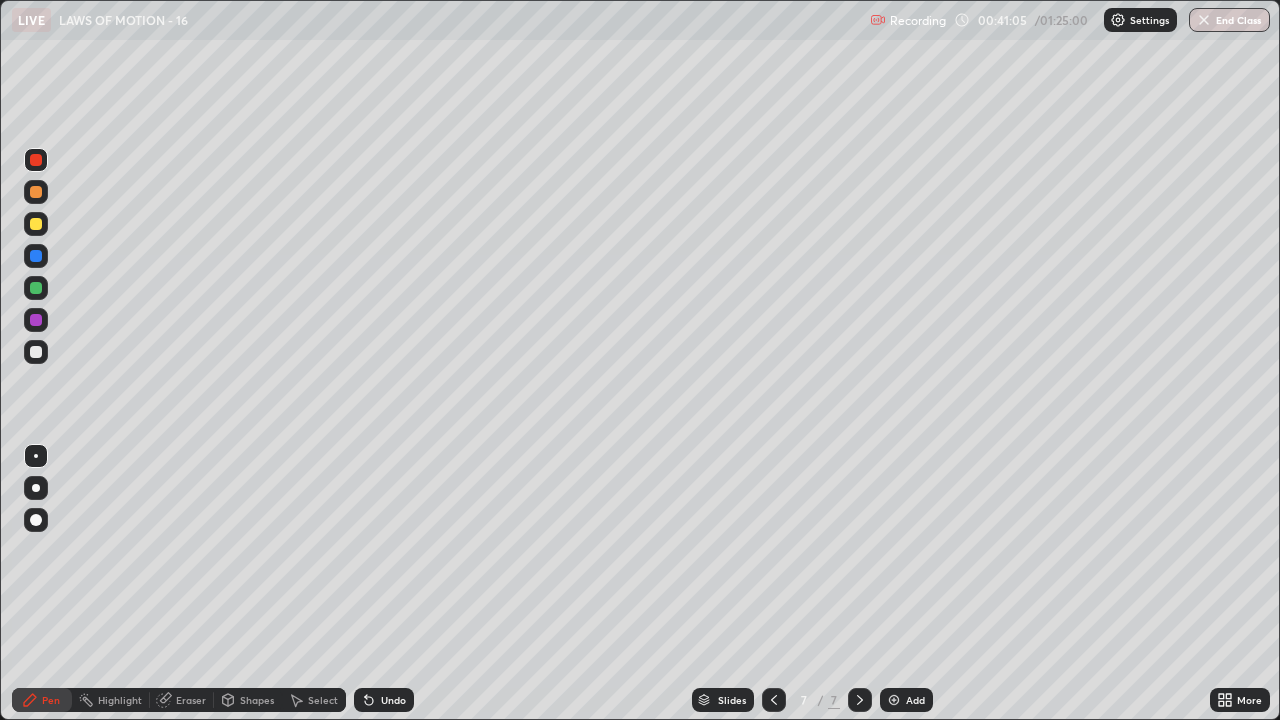 click 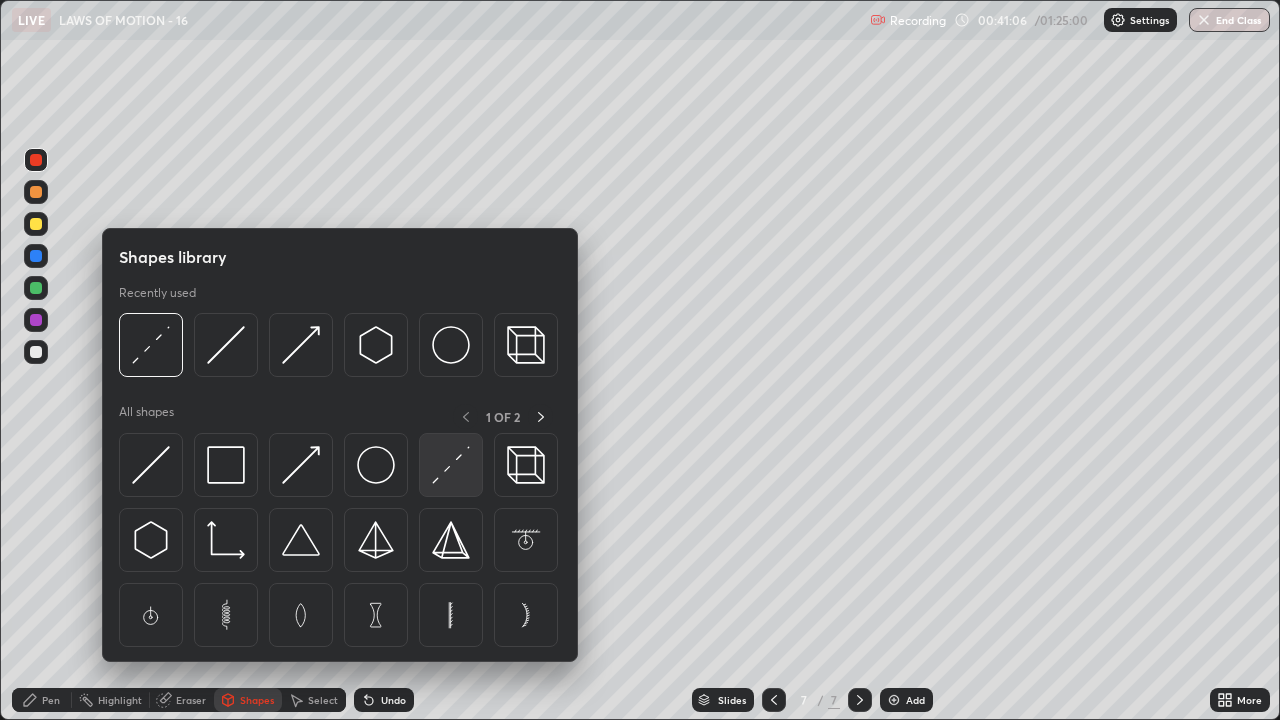 click at bounding box center (451, 465) 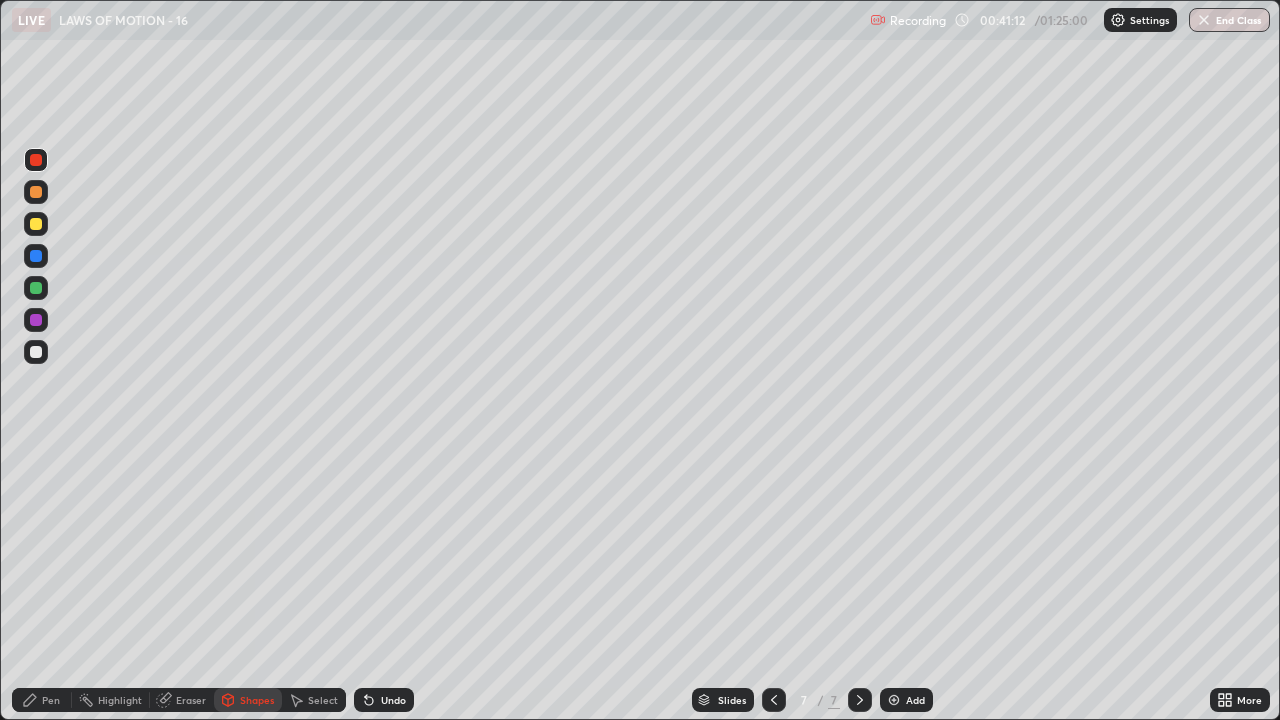 click on "Undo" at bounding box center [393, 700] 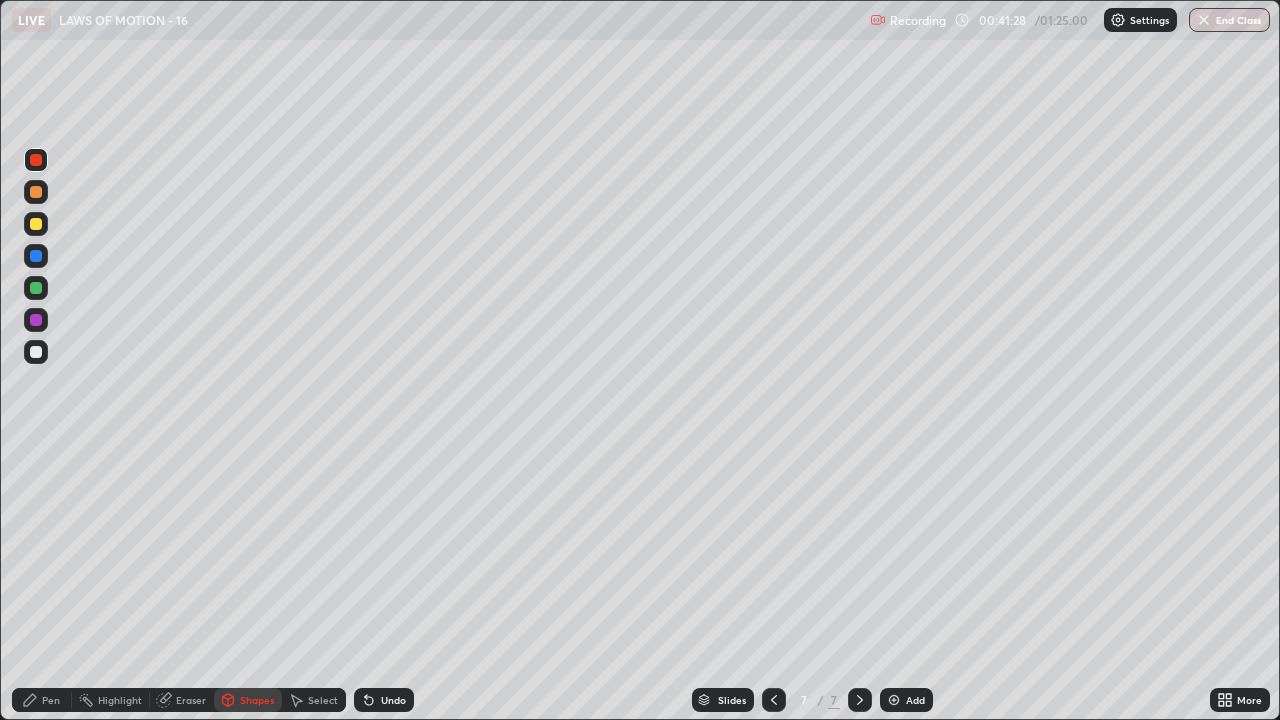click on "Pen" at bounding box center (51, 700) 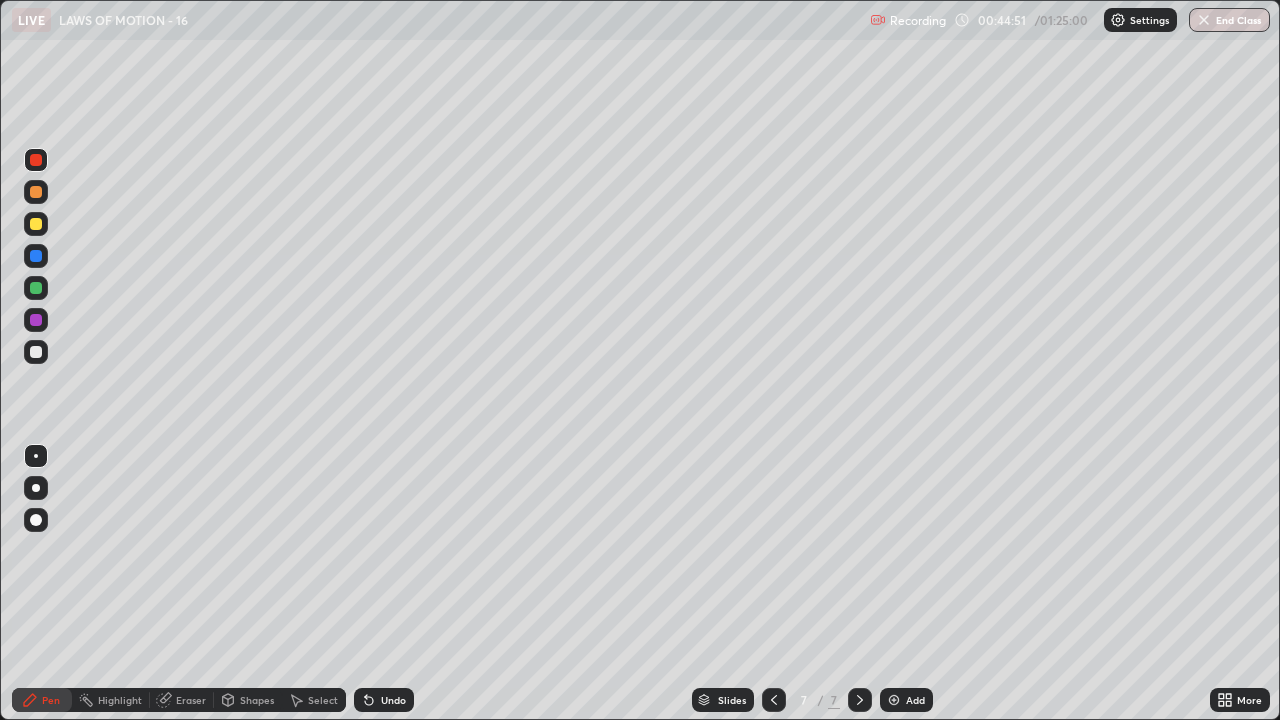 click at bounding box center (36, 192) 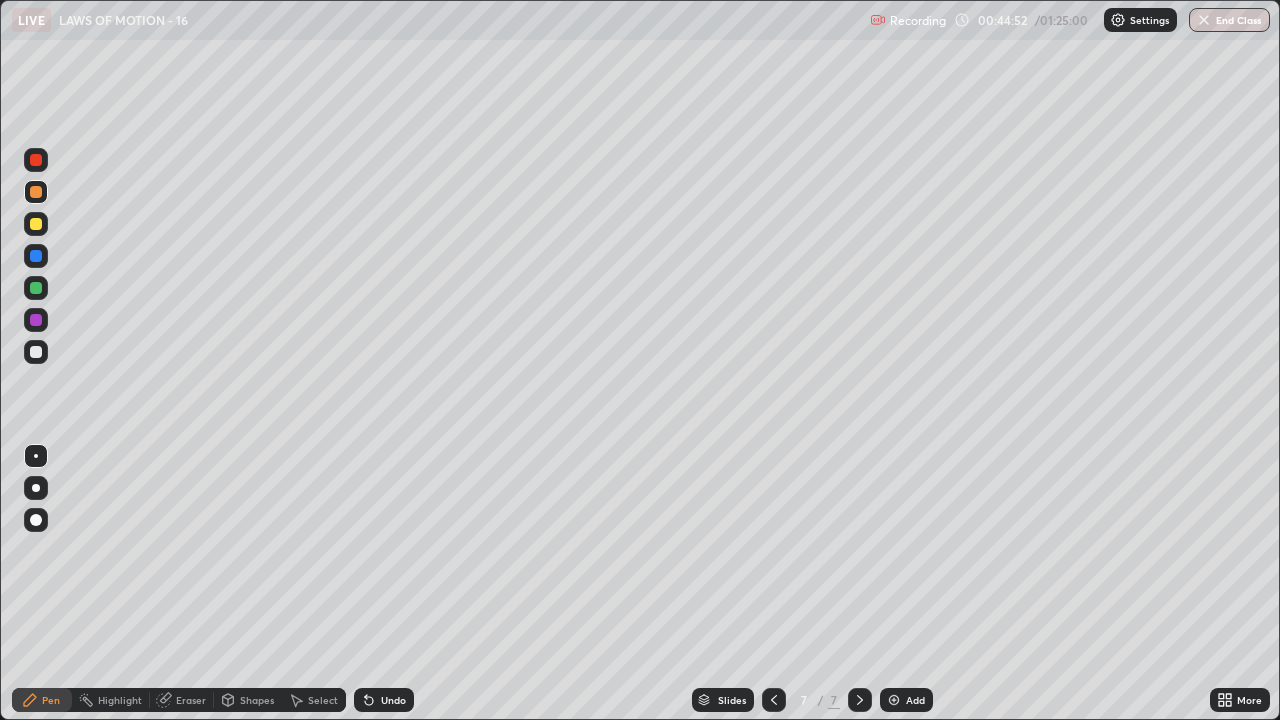 click at bounding box center (36, 320) 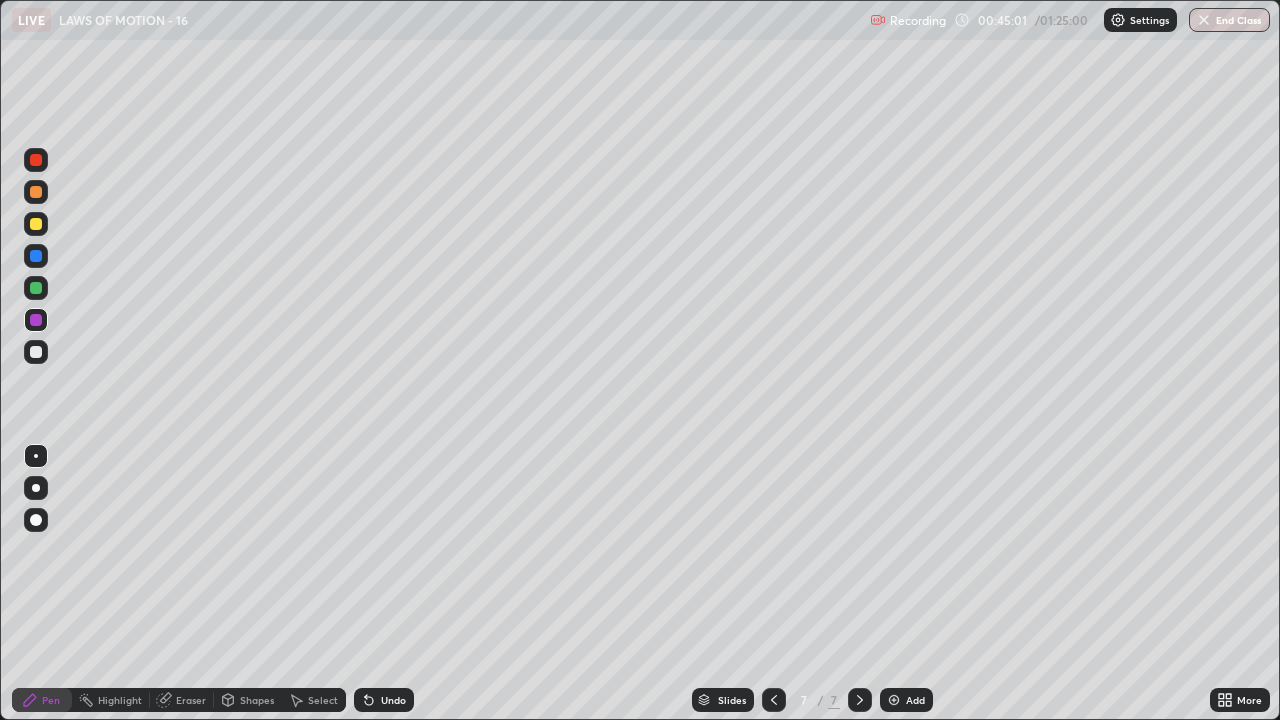 click 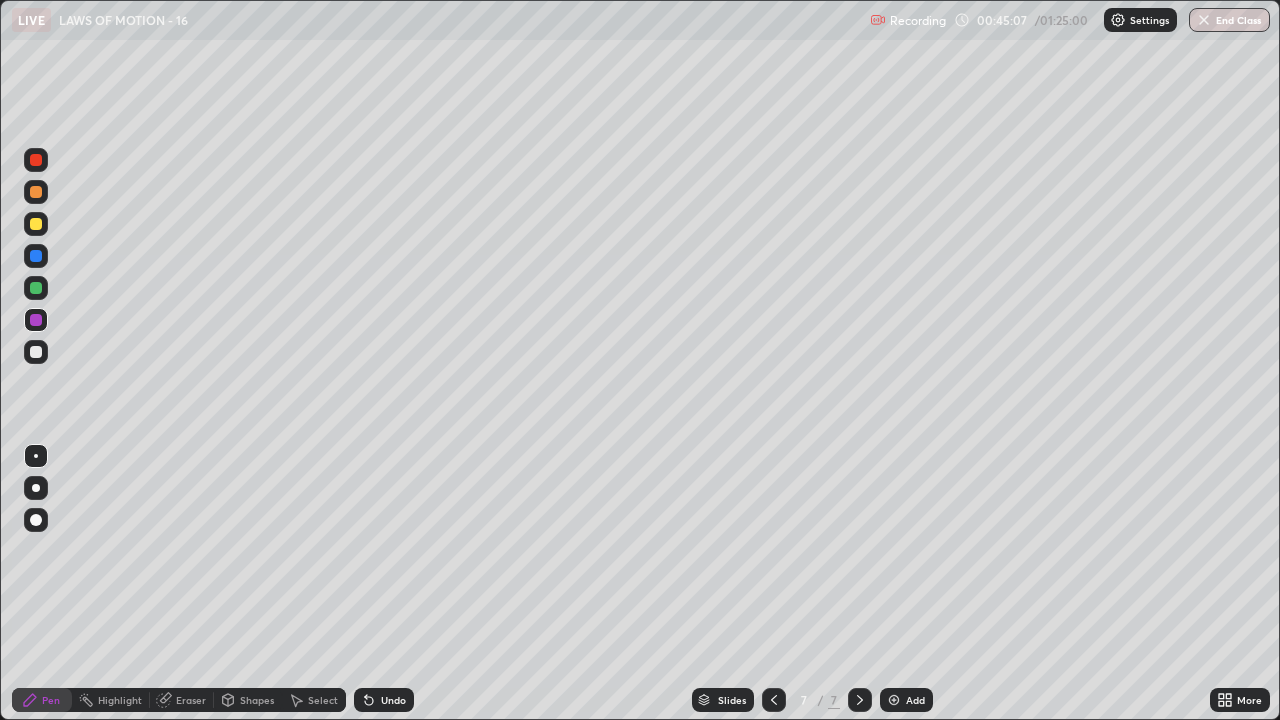 click on "Shapes" at bounding box center [257, 700] 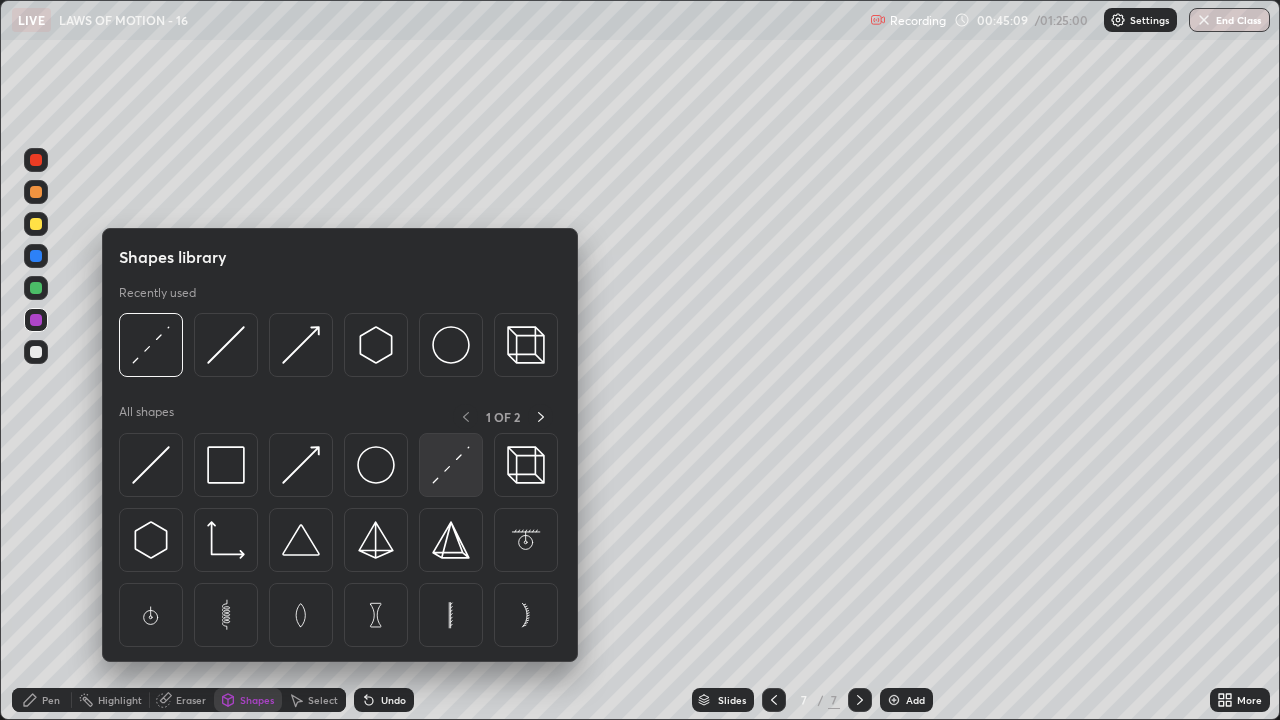 click at bounding box center [451, 465] 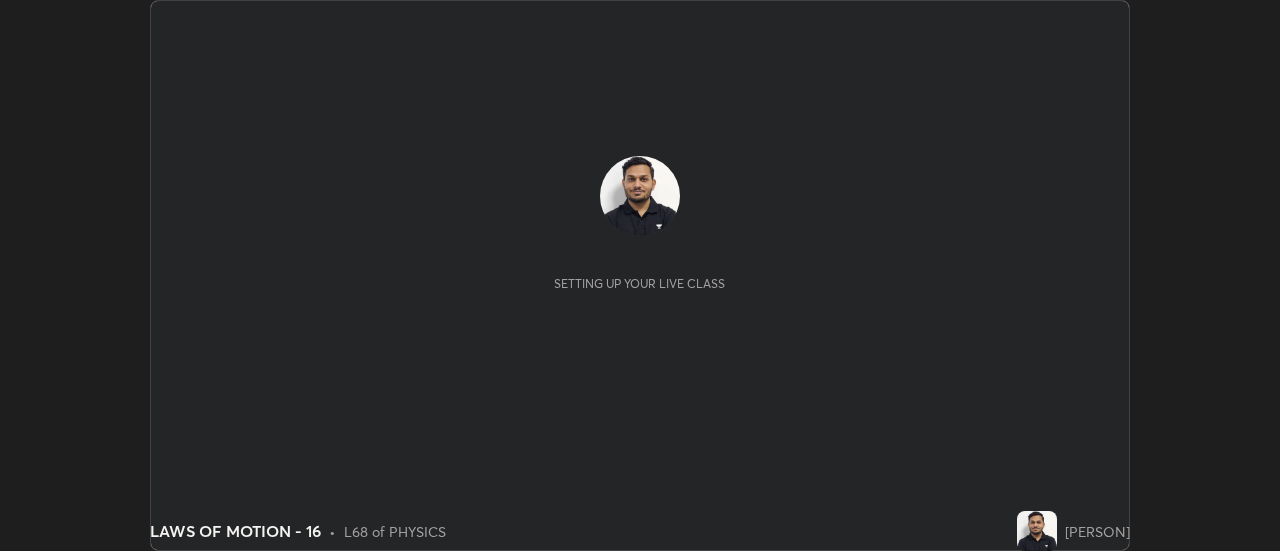 scroll, scrollTop: 0, scrollLeft: 0, axis: both 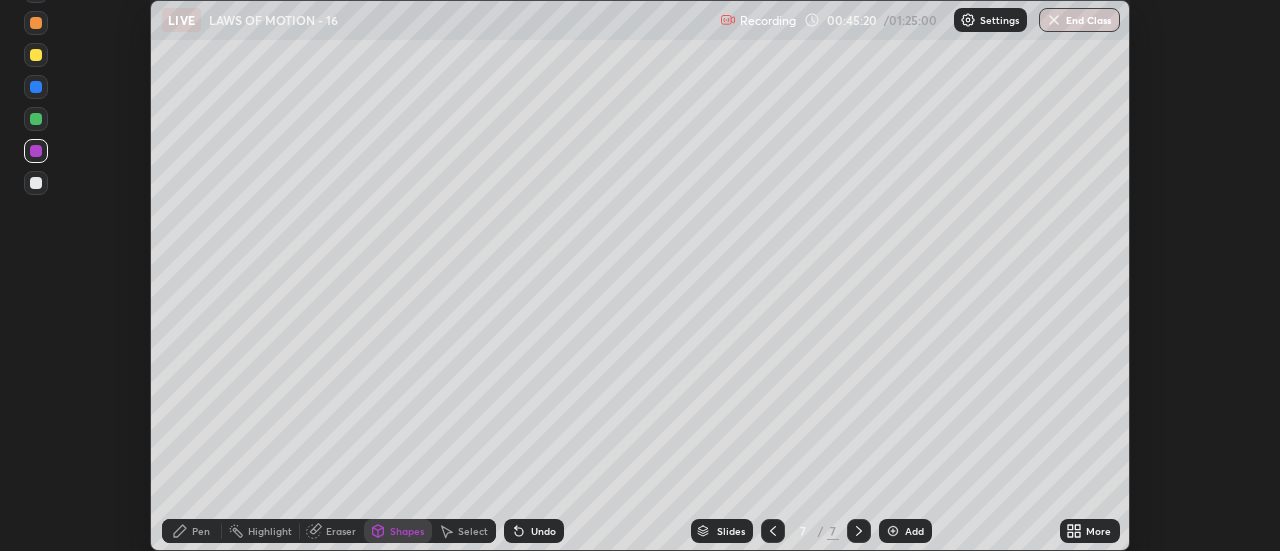 click 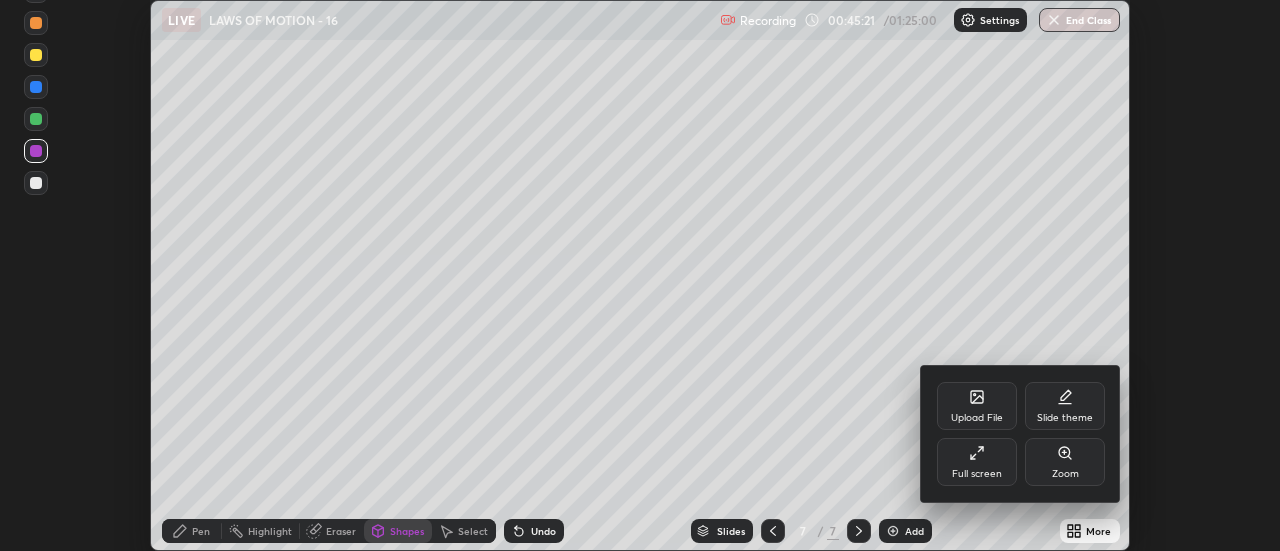 click on "Full screen" at bounding box center [977, 474] 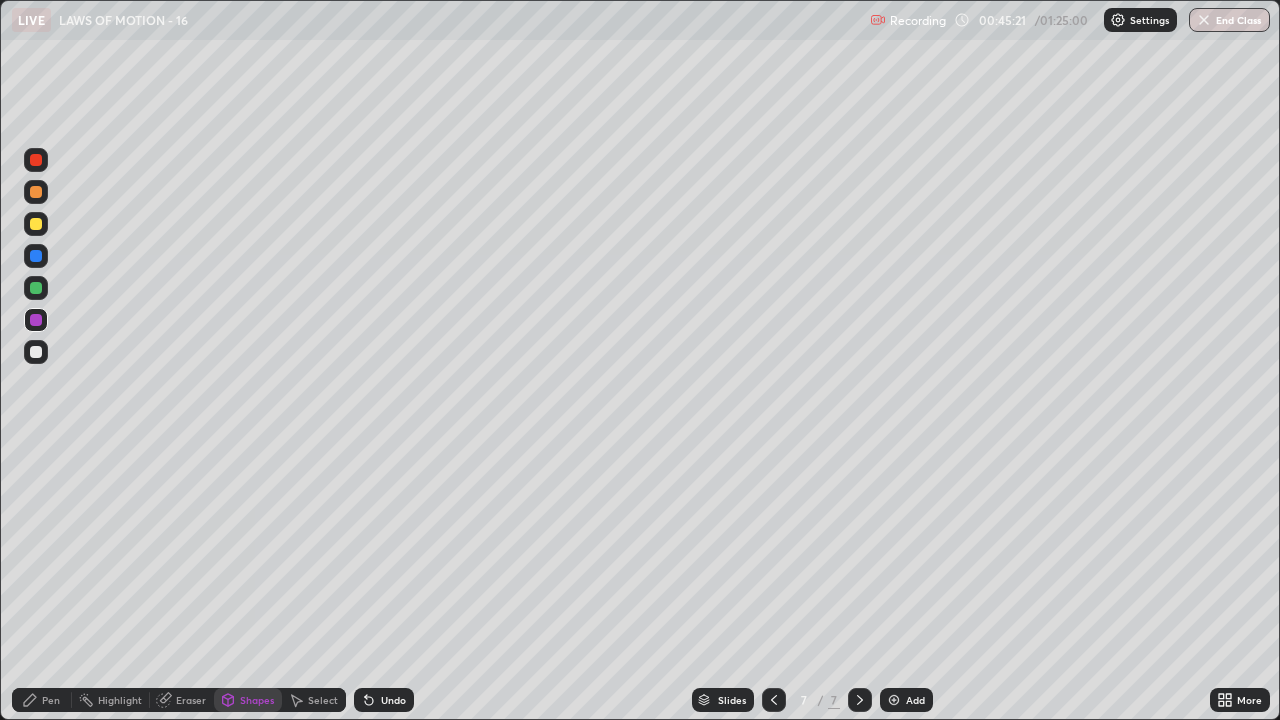 scroll, scrollTop: 99280, scrollLeft: 98720, axis: both 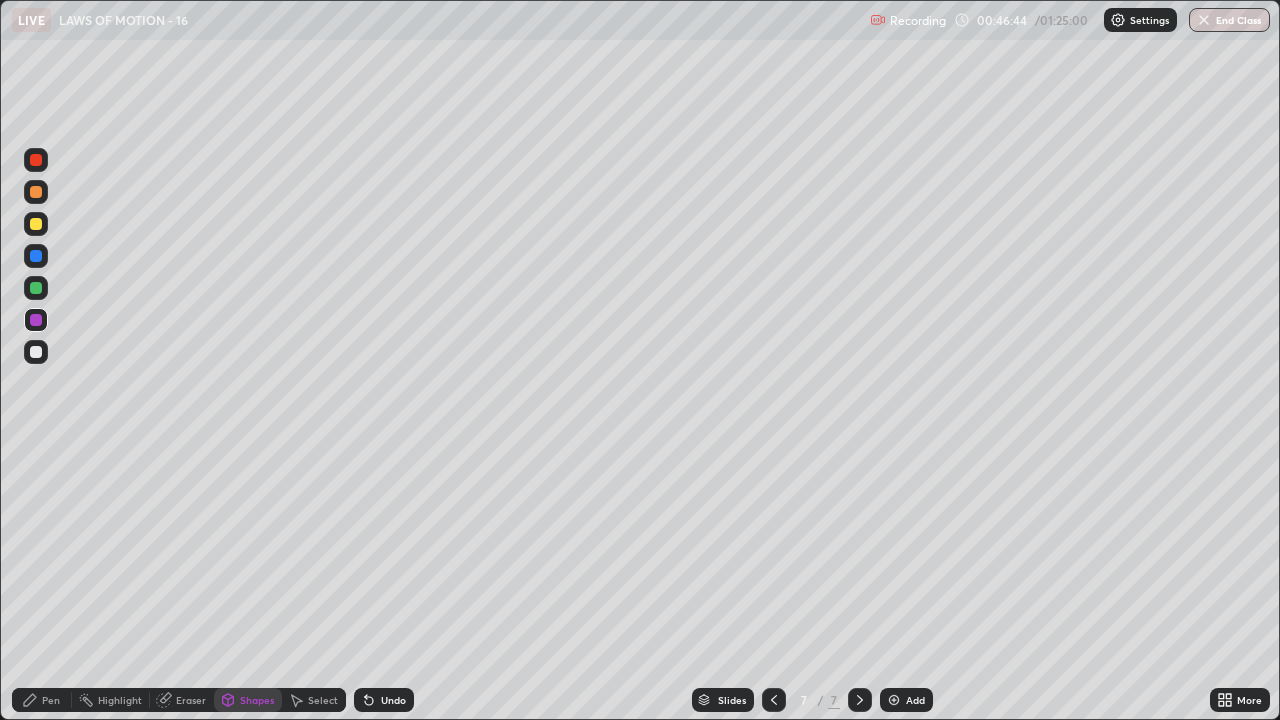 click on "Add" at bounding box center [915, 700] 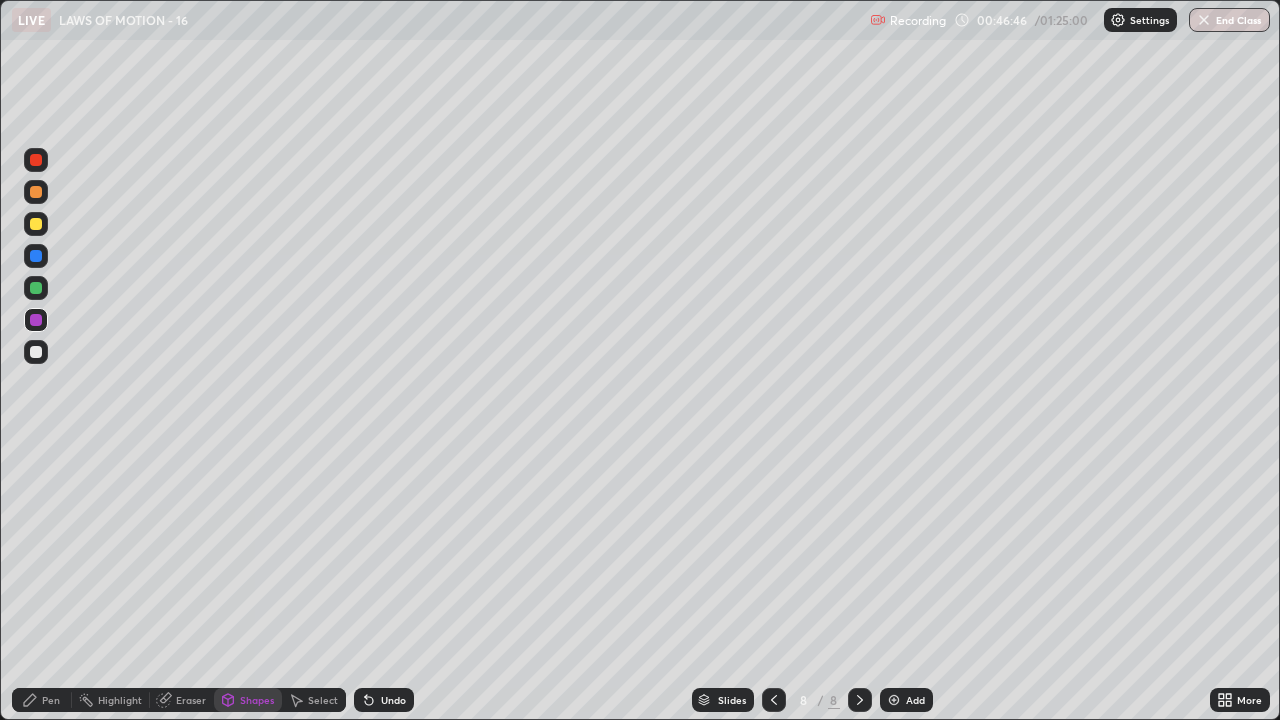 click on "Pen" at bounding box center (51, 700) 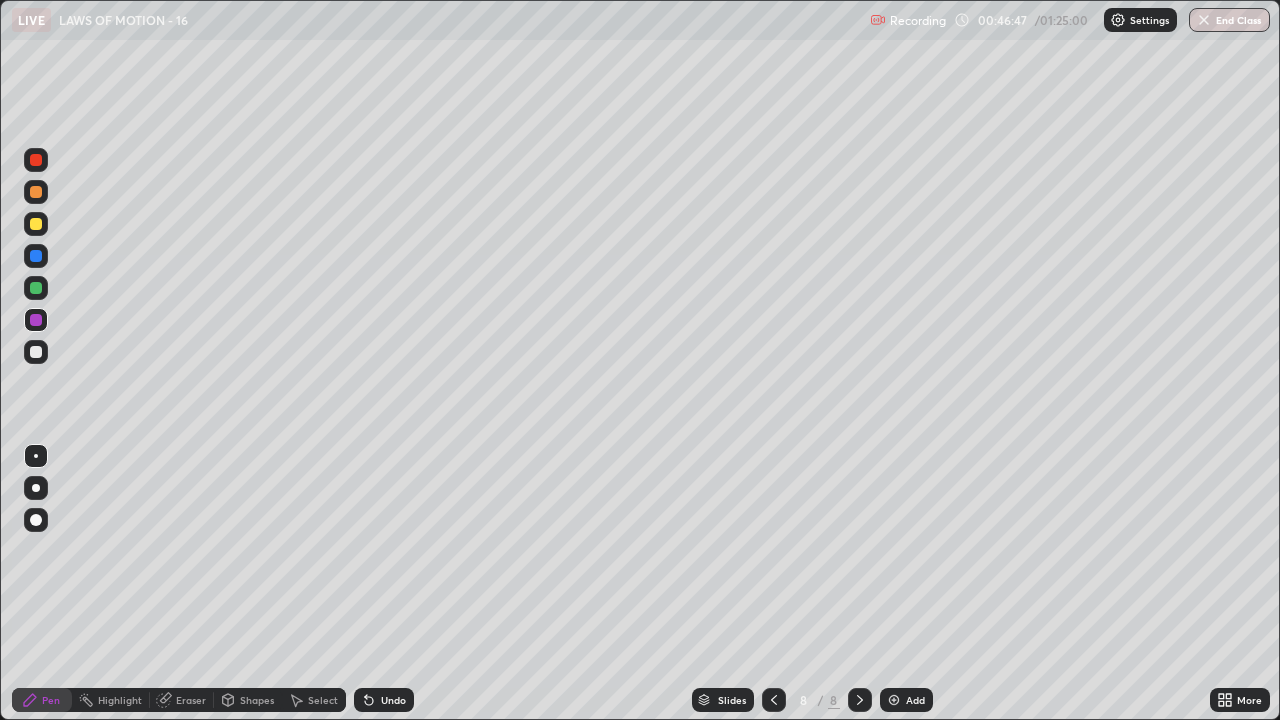 click at bounding box center [36, 352] 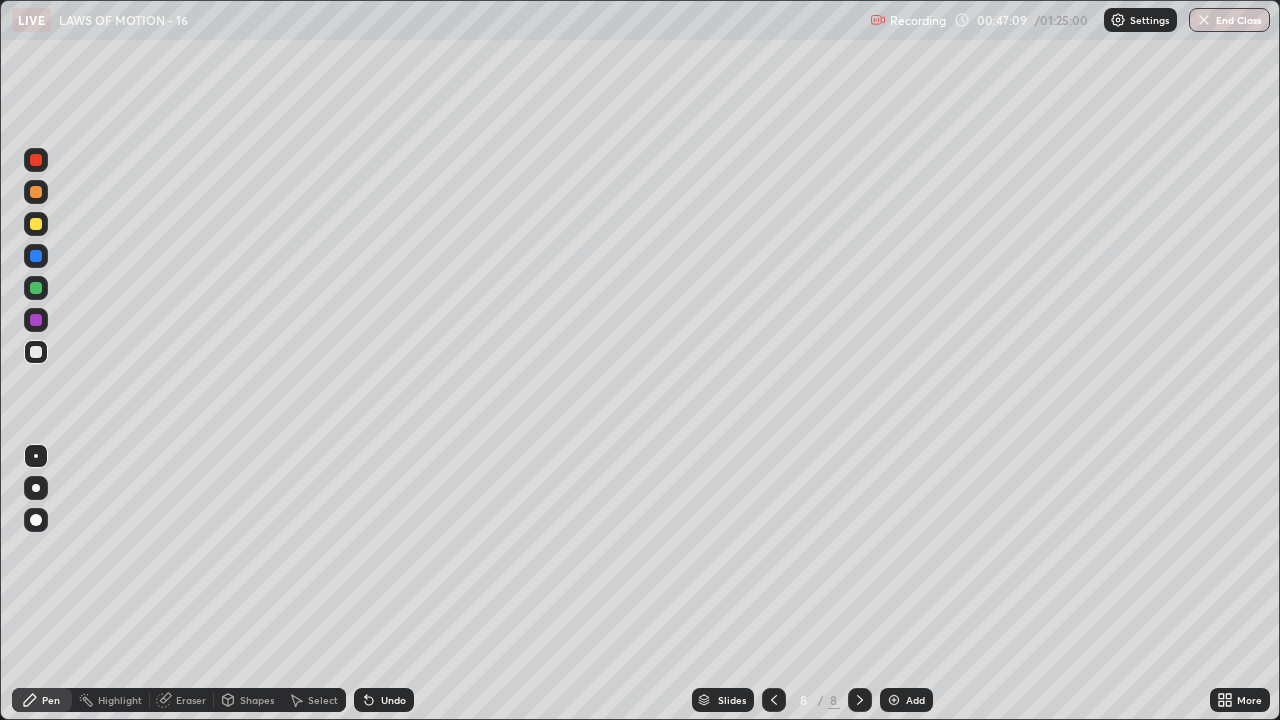 click on "Pen" at bounding box center (51, 700) 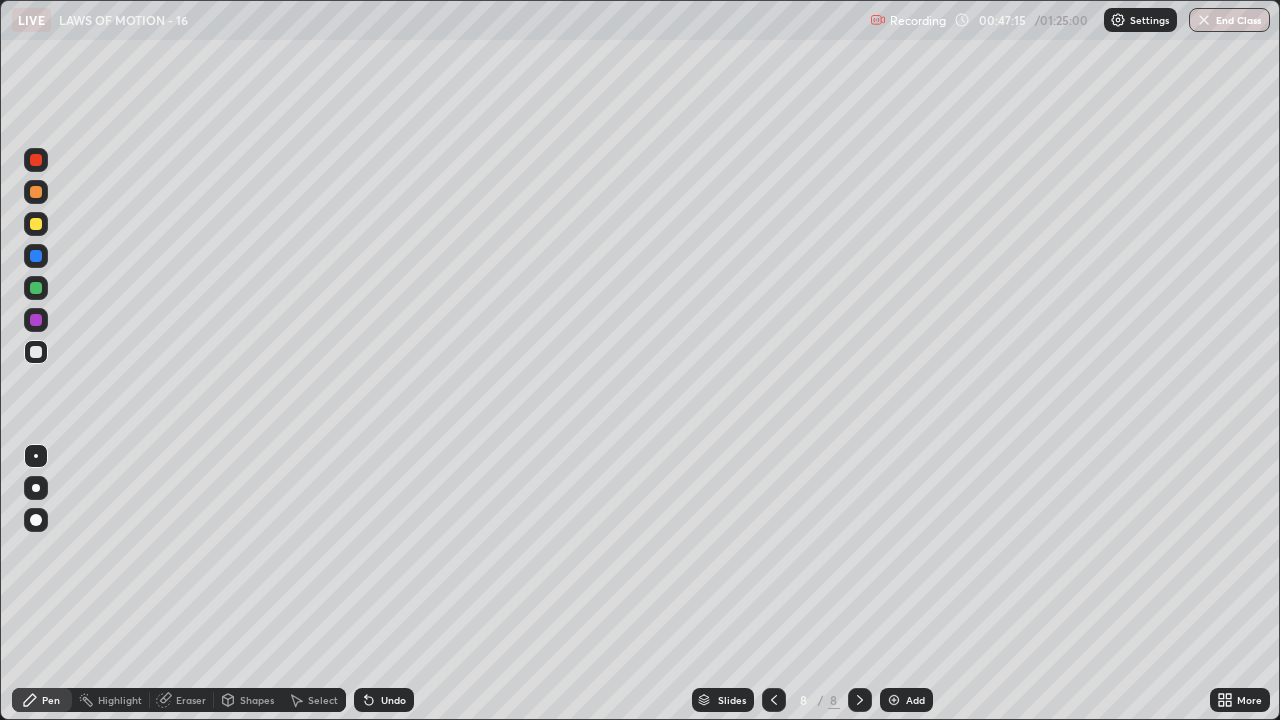 click at bounding box center [36, 160] 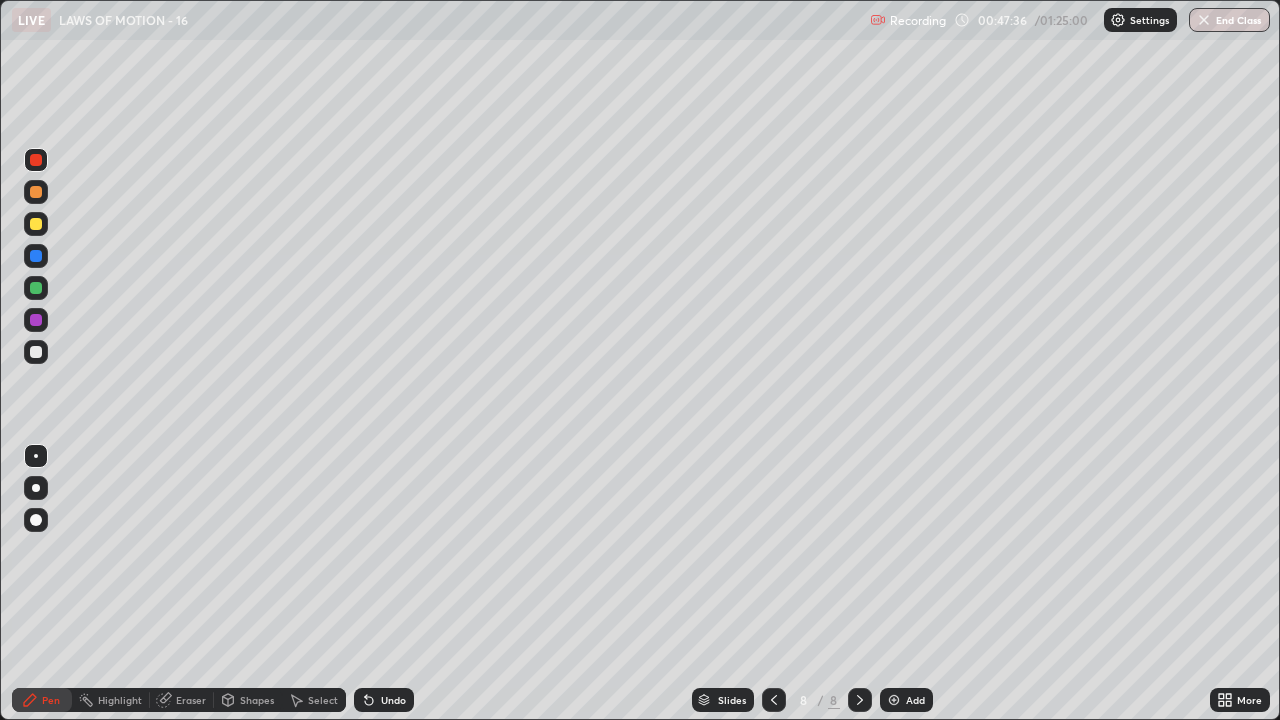 click at bounding box center [36, 352] 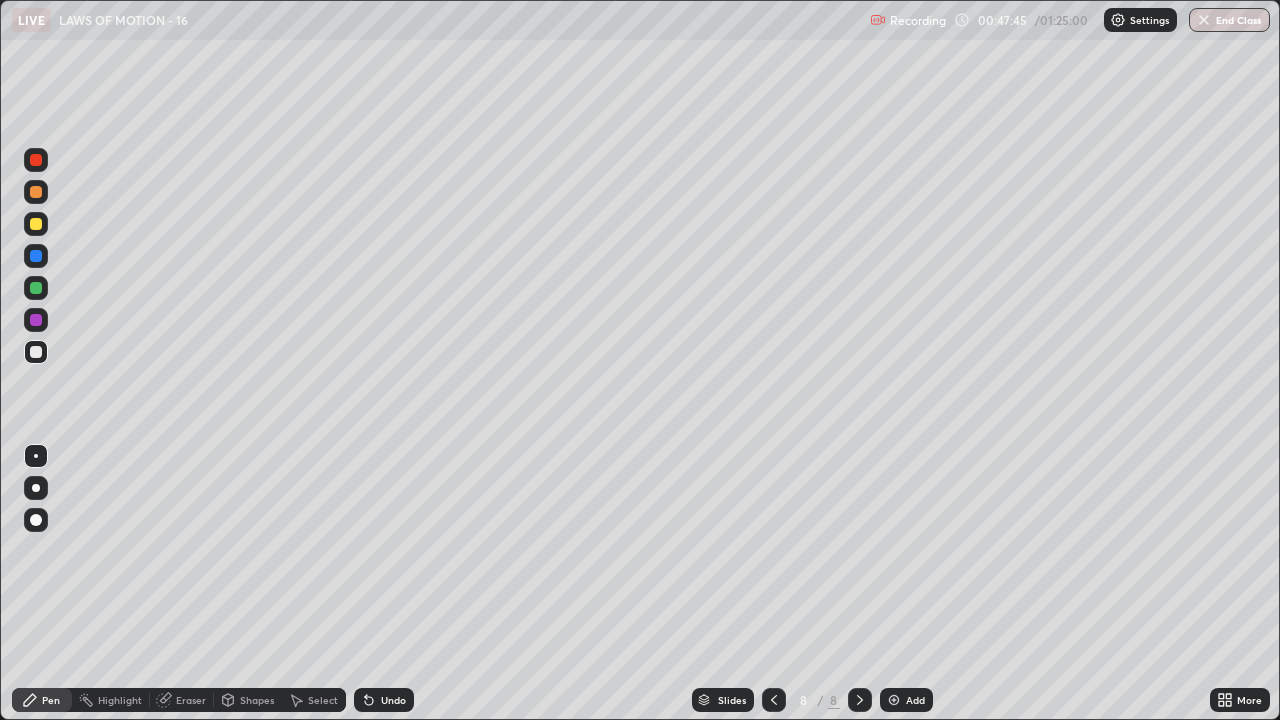 click on "Eraser" at bounding box center (191, 700) 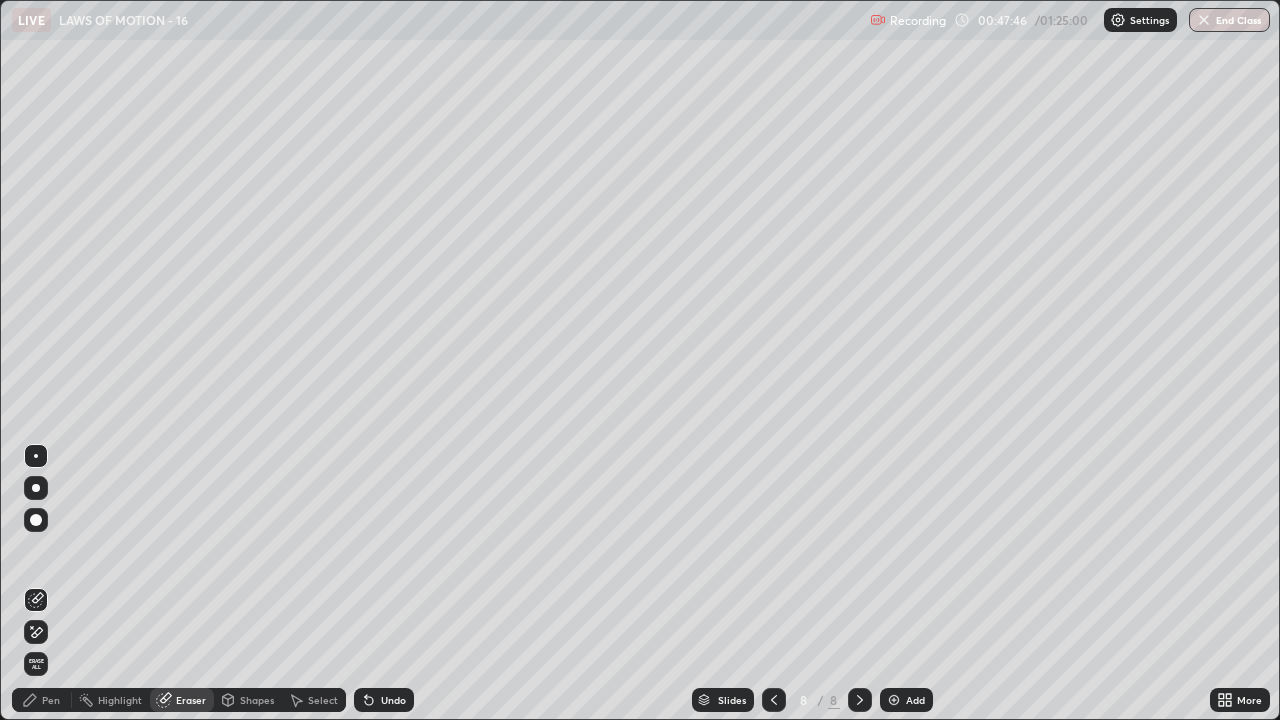 click on "Shapes" at bounding box center (257, 700) 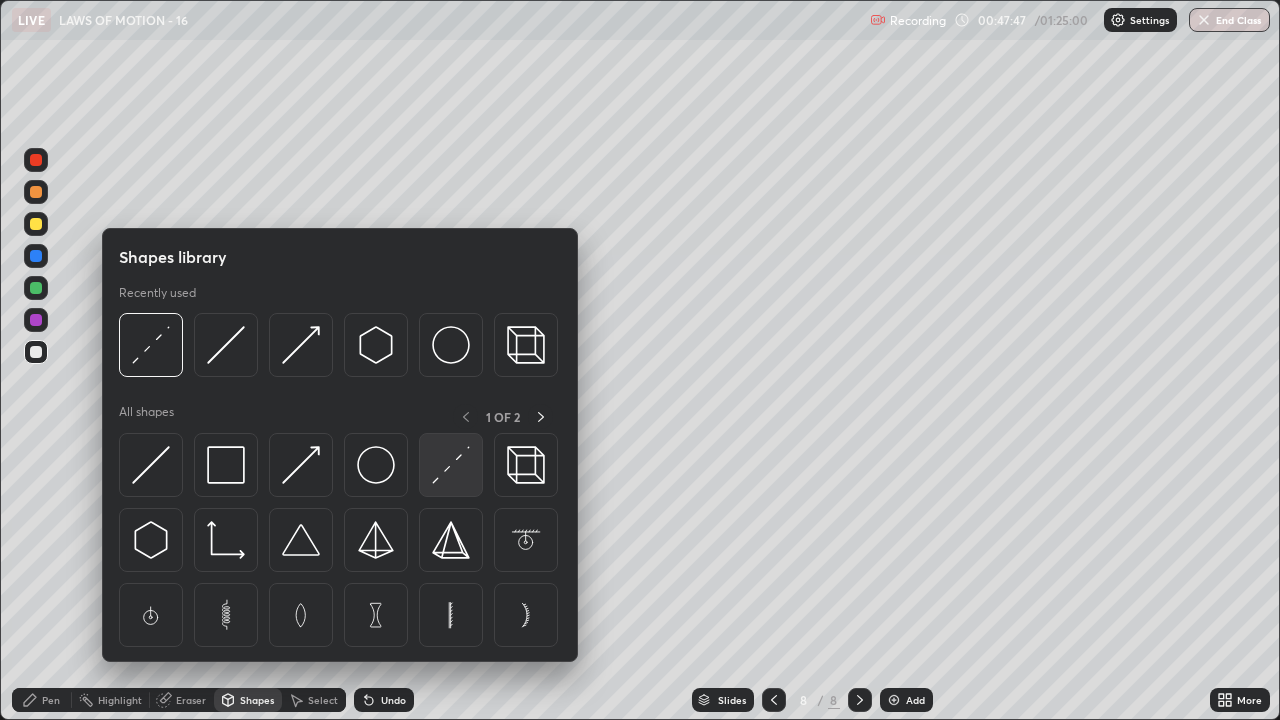 click at bounding box center [451, 465] 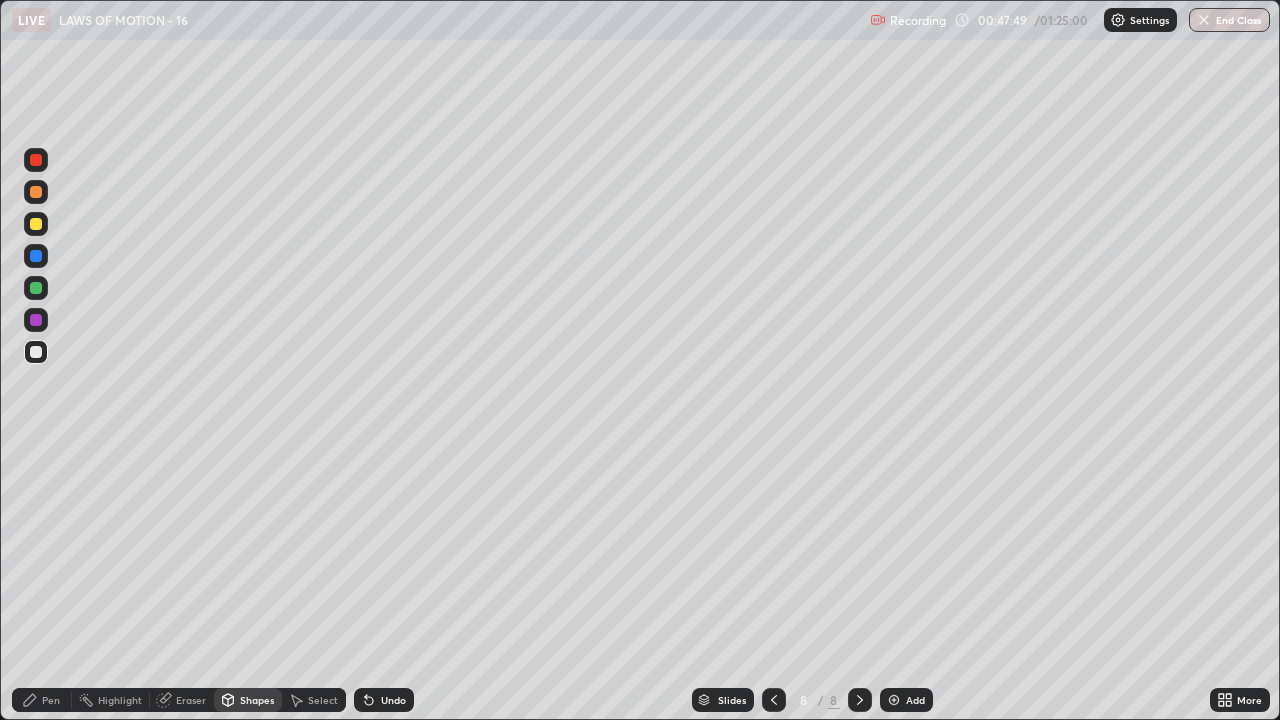 click at bounding box center (36, 320) 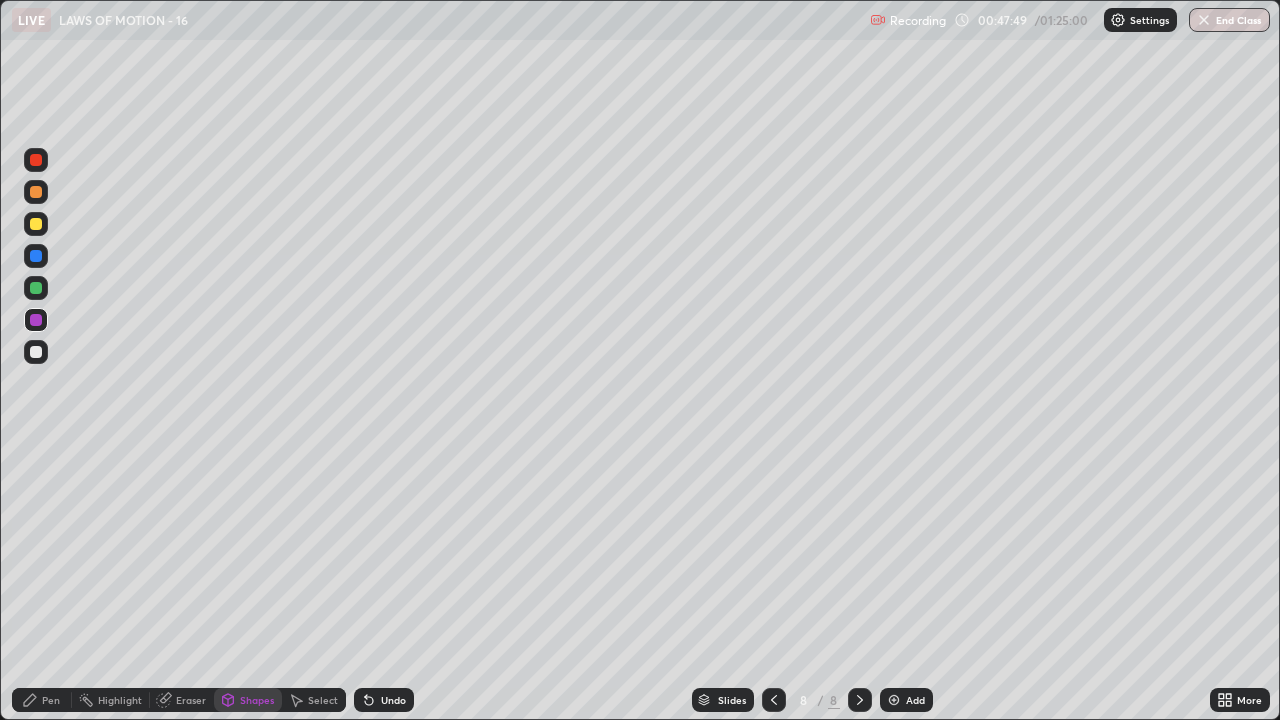 click at bounding box center (36, 320) 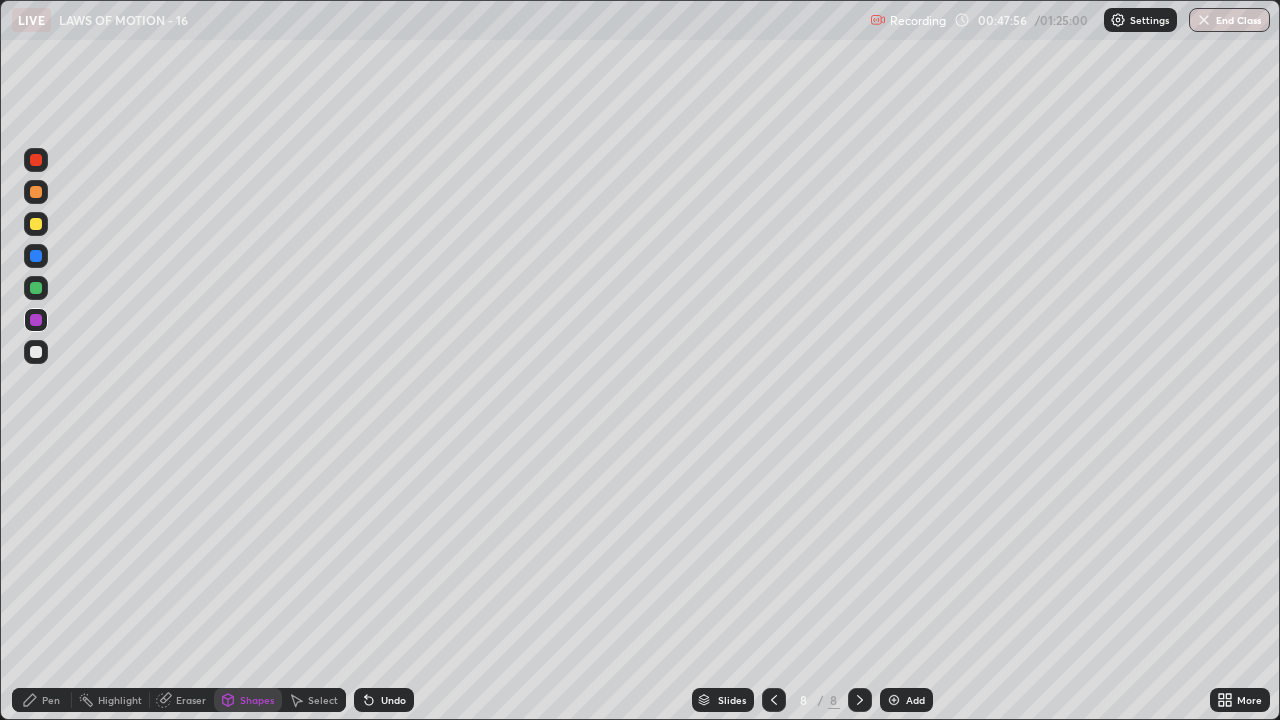 click 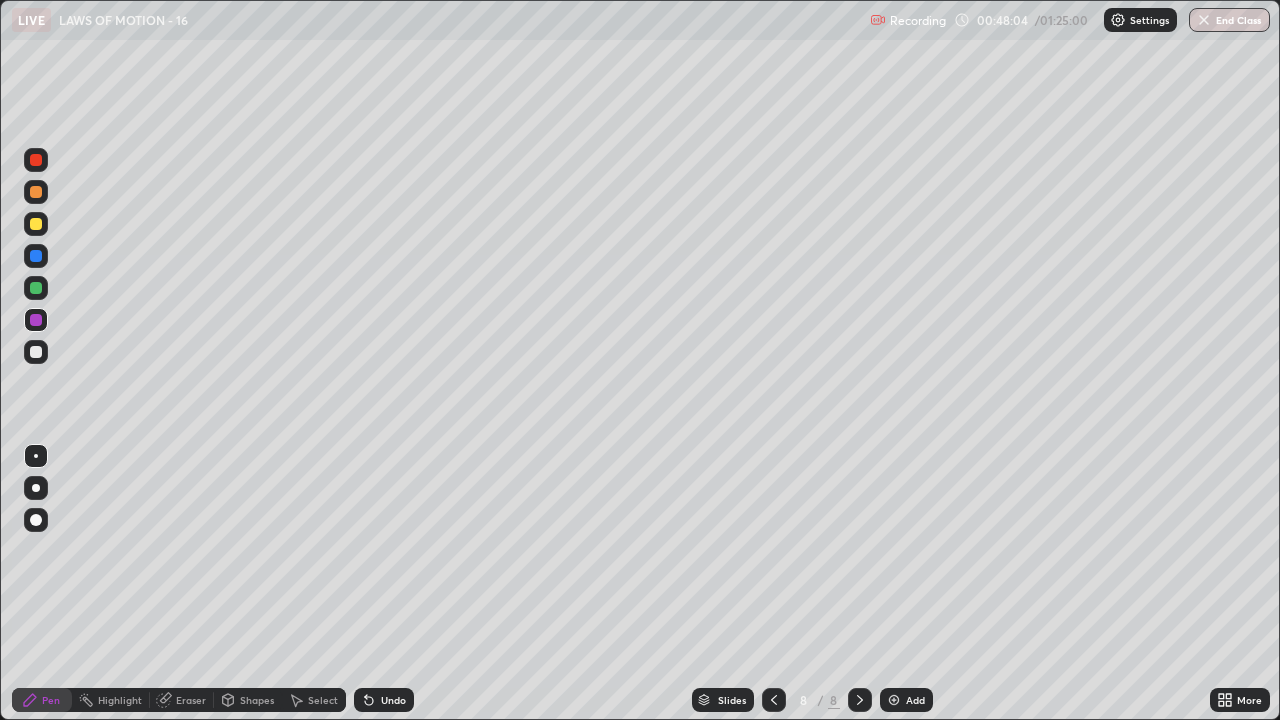 click at bounding box center (36, 352) 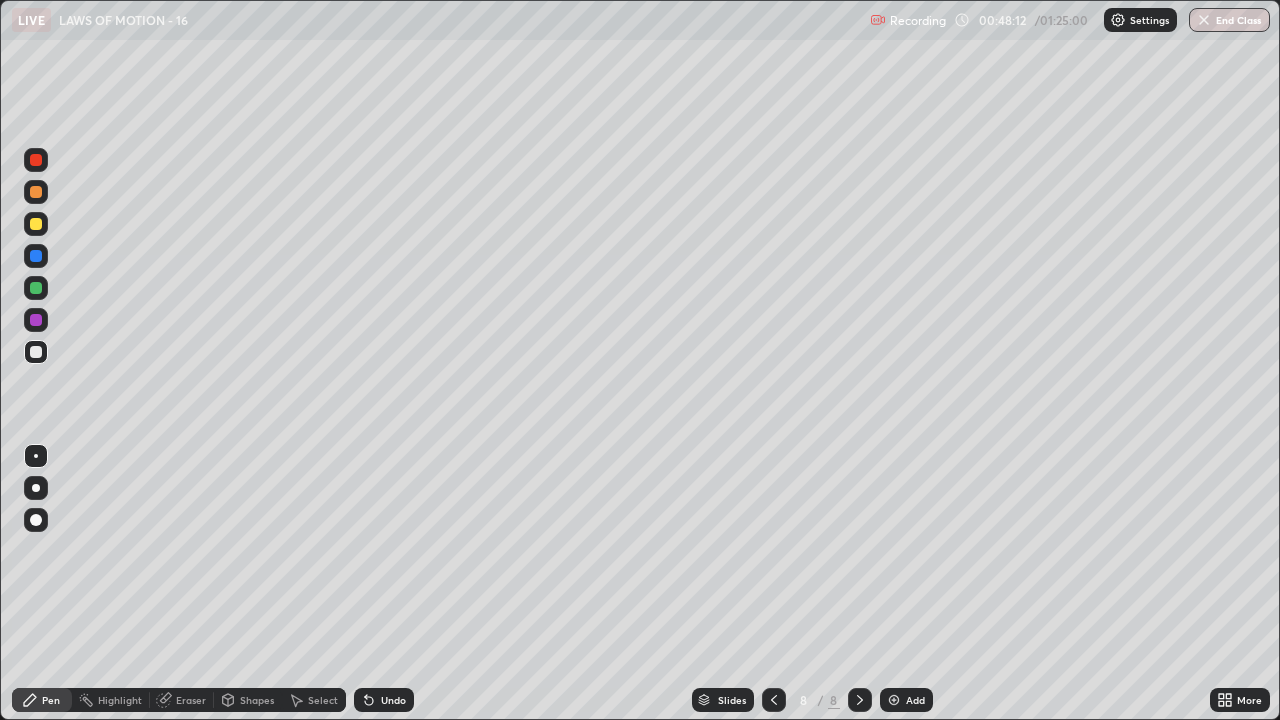 click 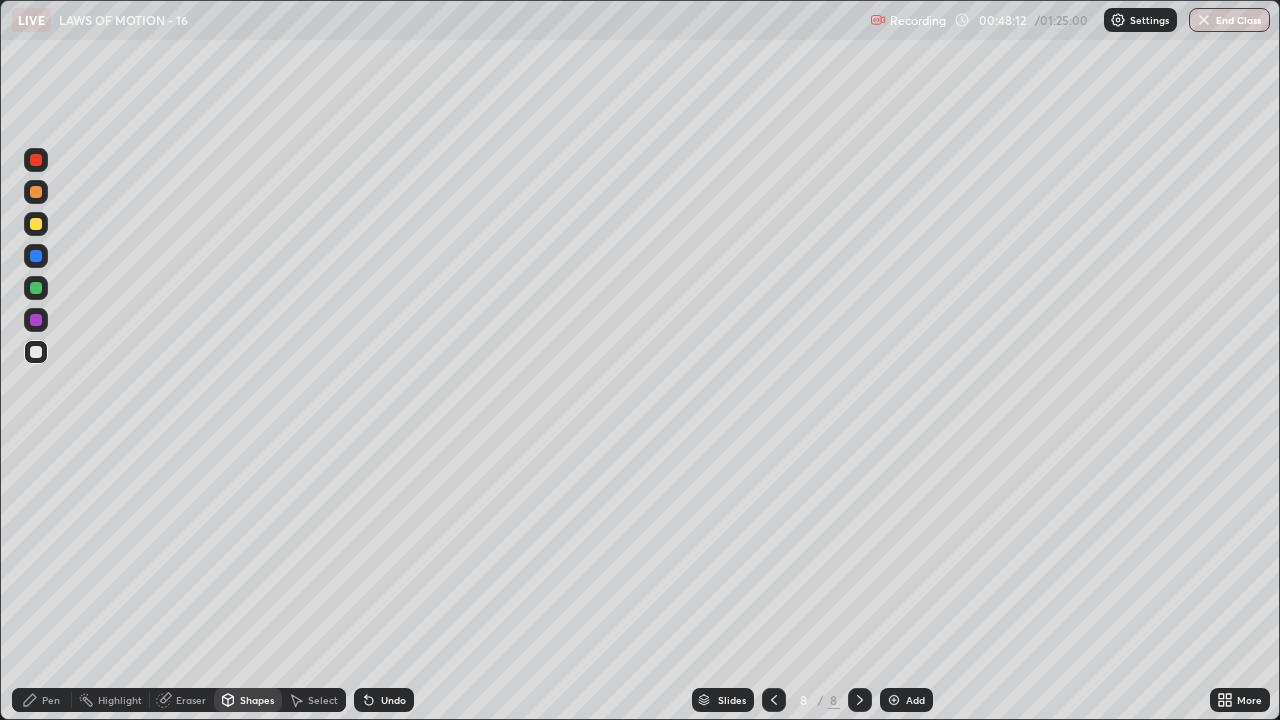 click on "Eraser" at bounding box center [191, 700] 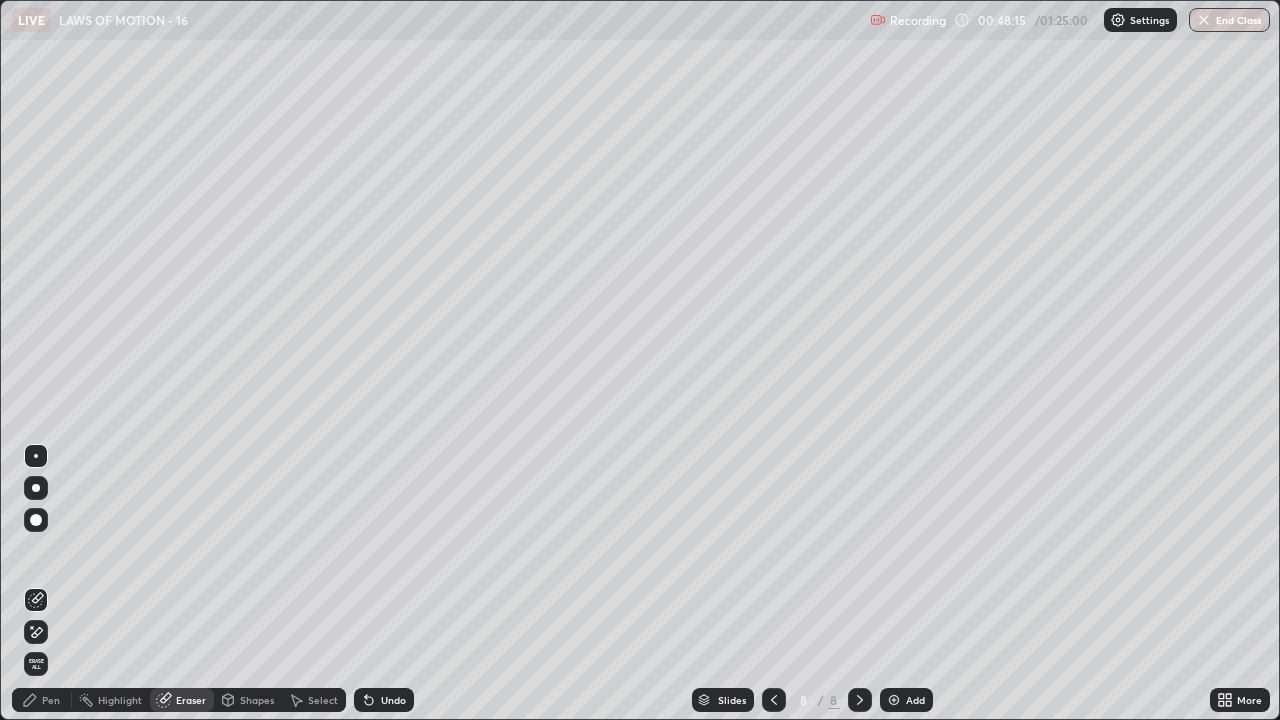 click on "Pen" at bounding box center (42, 700) 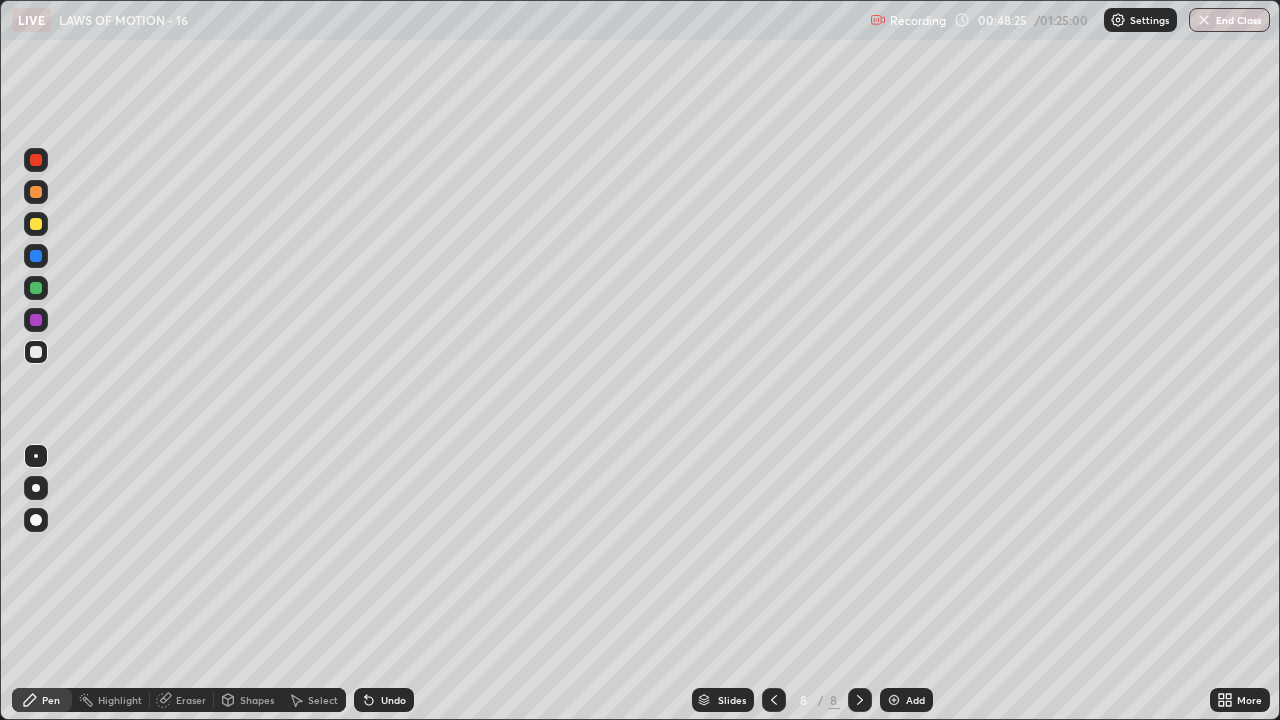 click on "Eraser" at bounding box center [191, 700] 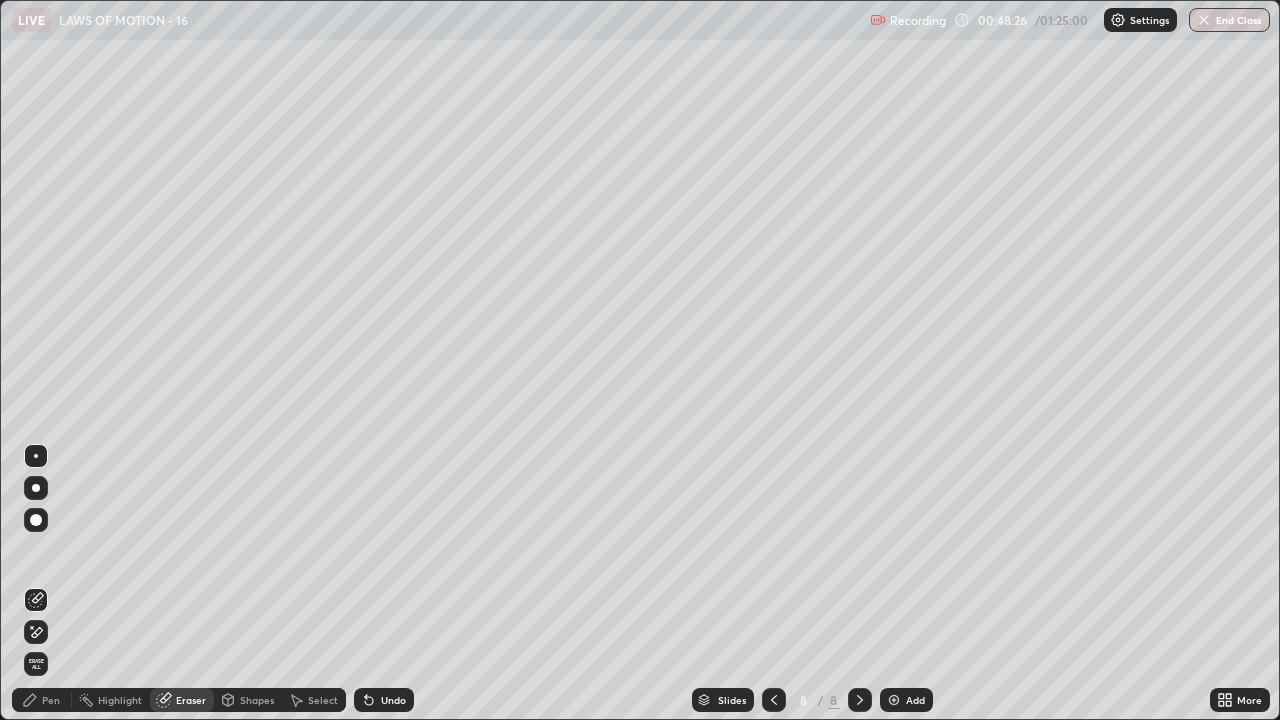 click on "Shapes" at bounding box center (257, 700) 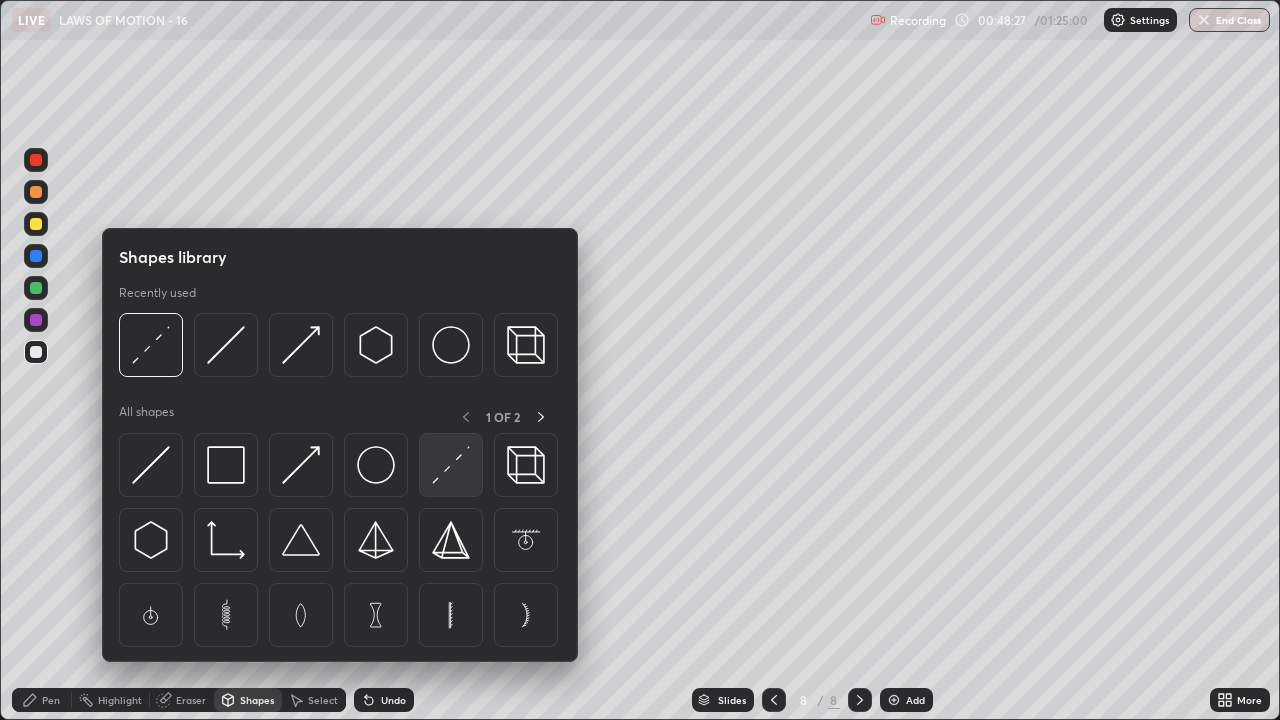 click at bounding box center [451, 465] 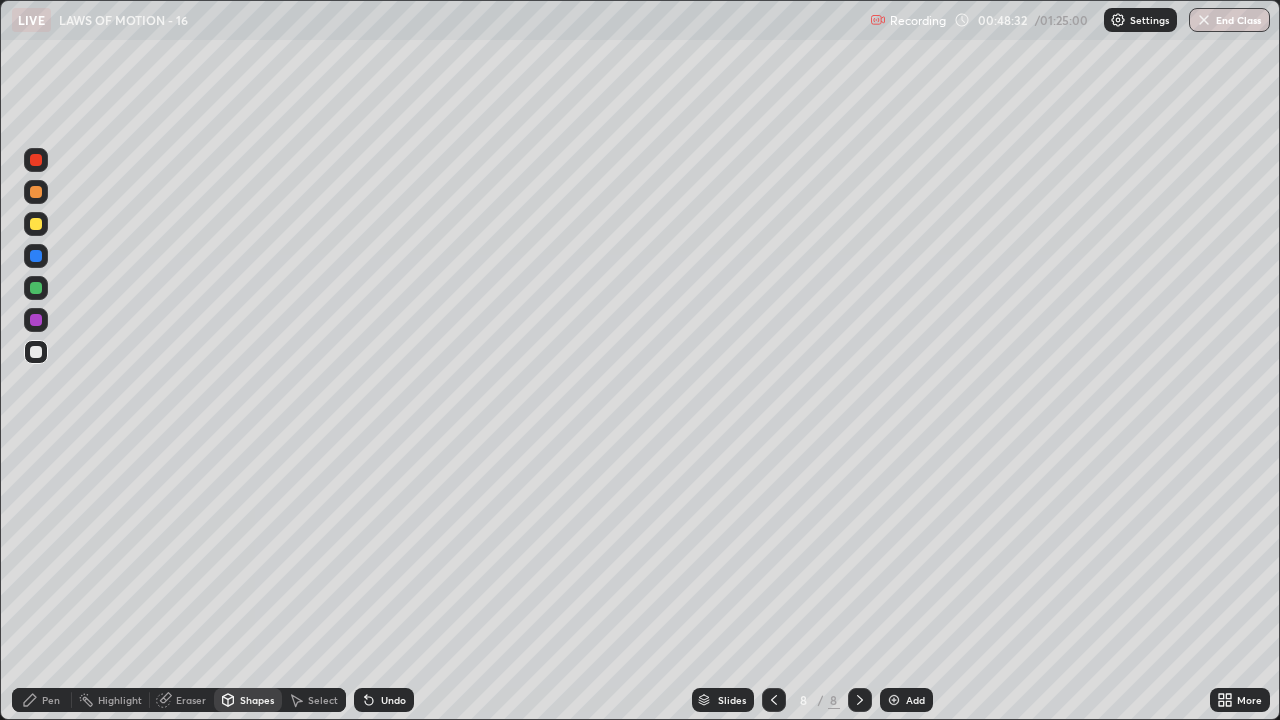 click on "Pen" at bounding box center (42, 700) 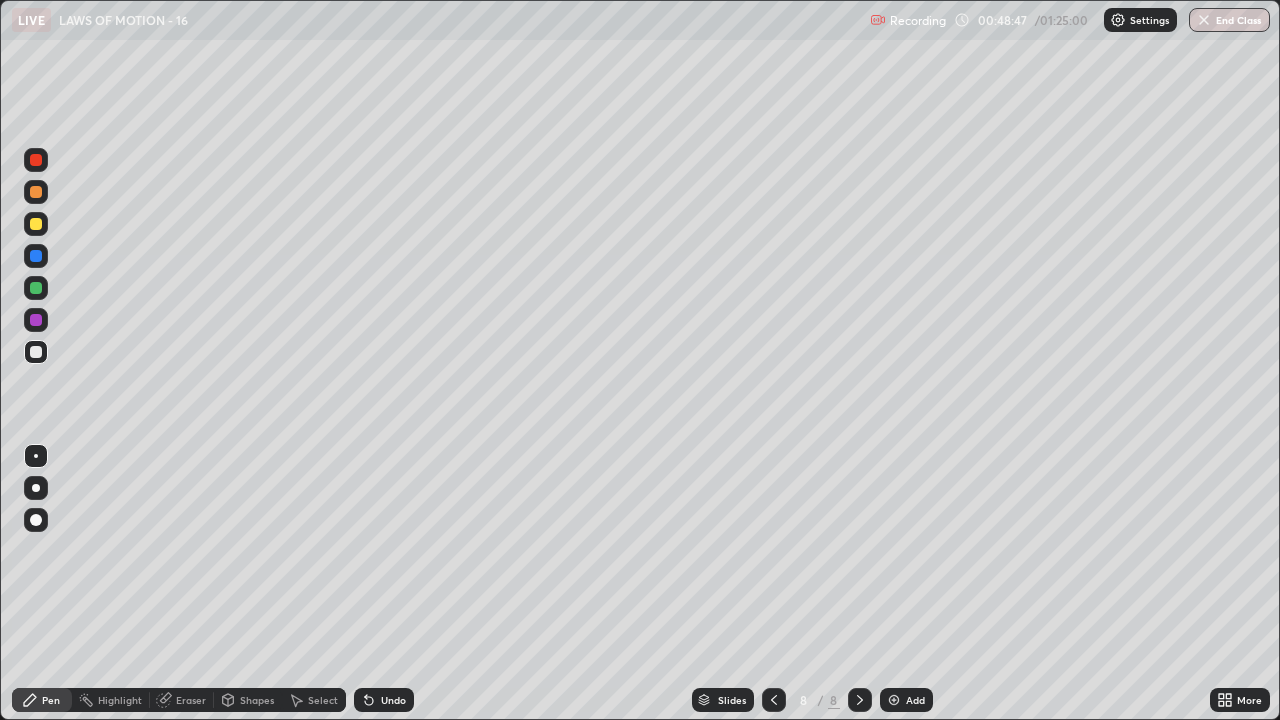 click at bounding box center [36, 160] 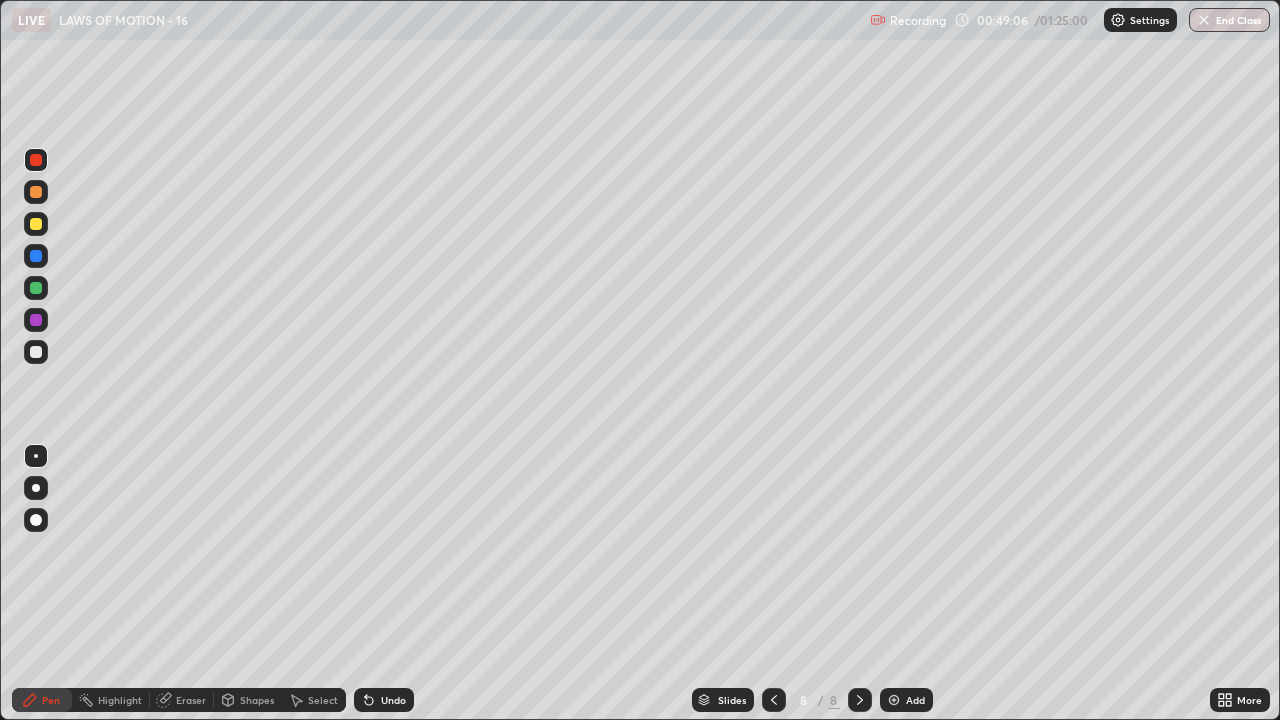 click 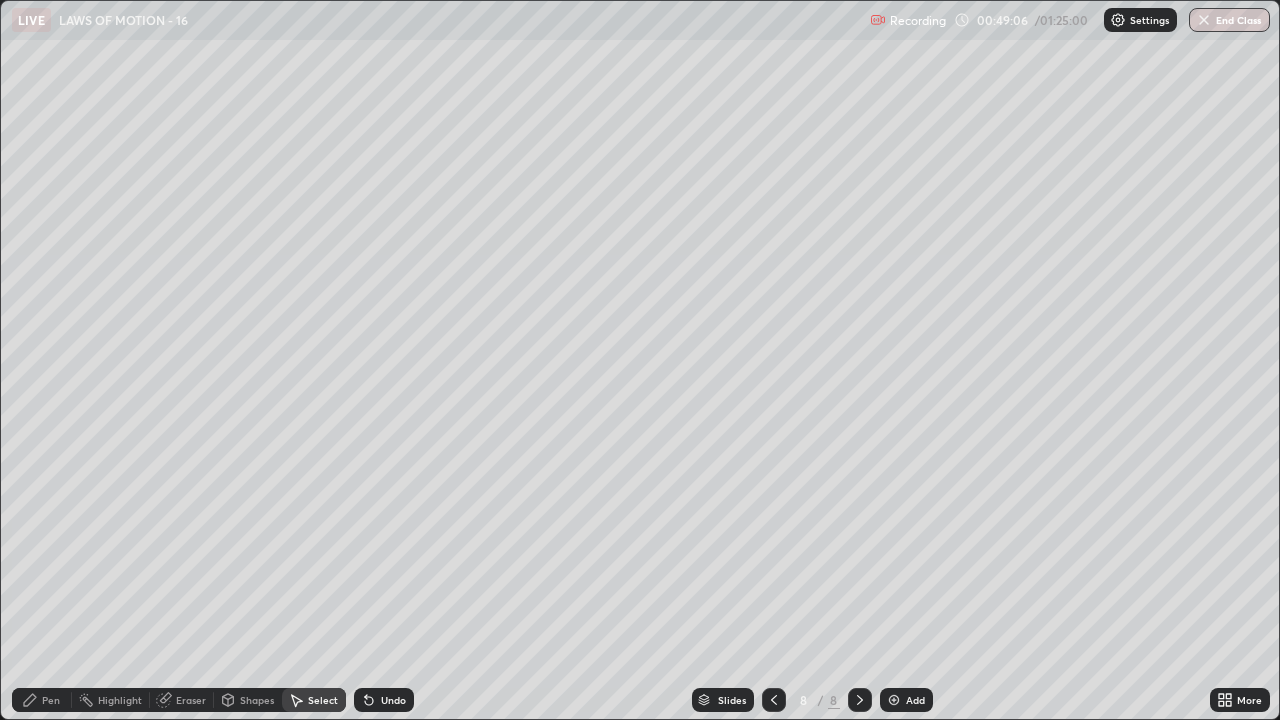 click on "Select" at bounding box center (314, 700) 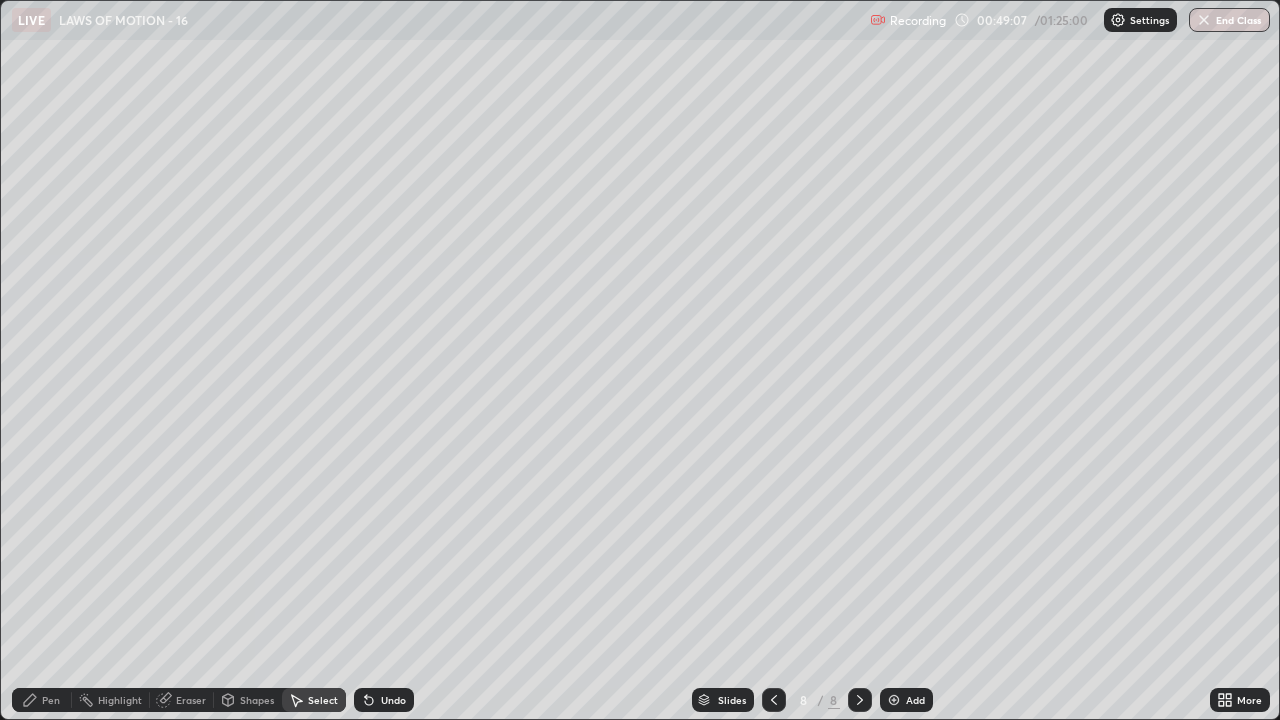 click 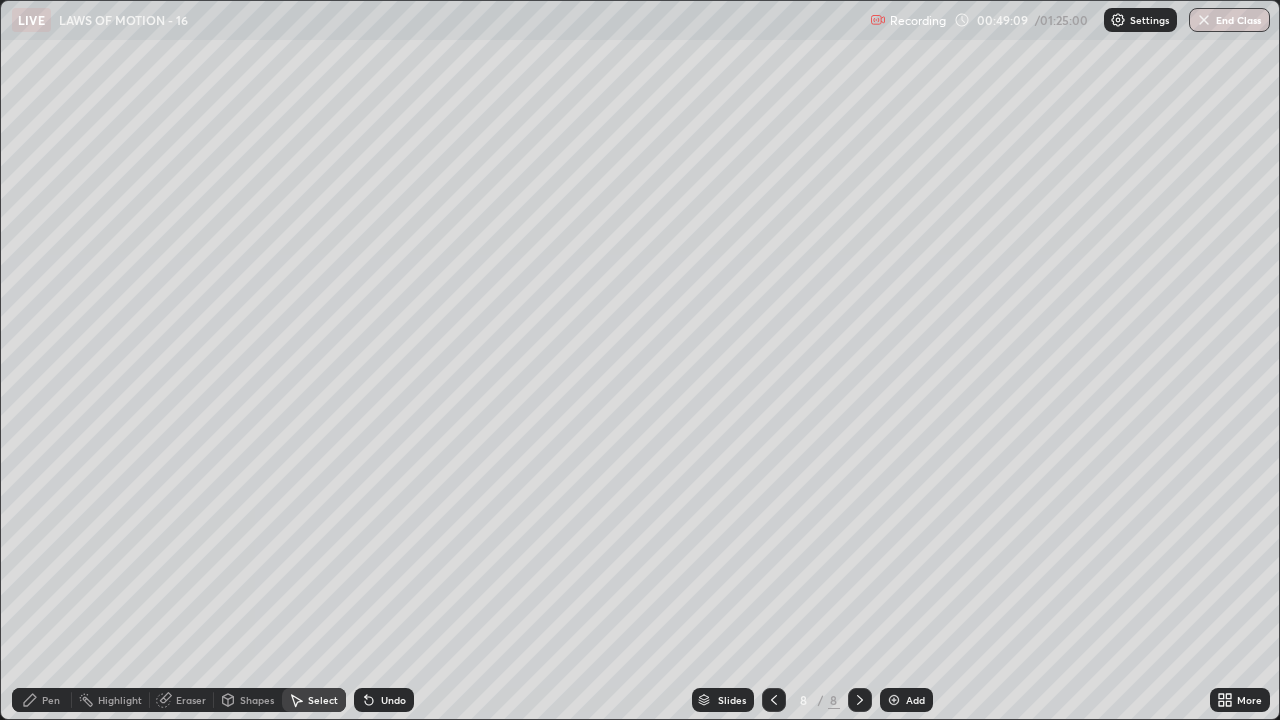 click on "Shapes" at bounding box center (257, 700) 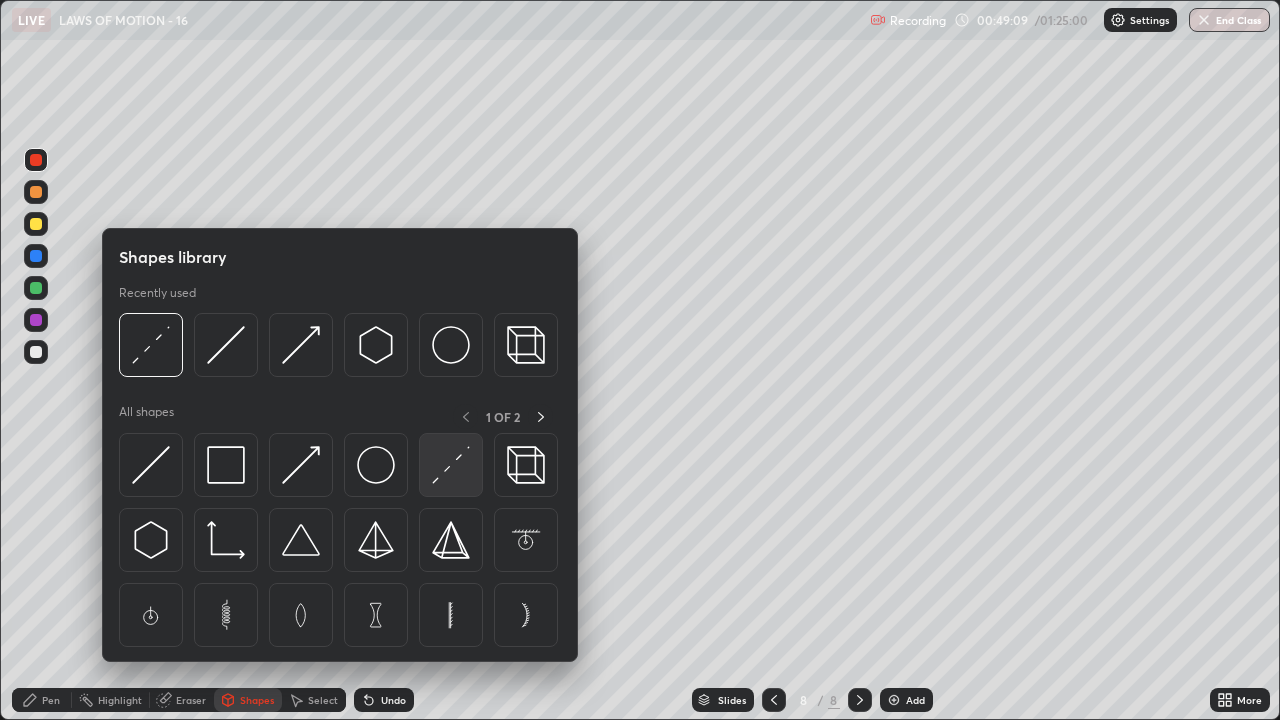 click at bounding box center [451, 465] 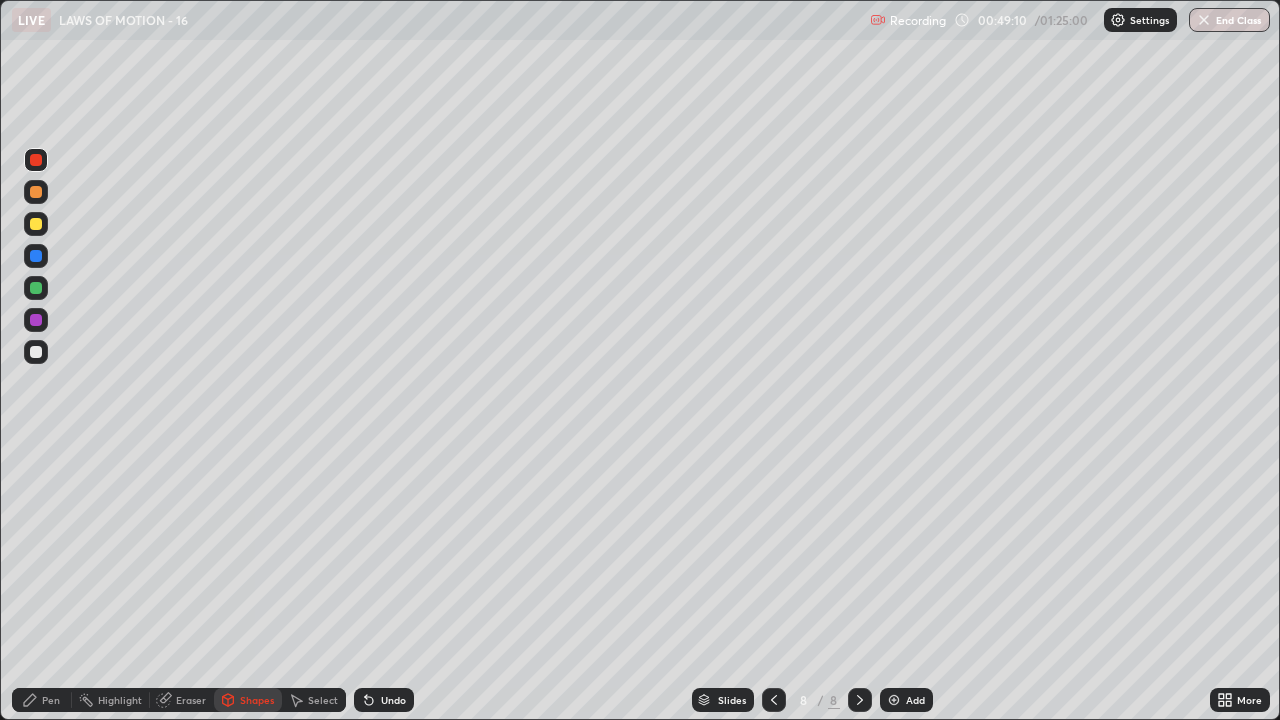 click at bounding box center (36, 256) 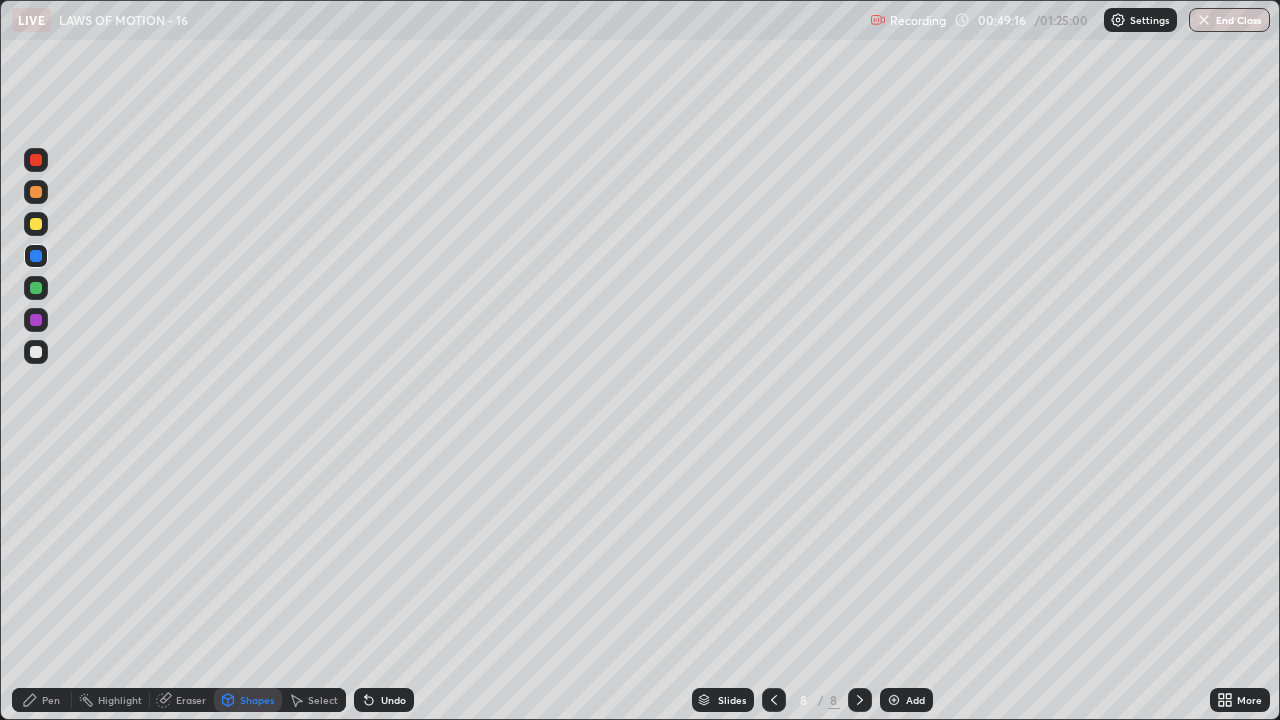 click on "Eraser" at bounding box center (191, 700) 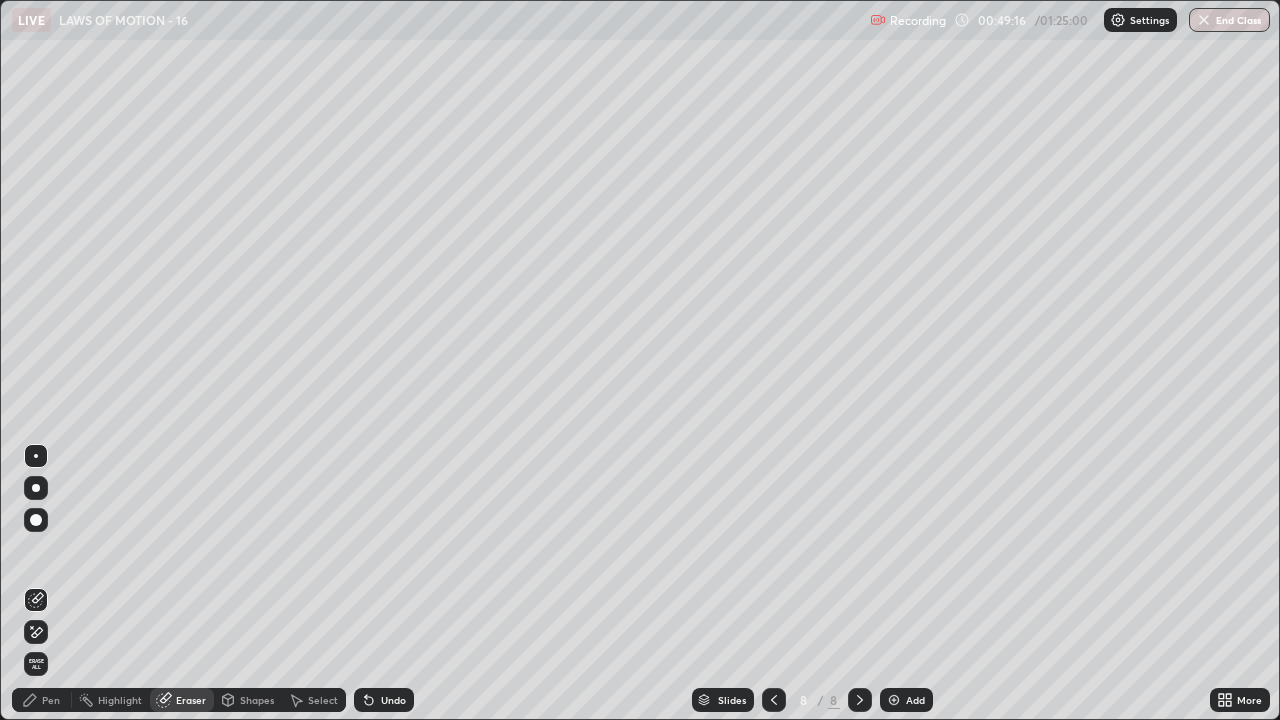 click on "Highlight" at bounding box center [120, 700] 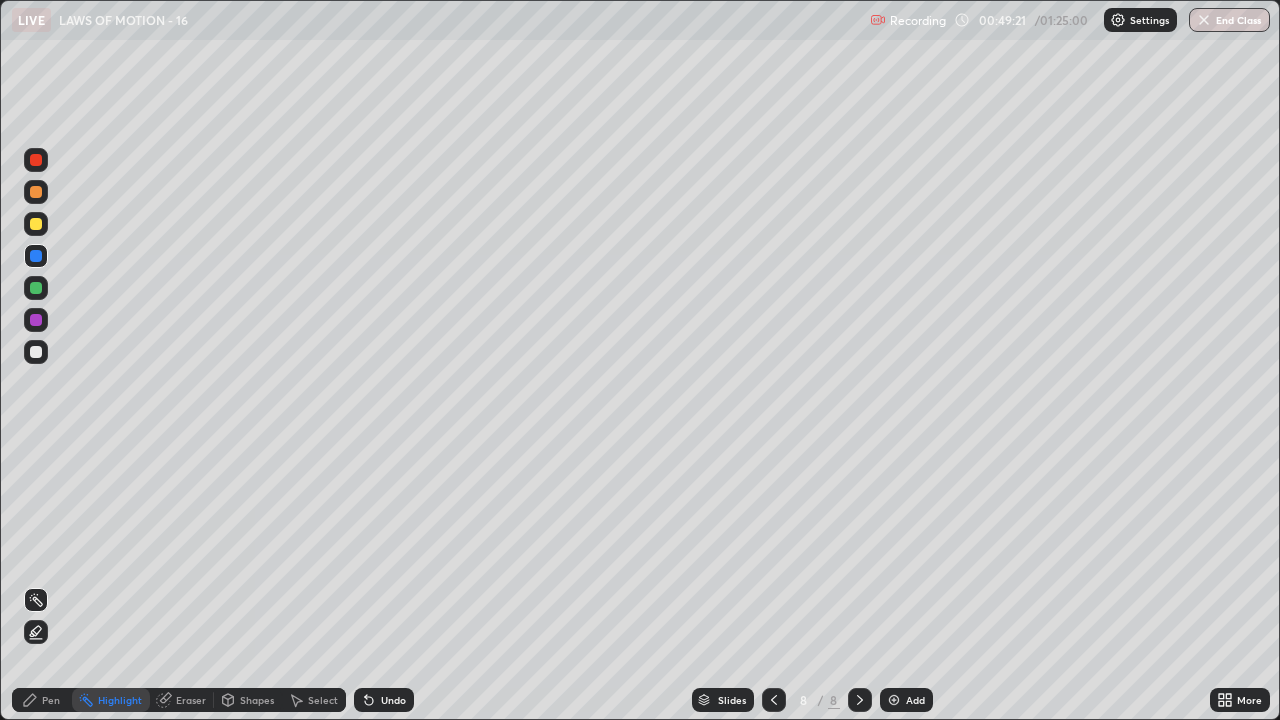 click on "Pen" at bounding box center [51, 700] 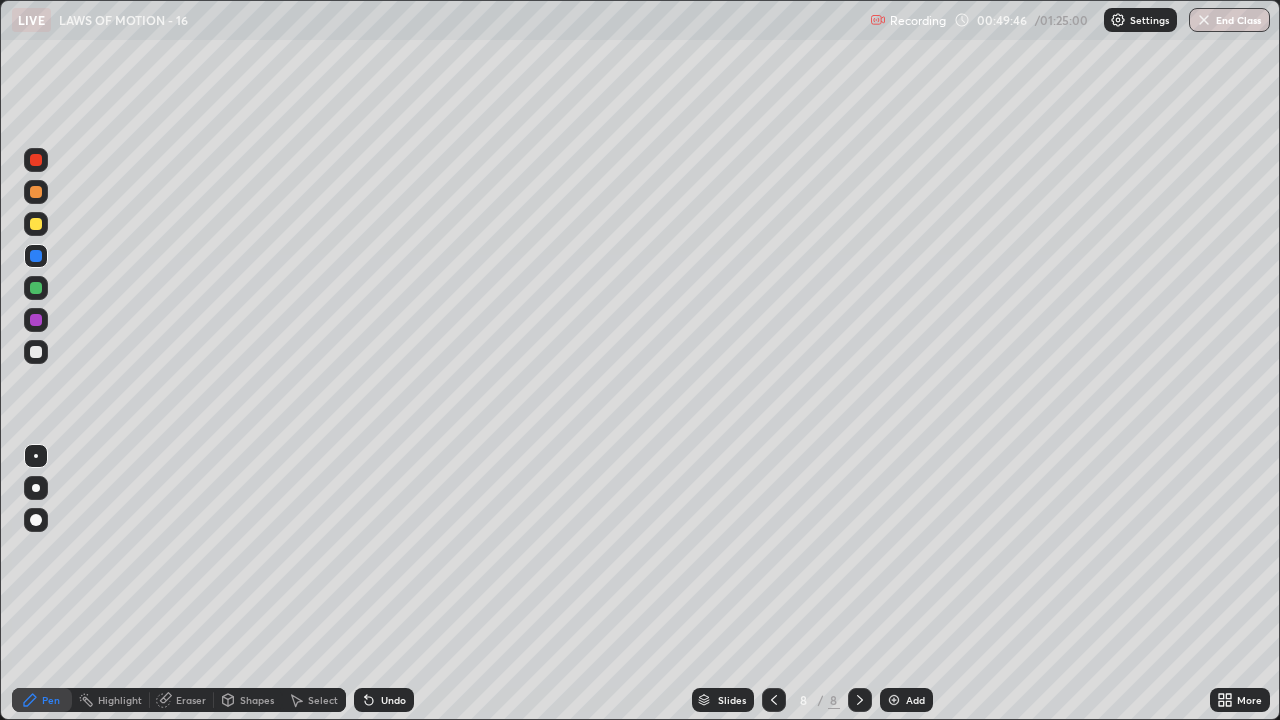 click on "Shapes" at bounding box center (257, 700) 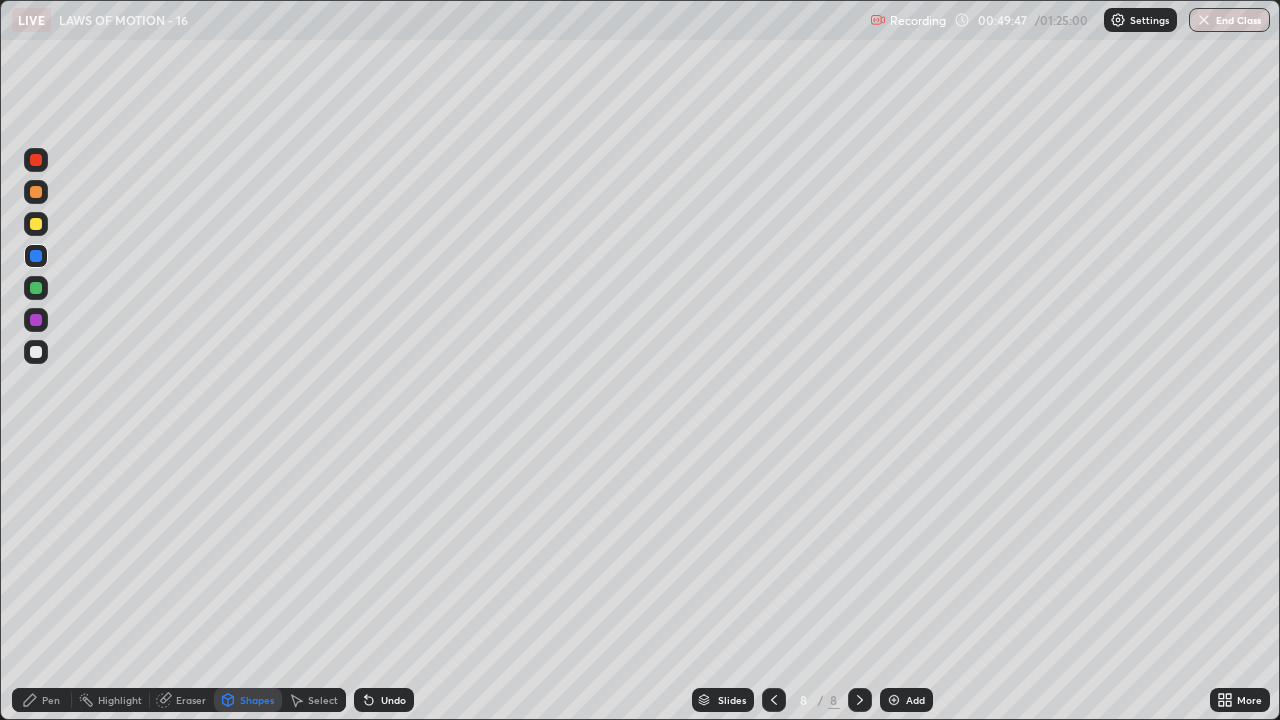 click on "Eraser" at bounding box center (191, 700) 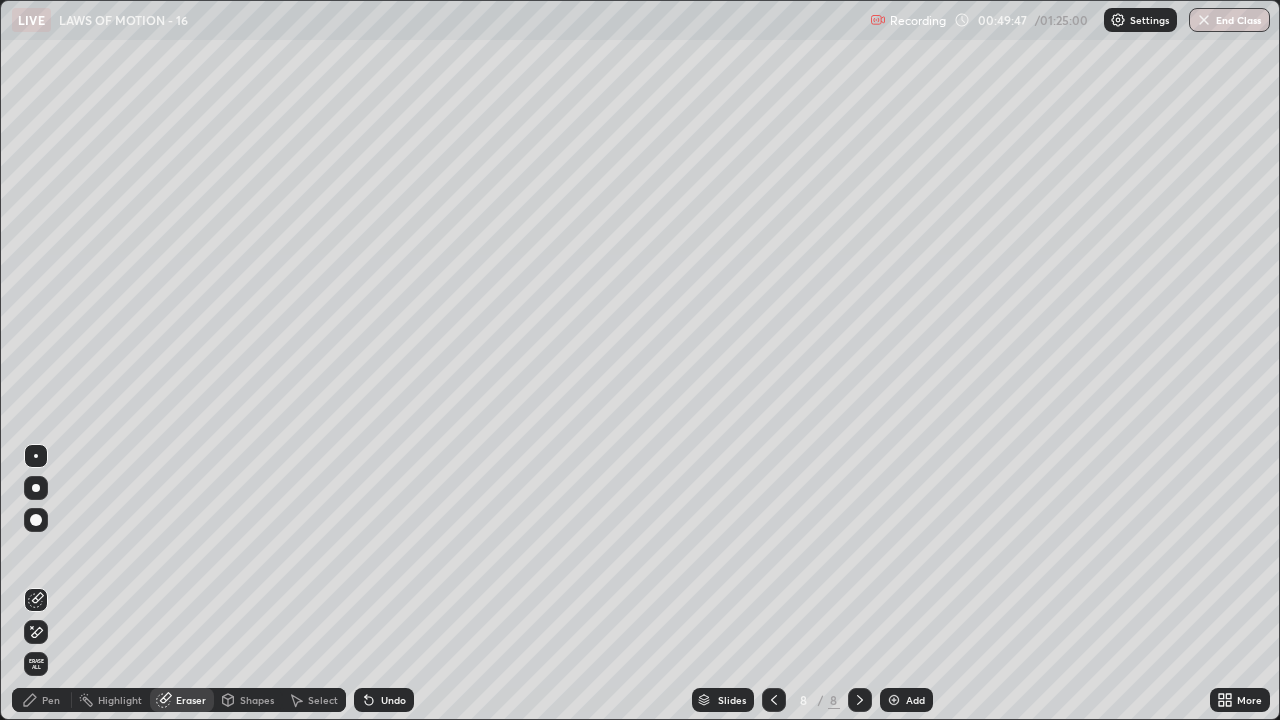 click on "Shapes" at bounding box center [257, 700] 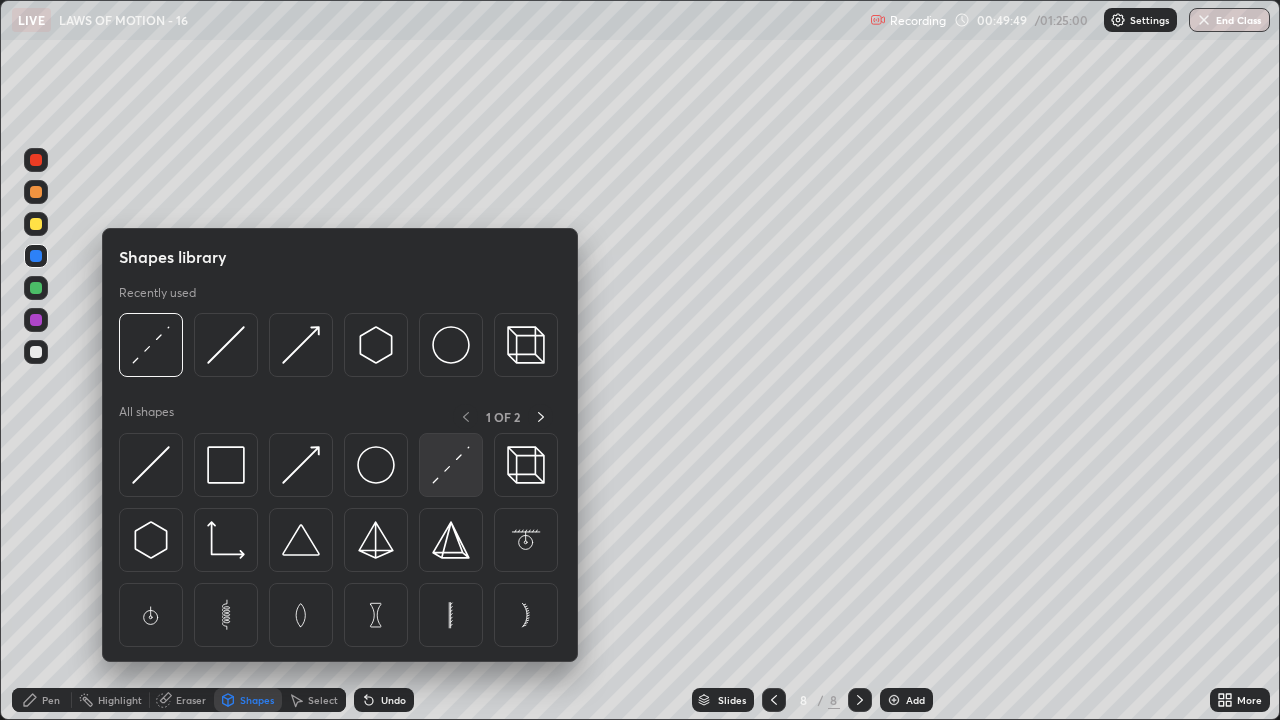 click at bounding box center [451, 465] 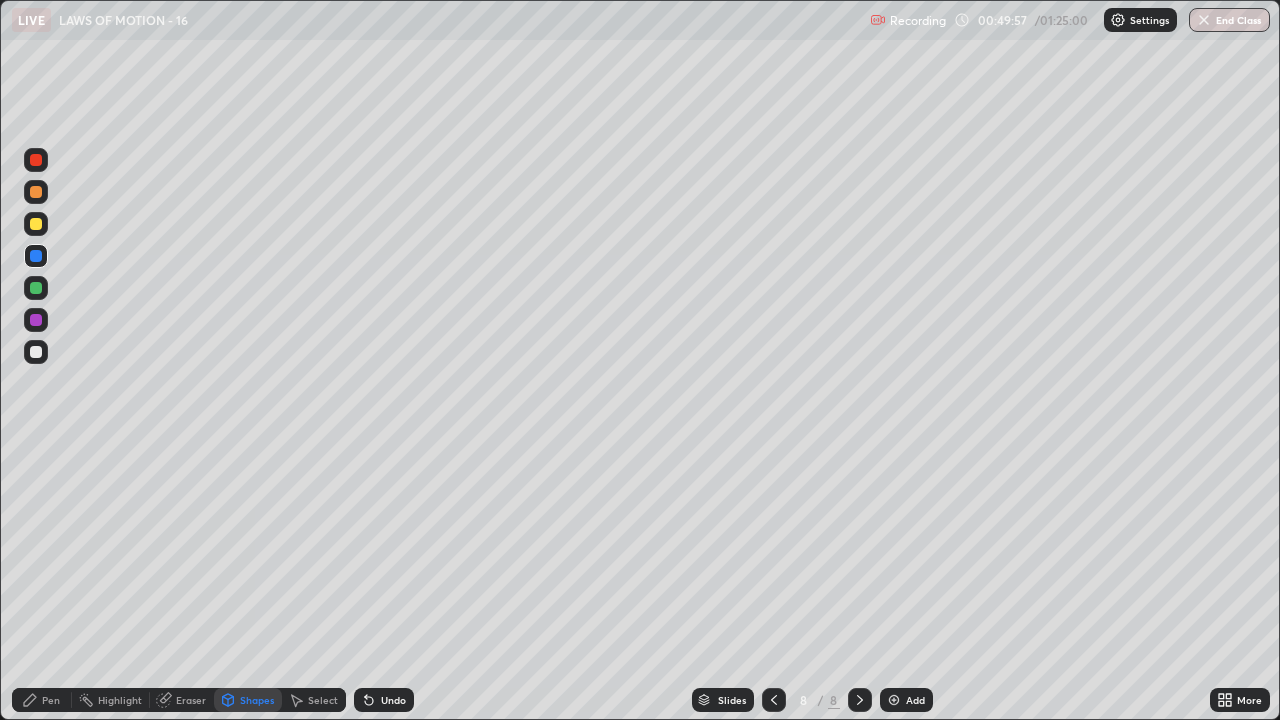 click at bounding box center (36, 224) 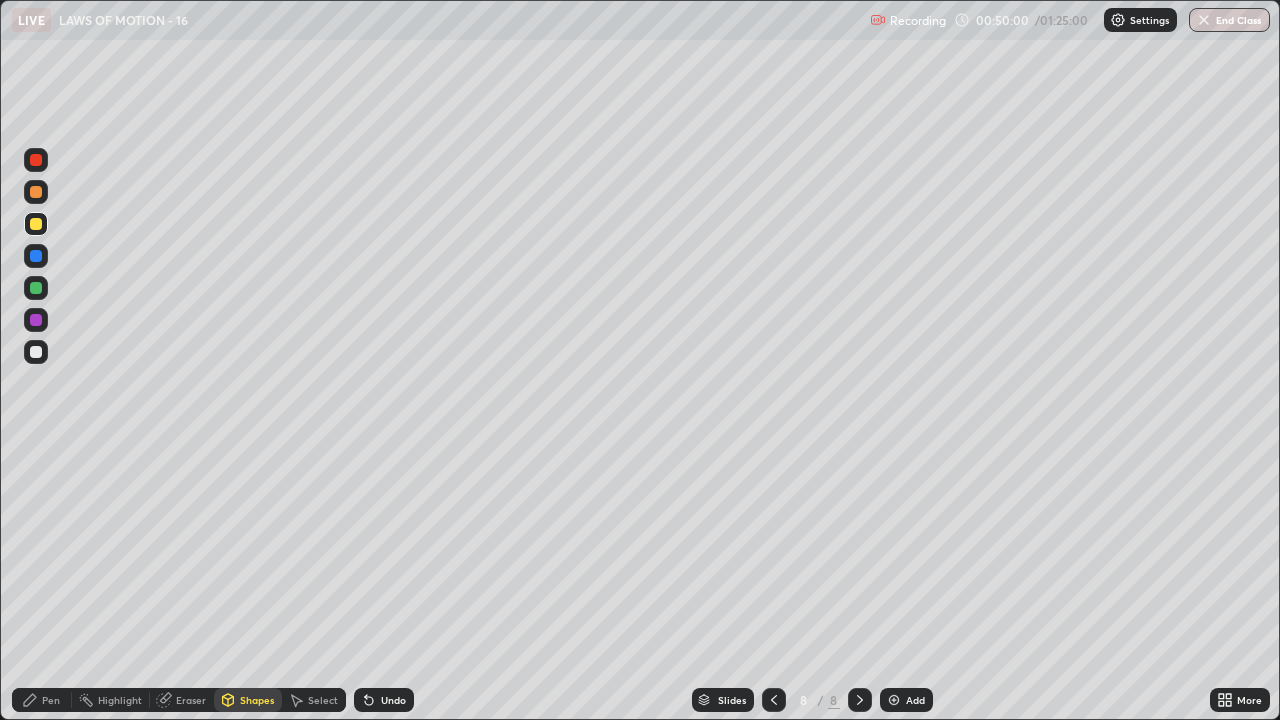 click on "Pen" at bounding box center [42, 700] 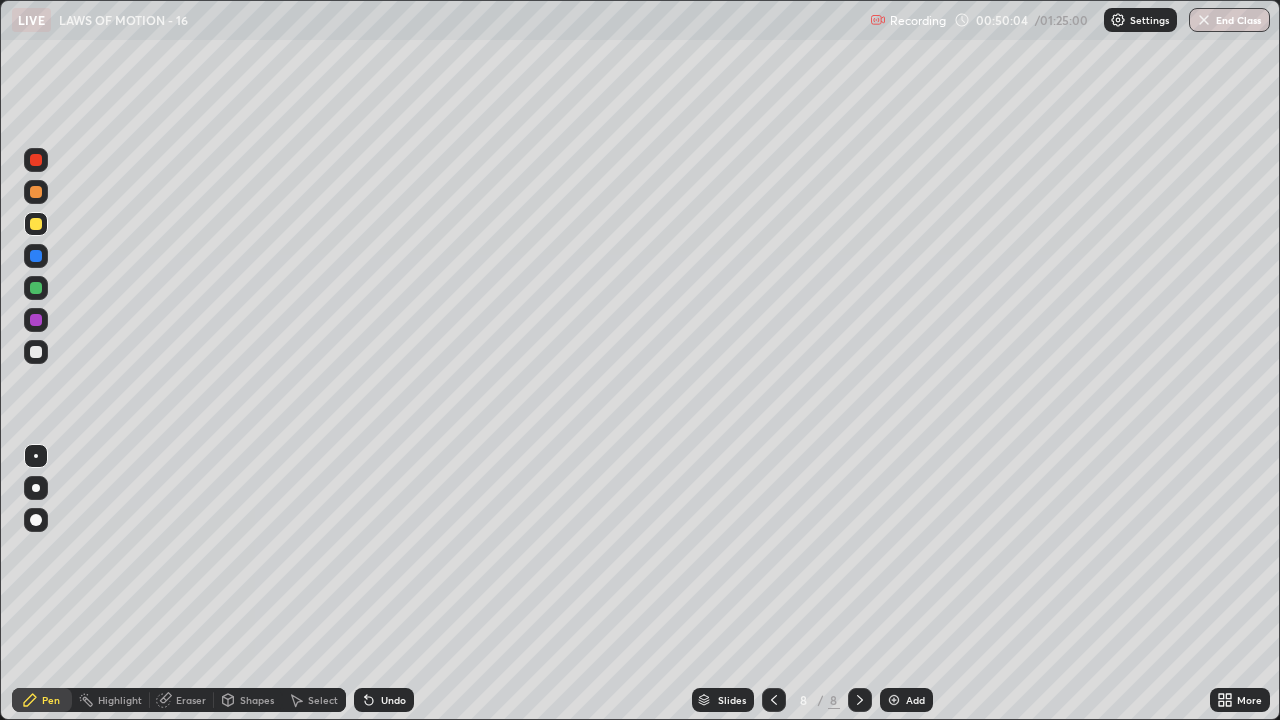 click on "Pen" at bounding box center (51, 700) 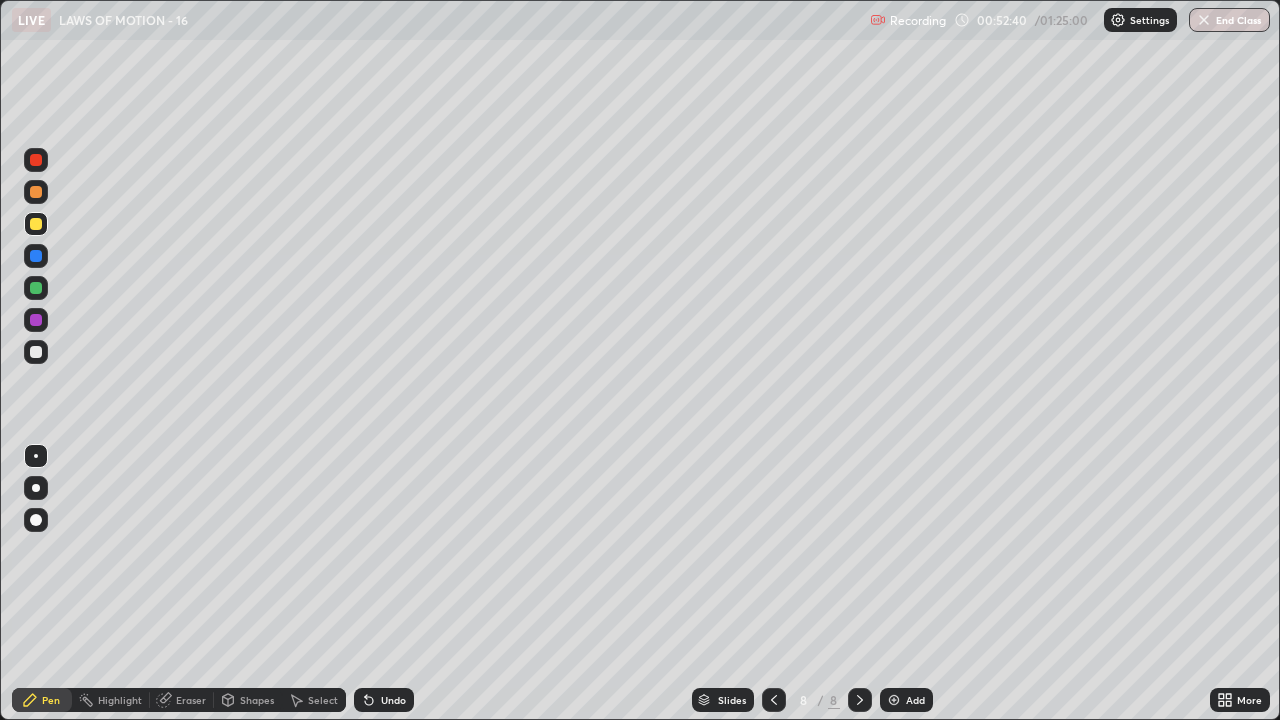 click on "Add" at bounding box center (915, 700) 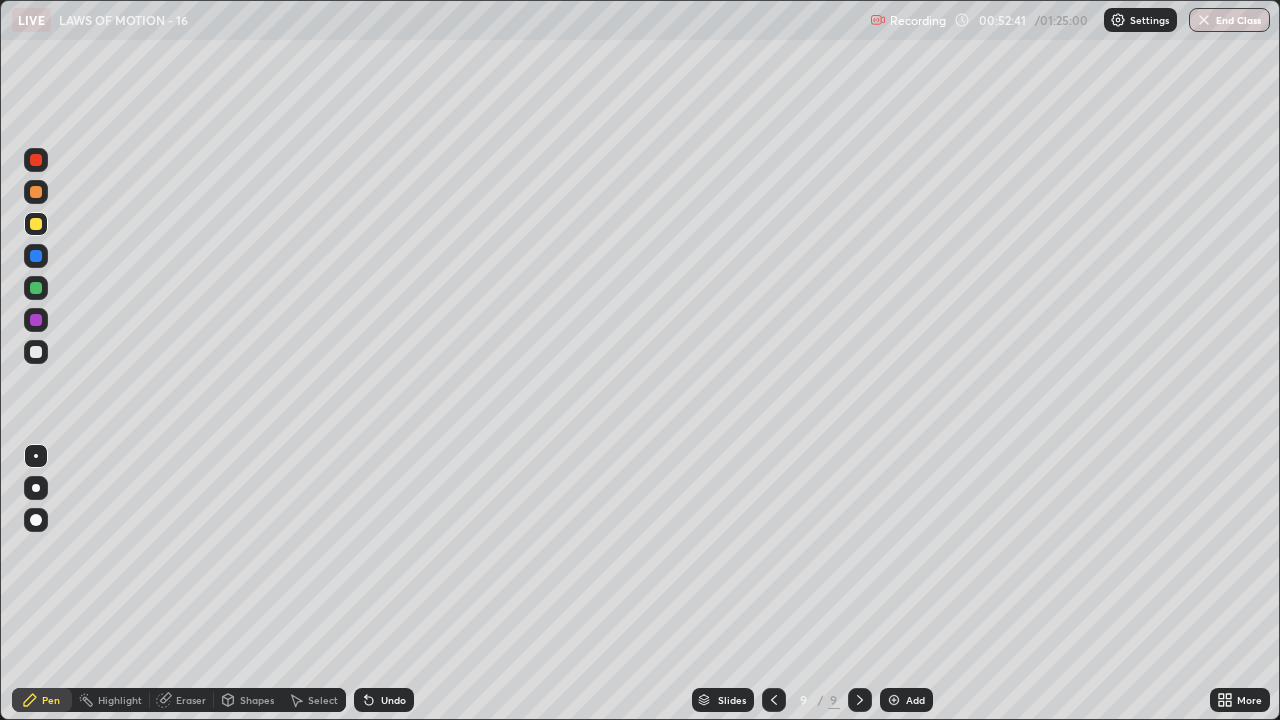 click at bounding box center [36, 352] 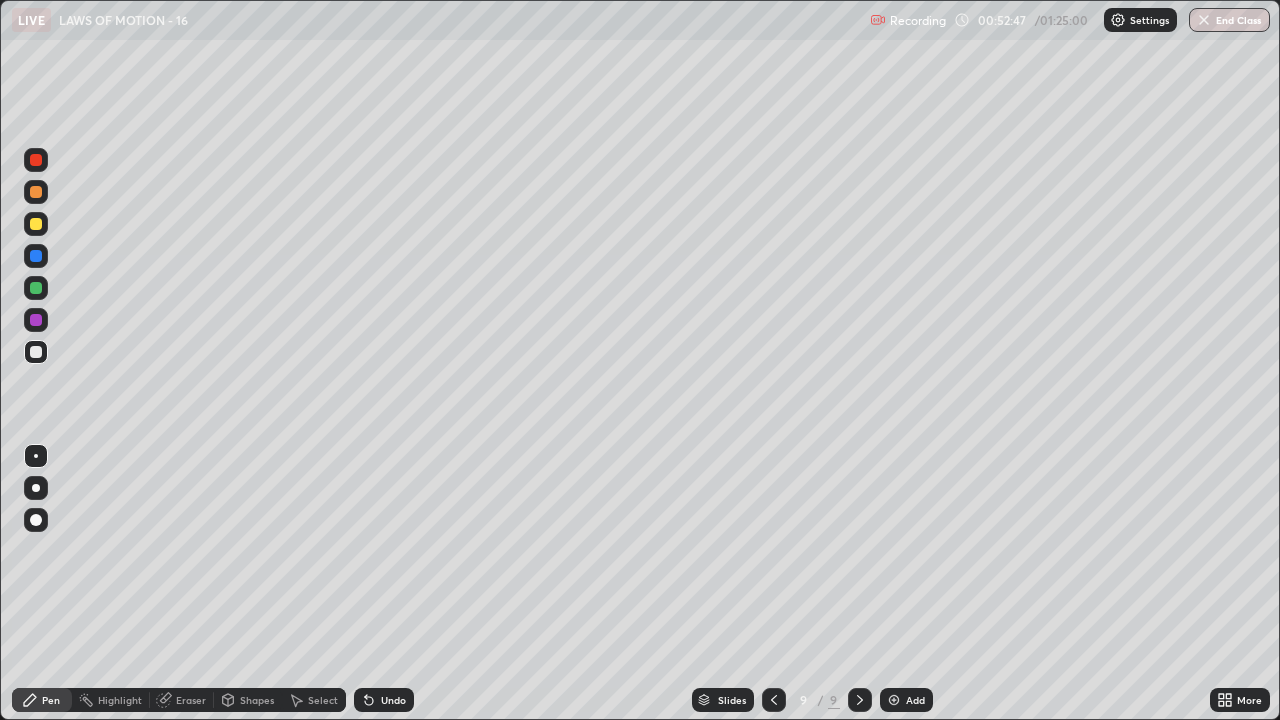 click on "Undo" at bounding box center [384, 700] 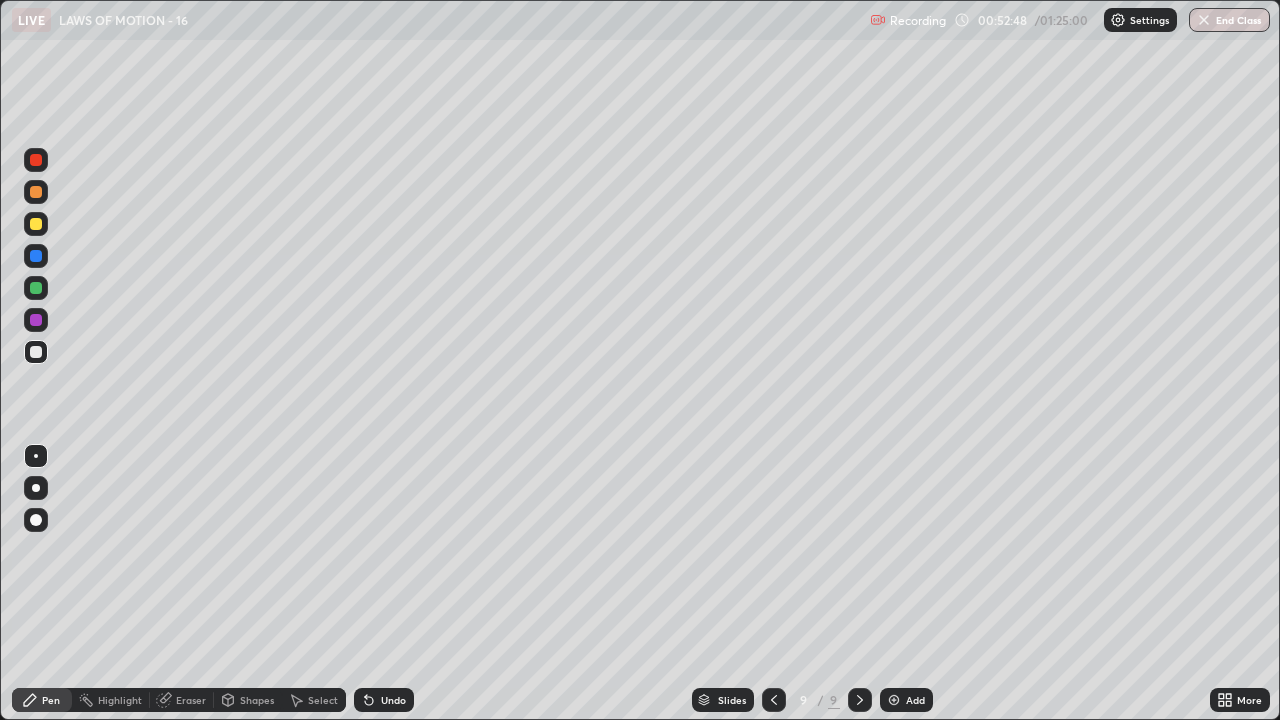 click on "Undo" at bounding box center (384, 700) 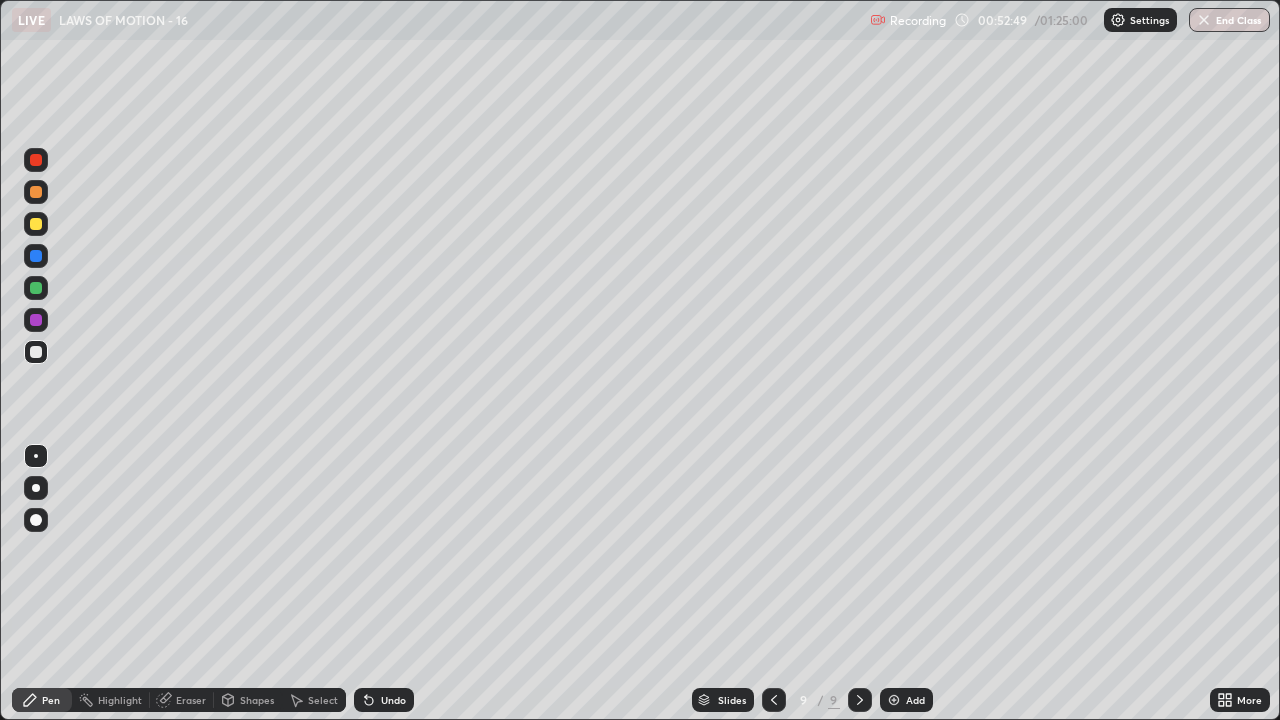 click on "Undo" at bounding box center (384, 700) 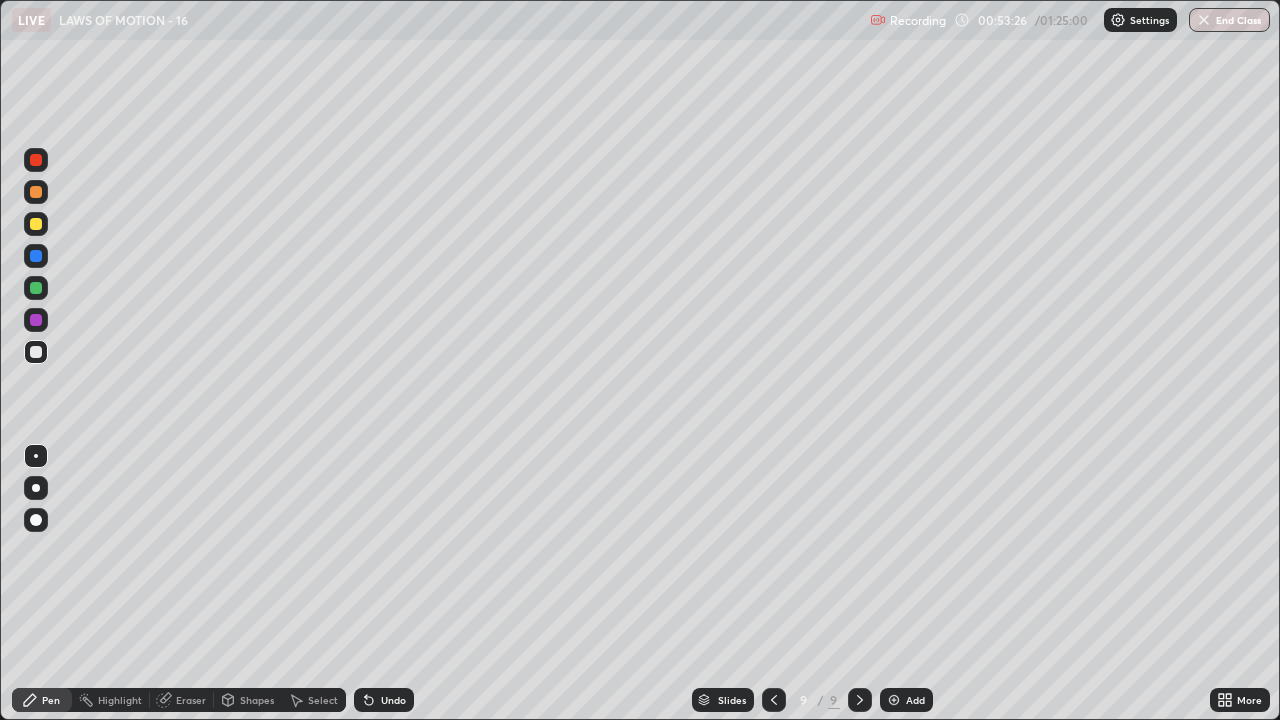 click at bounding box center [36, 224] 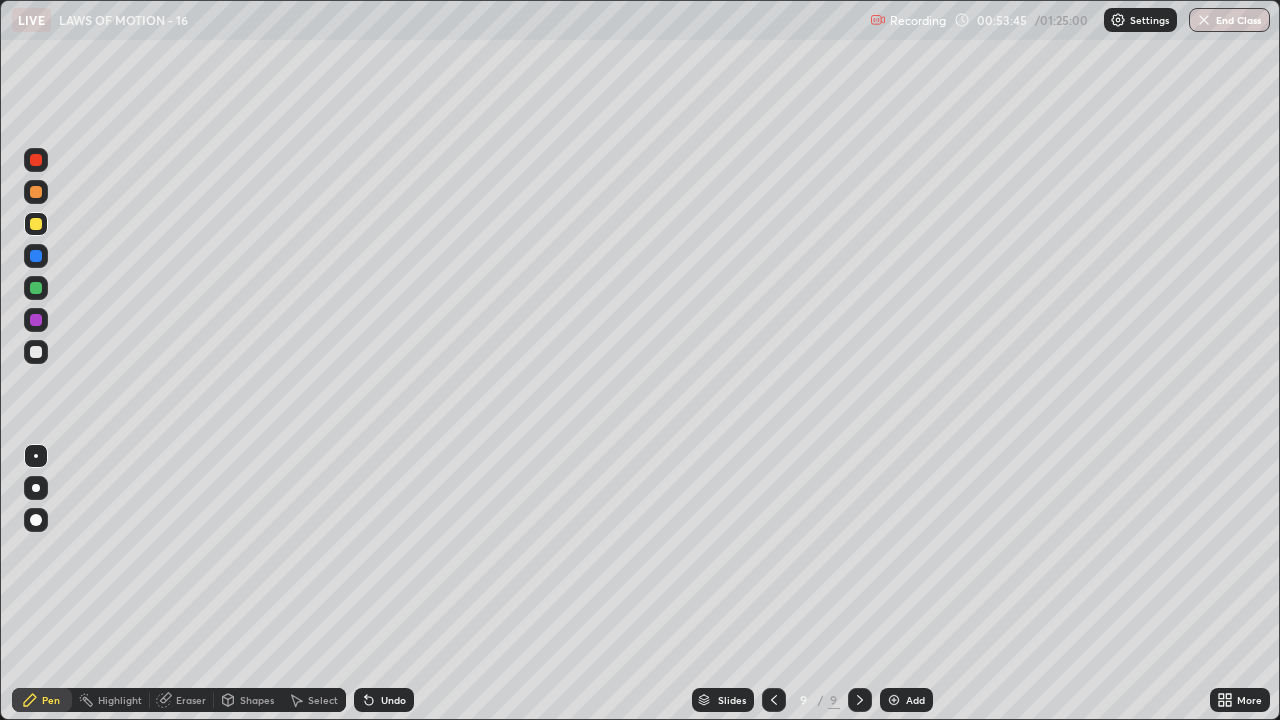click on "Shapes" at bounding box center (257, 700) 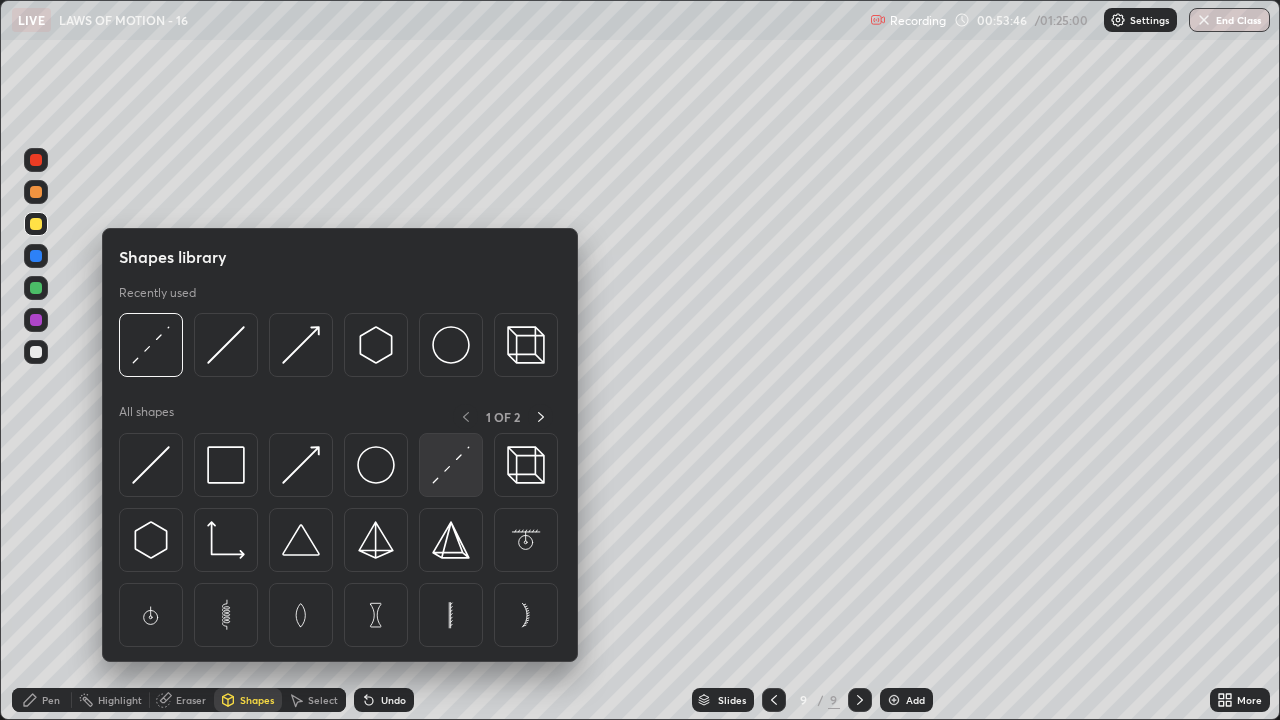 click at bounding box center (451, 465) 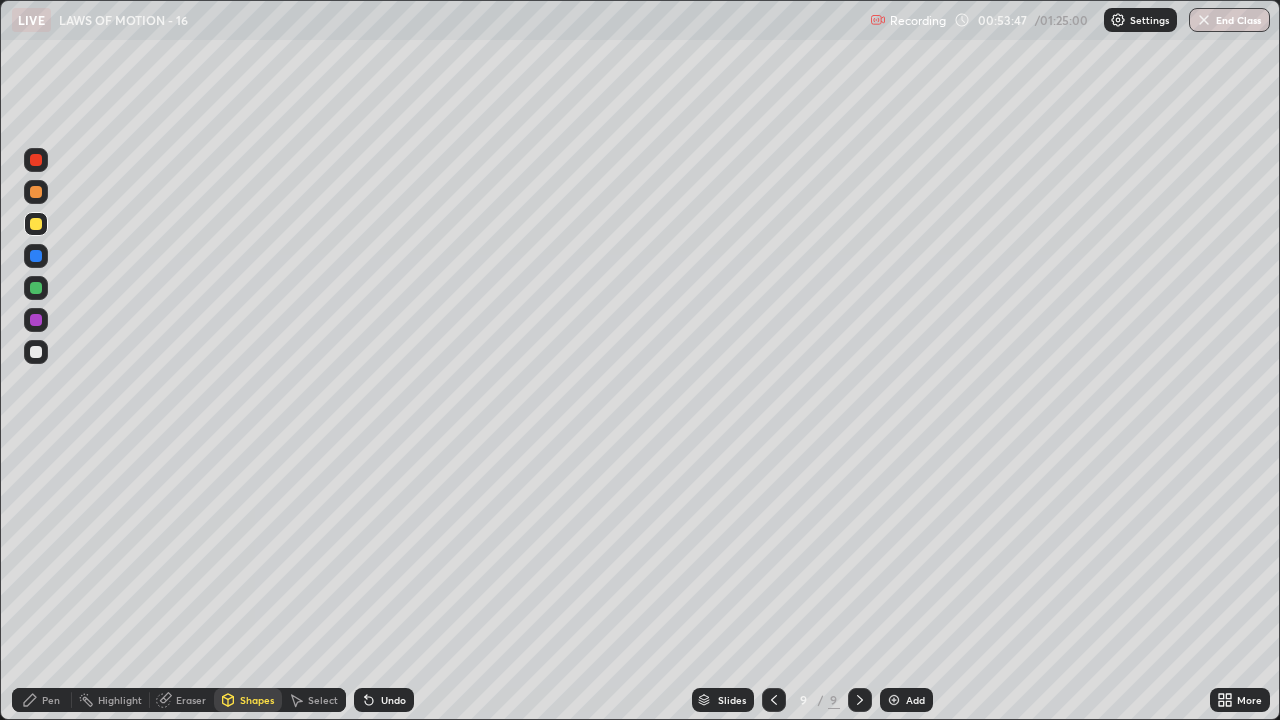 click at bounding box center [36, 320] 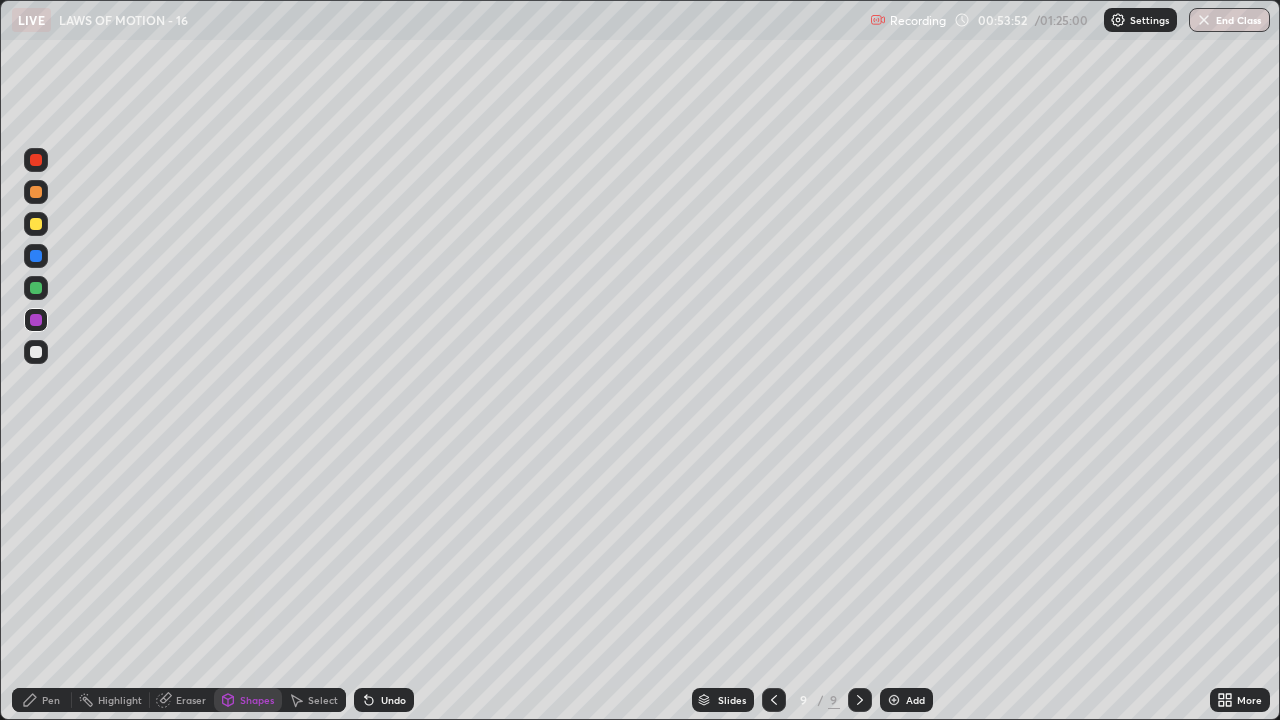 click on "Undo" at bounding box center [393, 700] 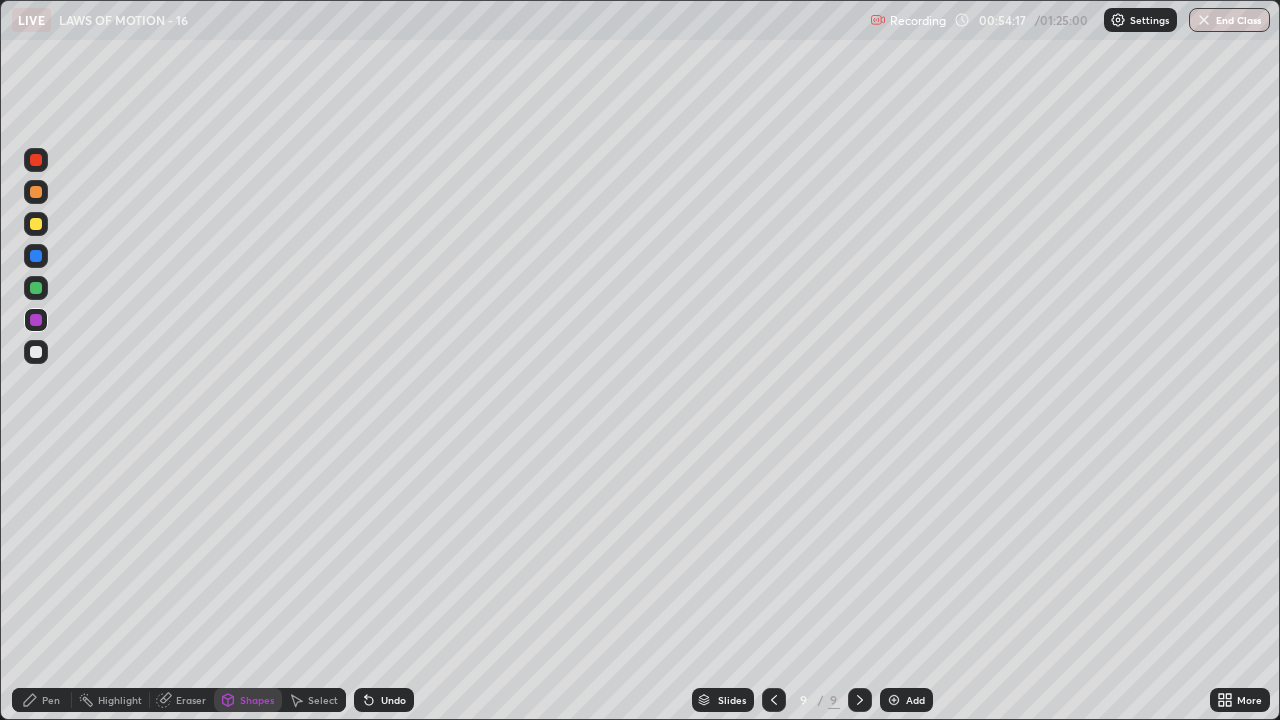 click on "Pen" at bounding box center (51, 700) 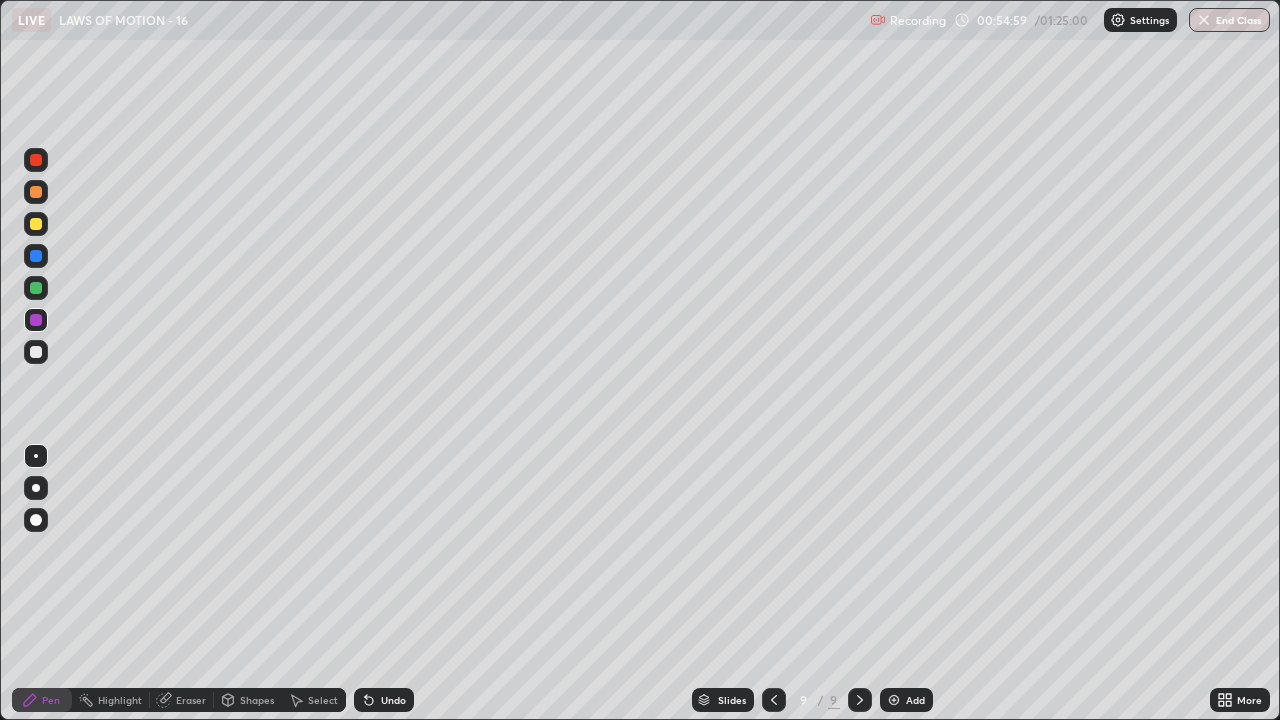 click at bounding box center [36, 352] 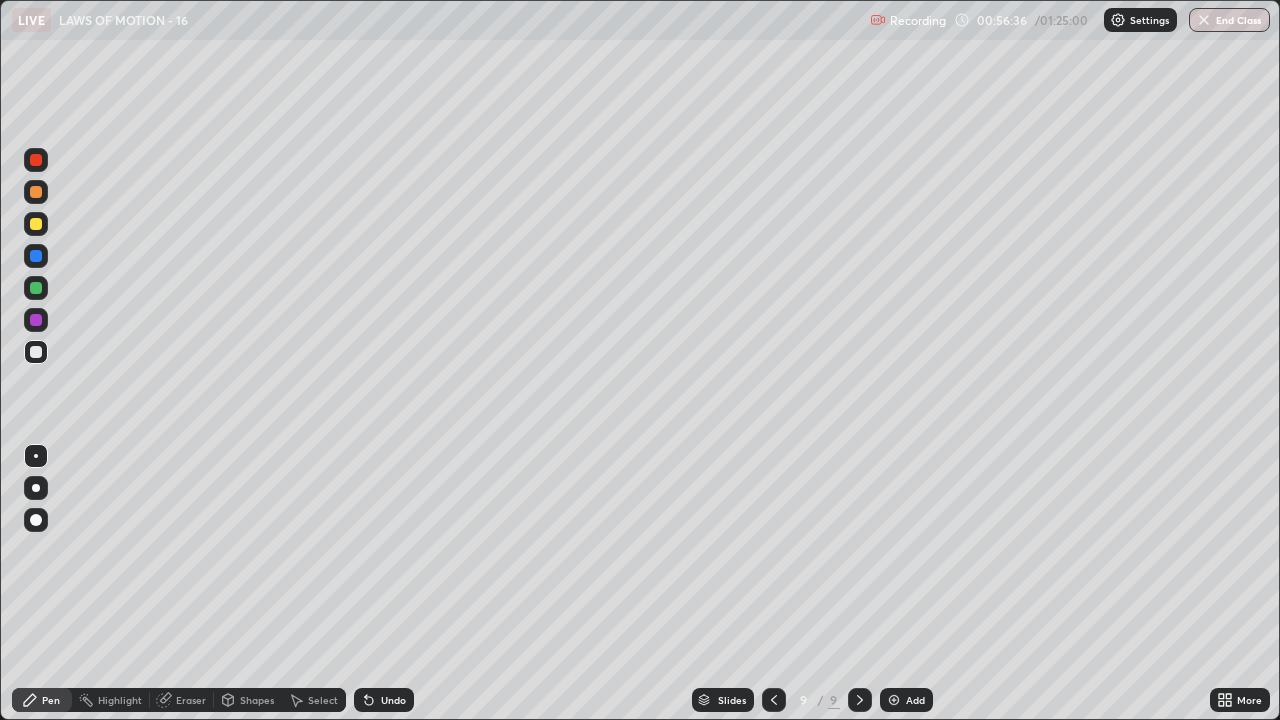 click at bounding box center [36, 160] 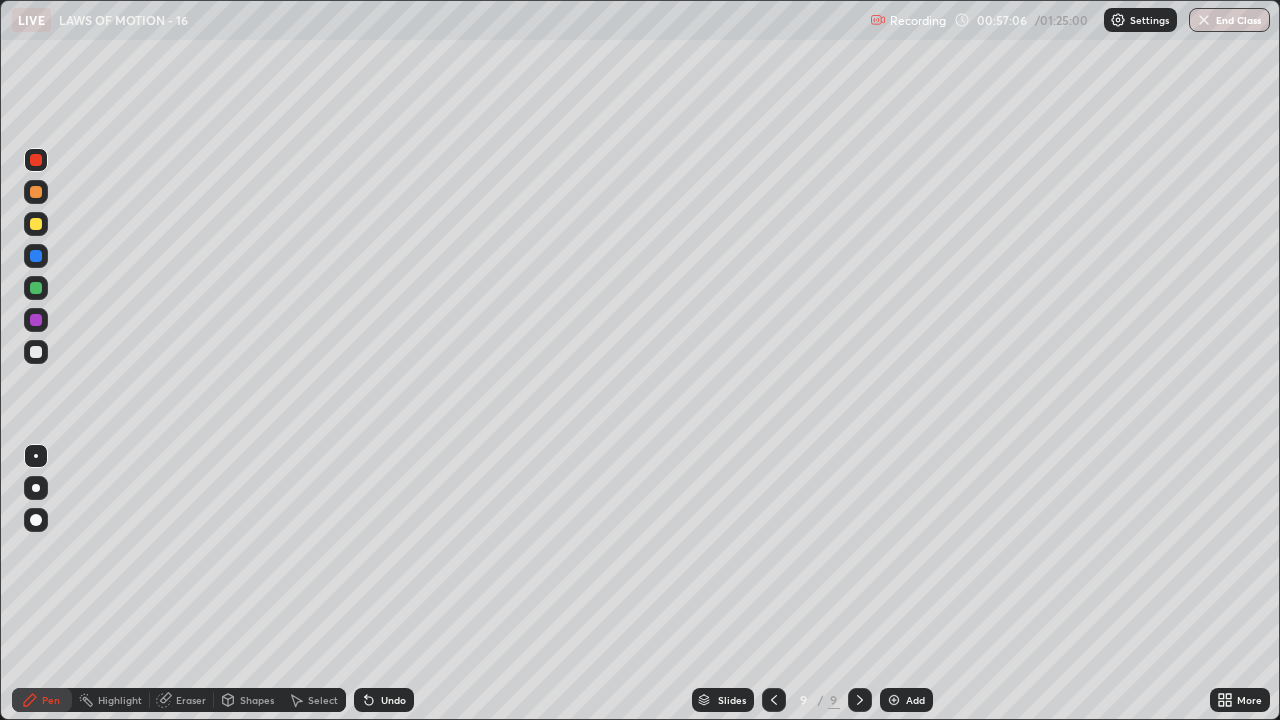 click on "Add" at bounding box center (915, 700) 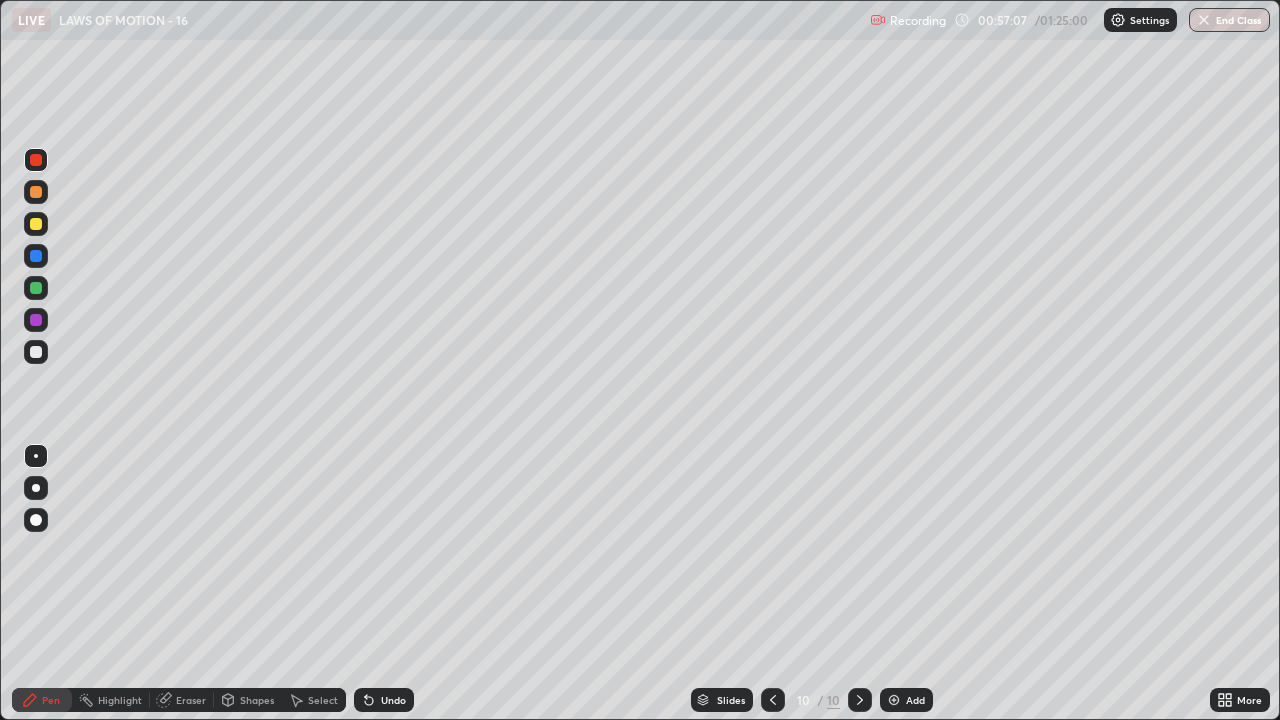 click 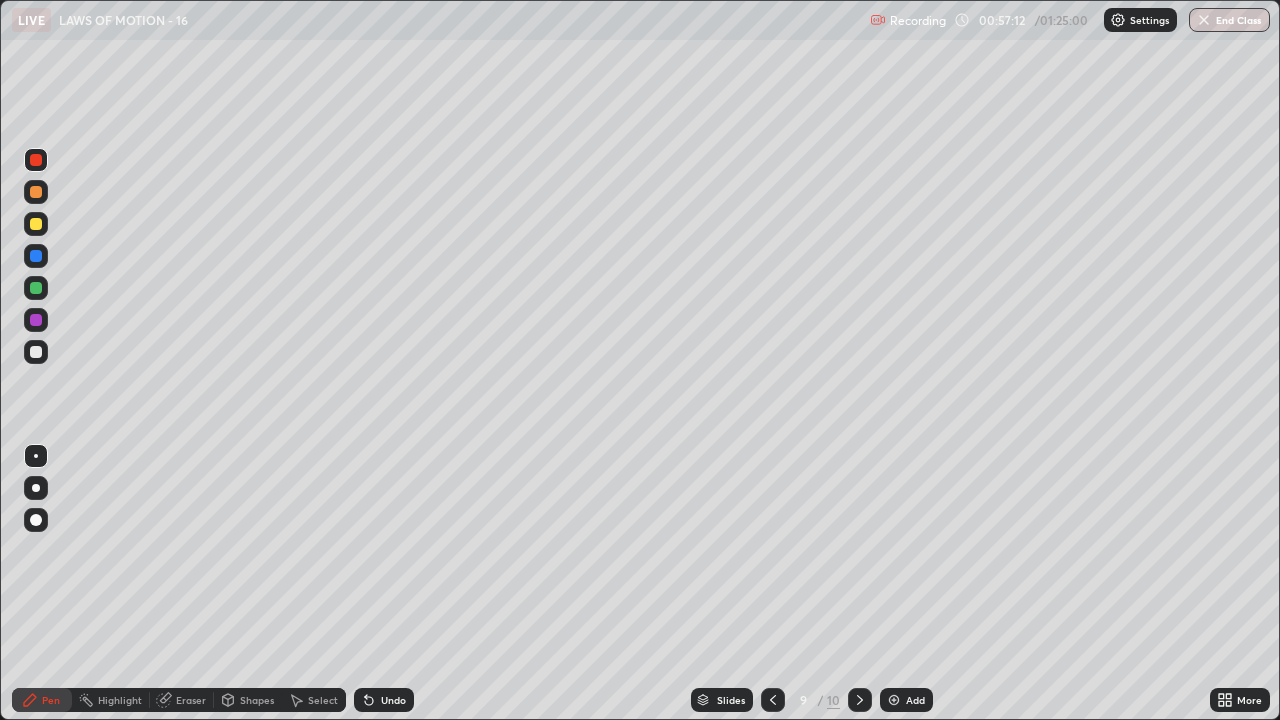 click on "Add" at bounding box center [906, 700] 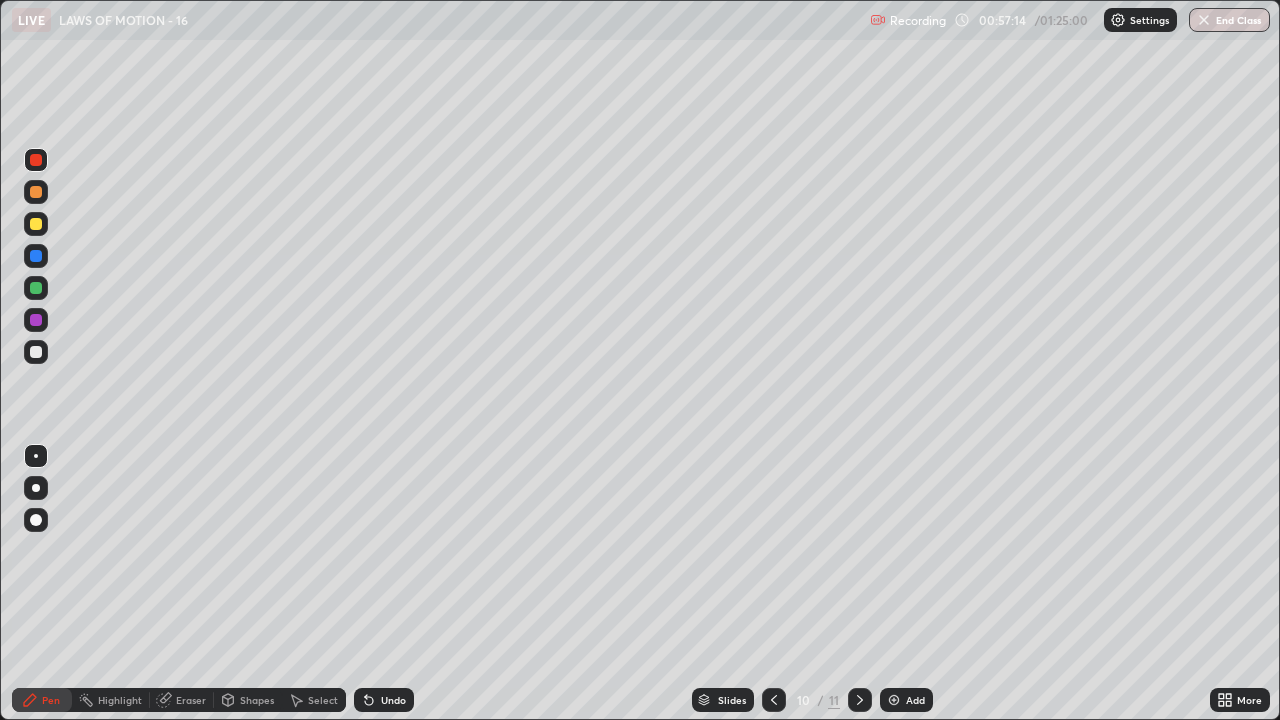 click at bounding box center (36, 352) 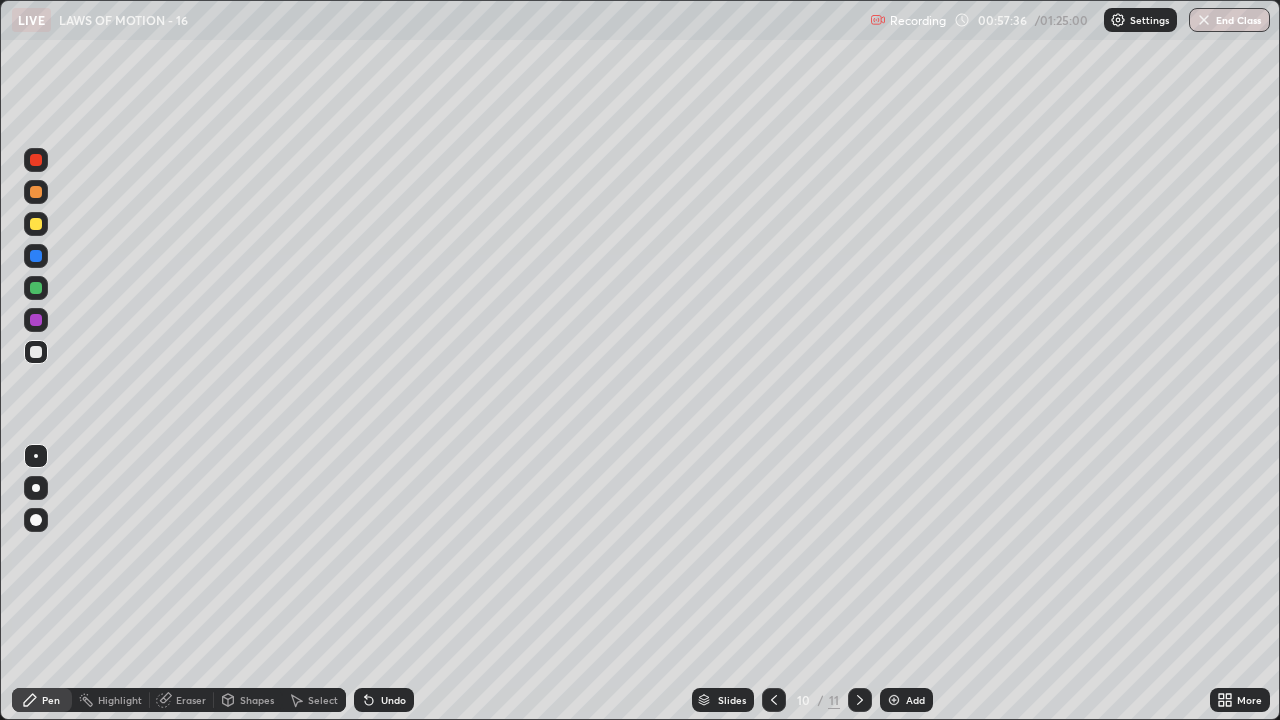 click at bounding box center (36, 256) 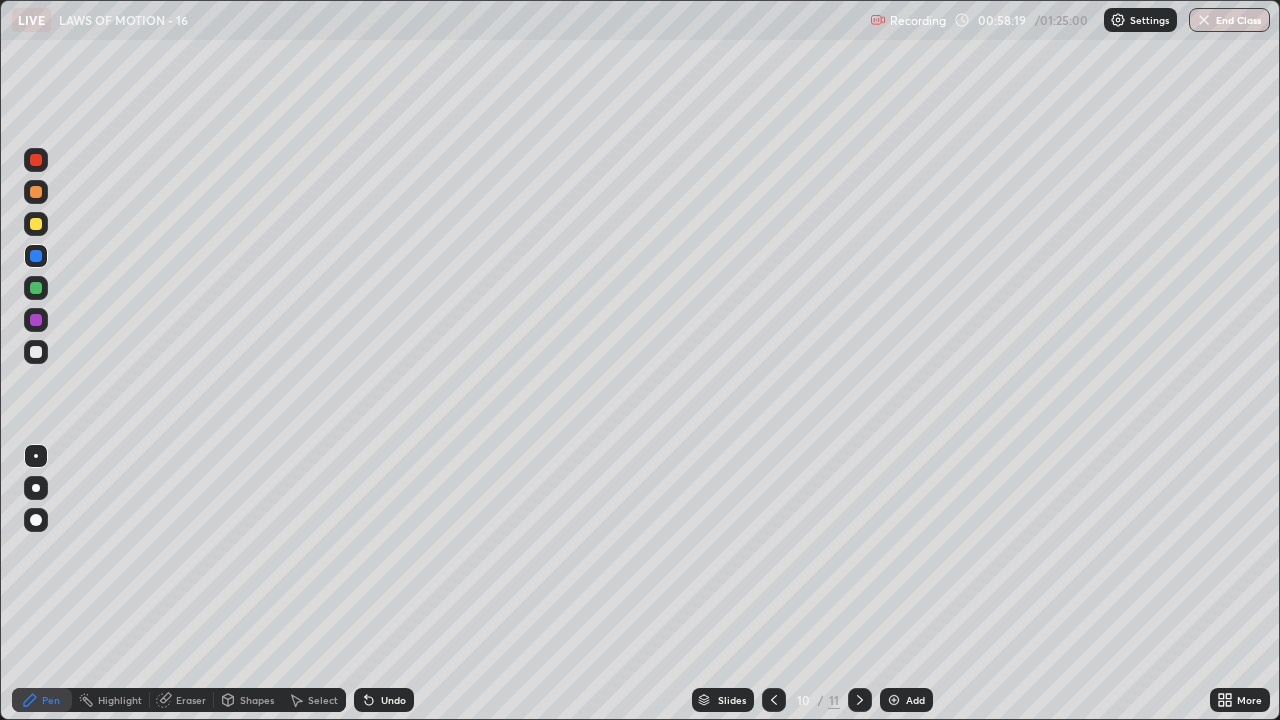 click 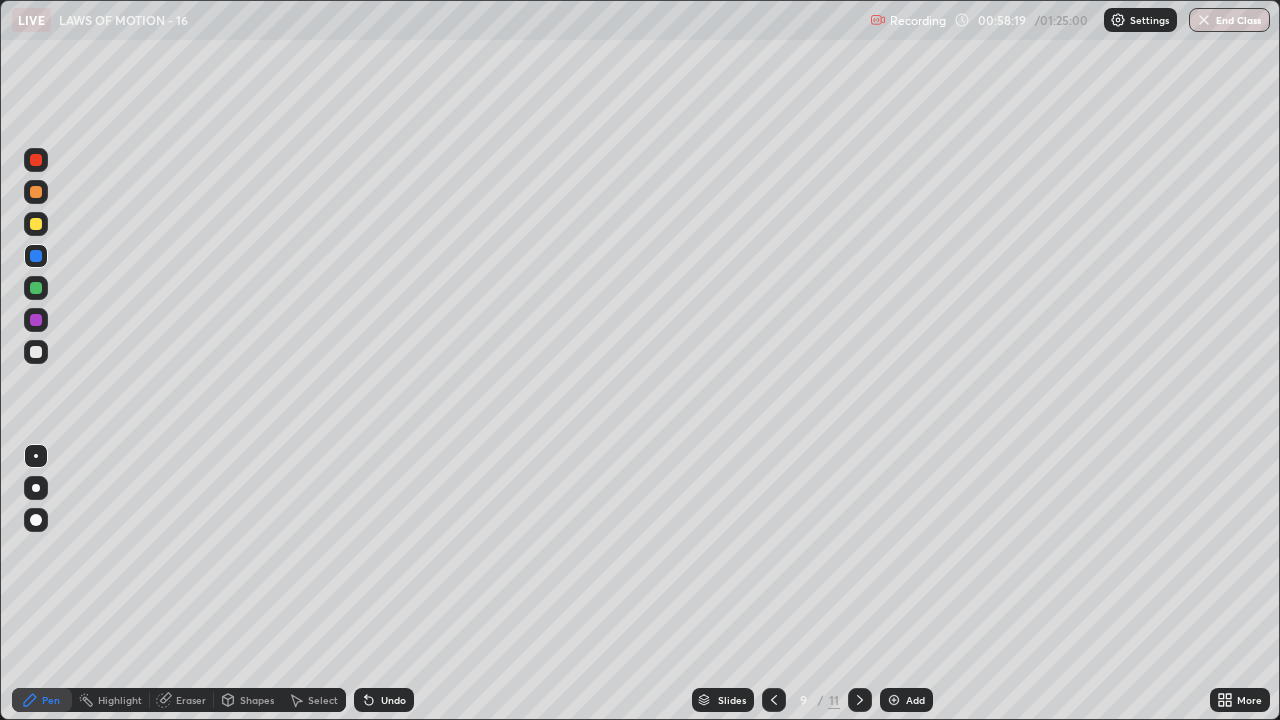 click 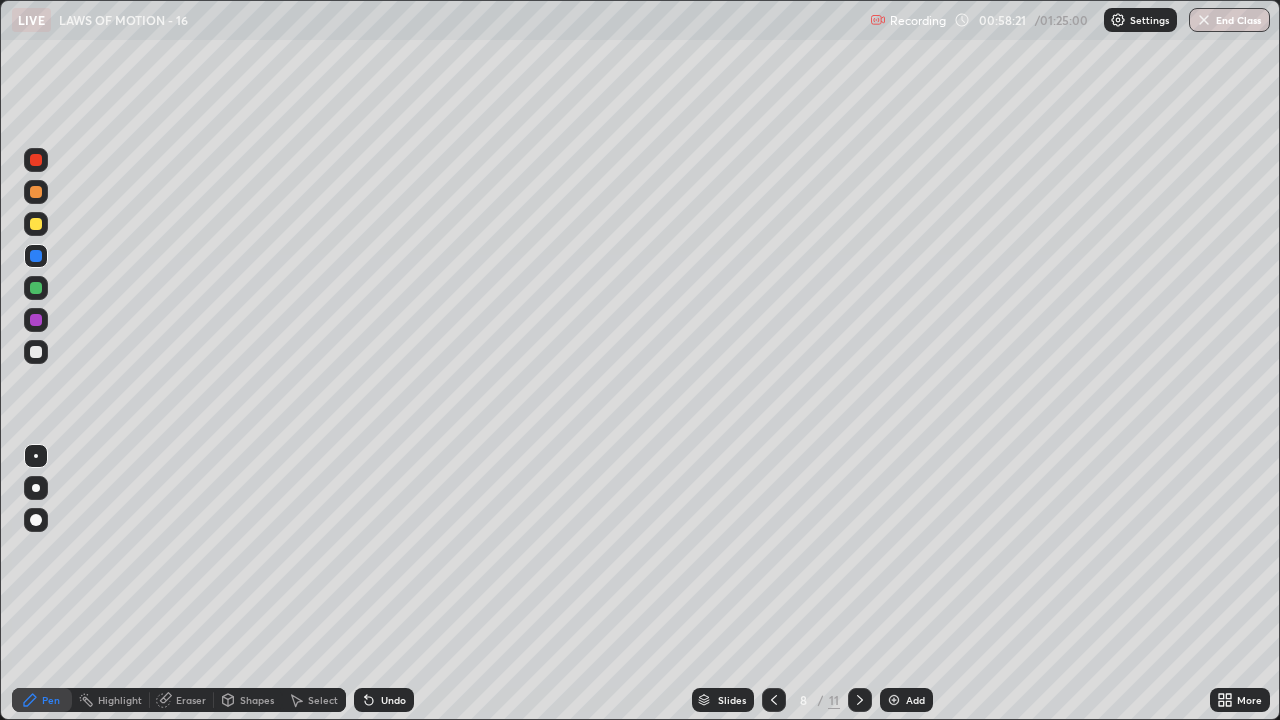 click on "Highlight" at bounding box center [120, 700] 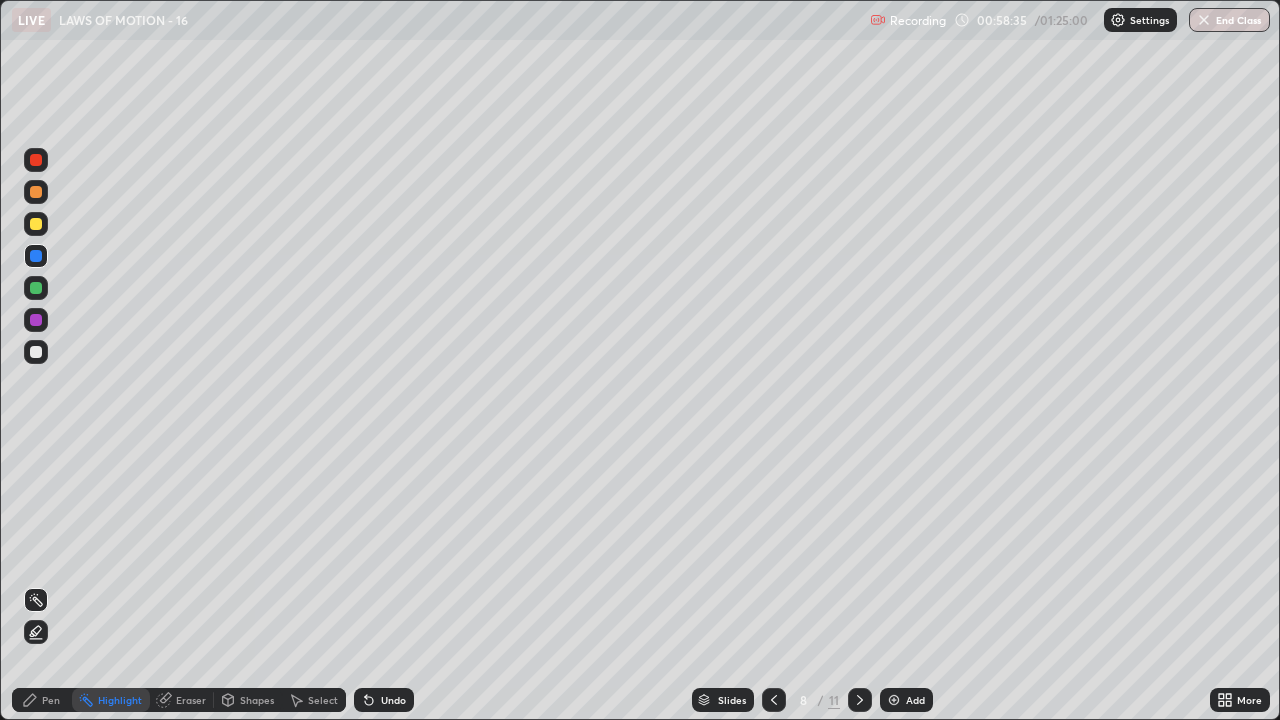 click 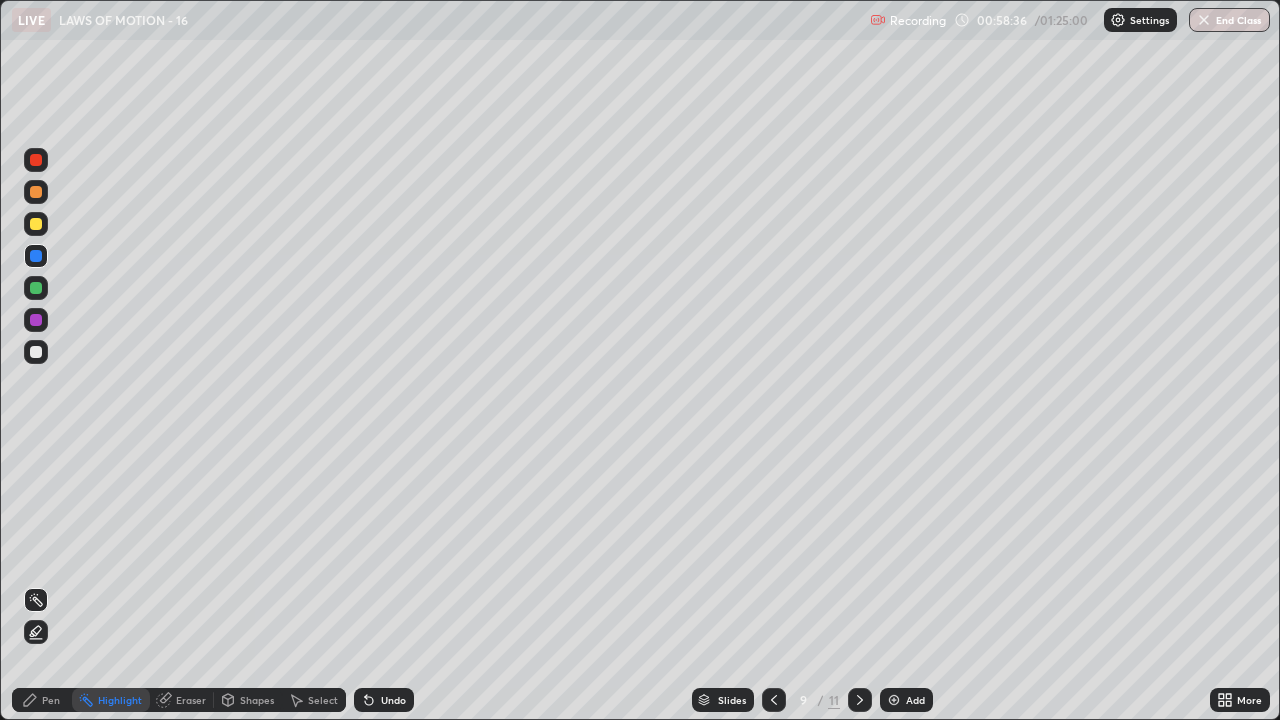 click 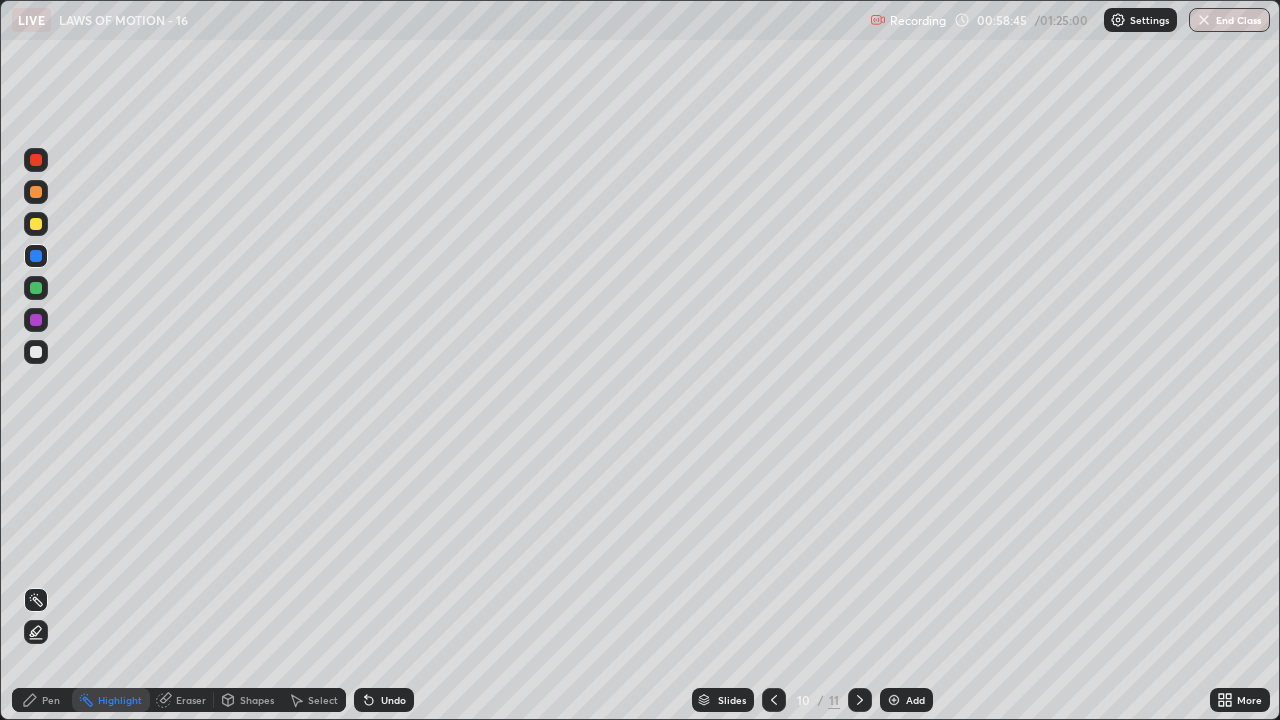 click on "Pen" at bounding box center [42, 700] 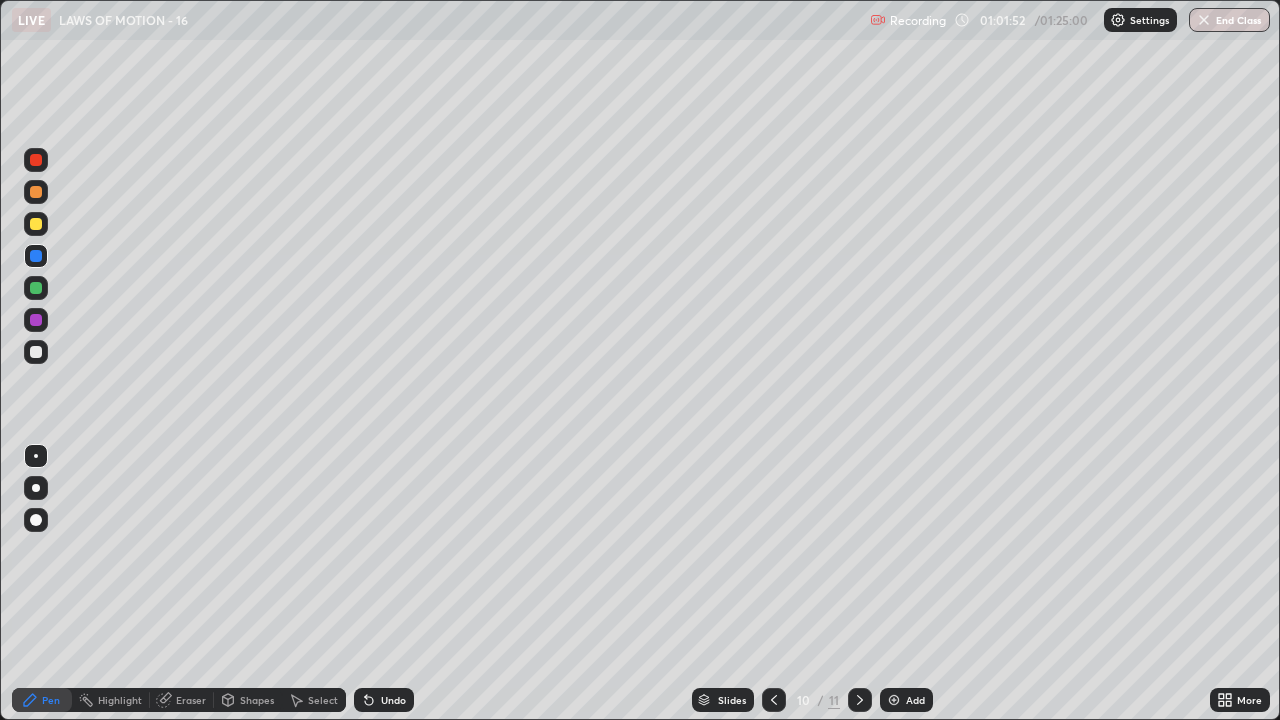click at bounding box center [894, 700] 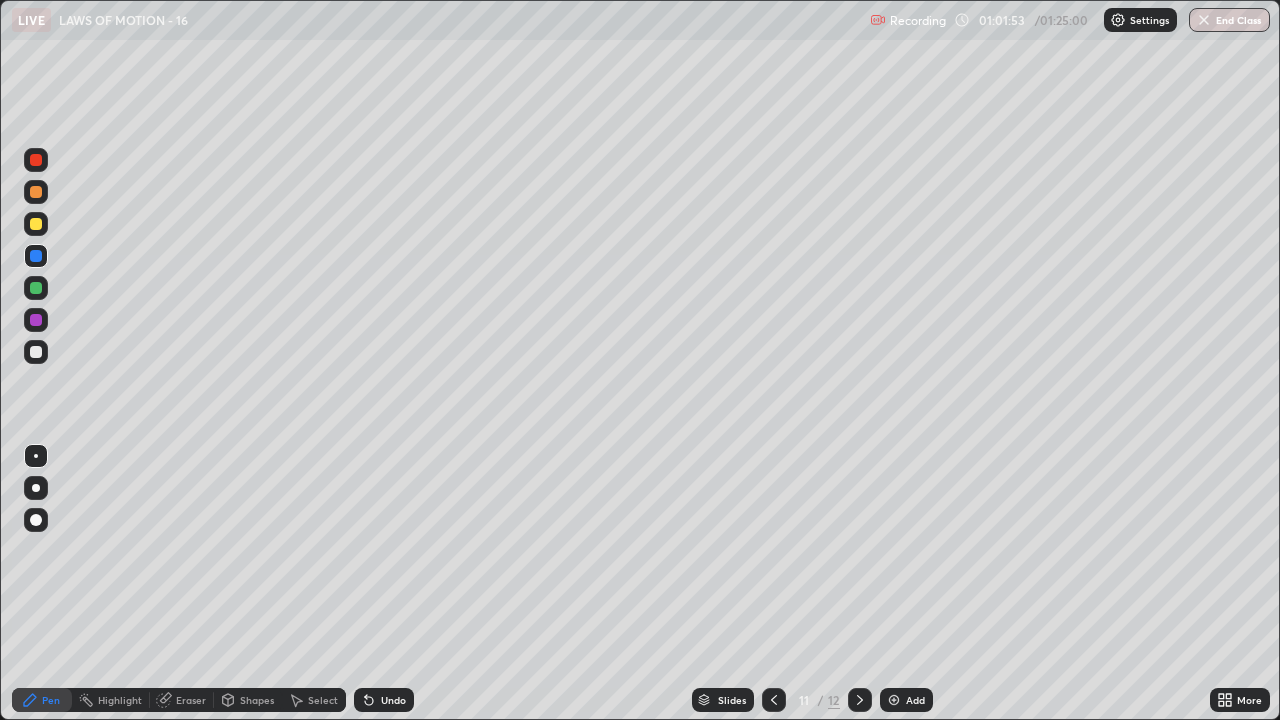 click at bounding box center [36, 352] 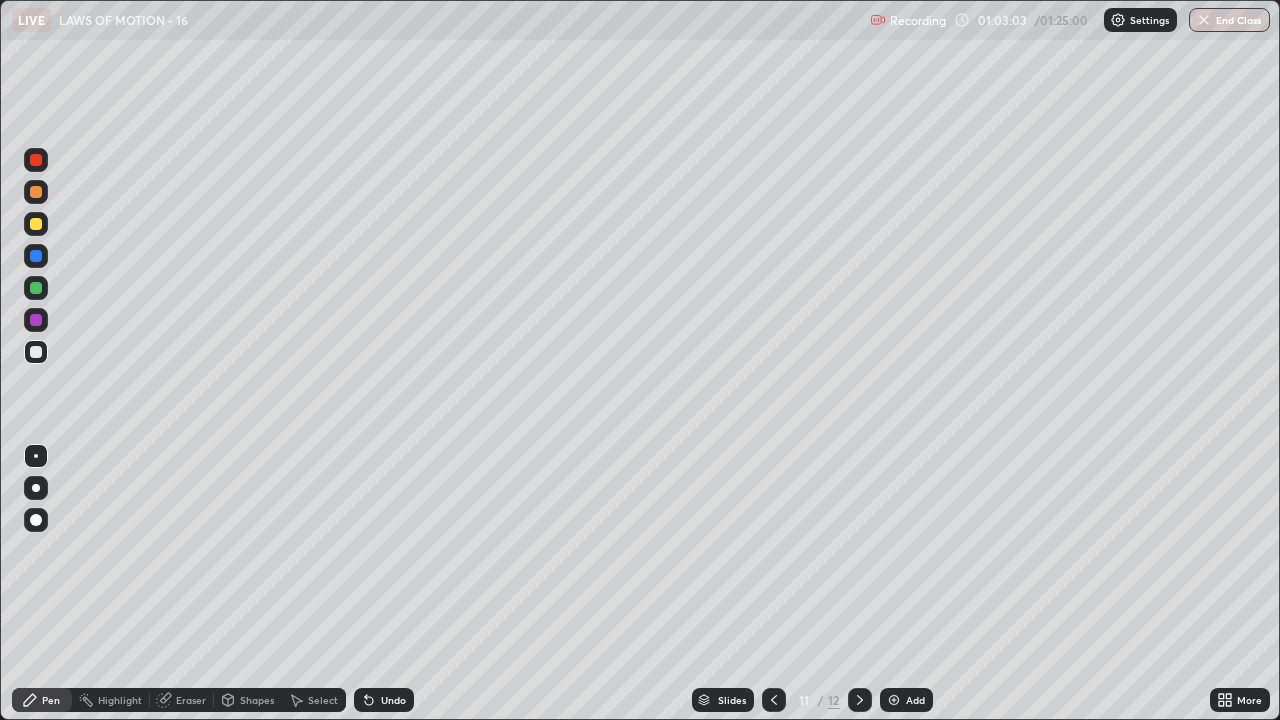click on "Select" at bounding box center [314, 700] 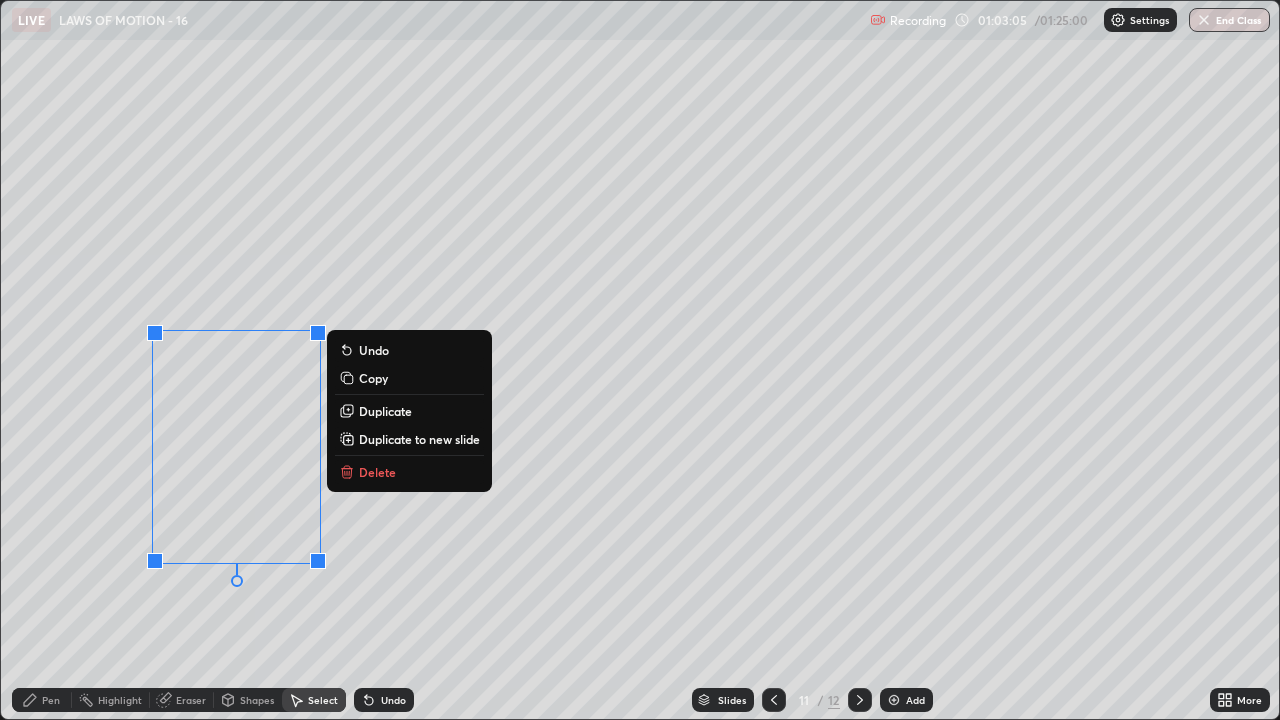 click on "Delete" at bounding box center (409, 472) 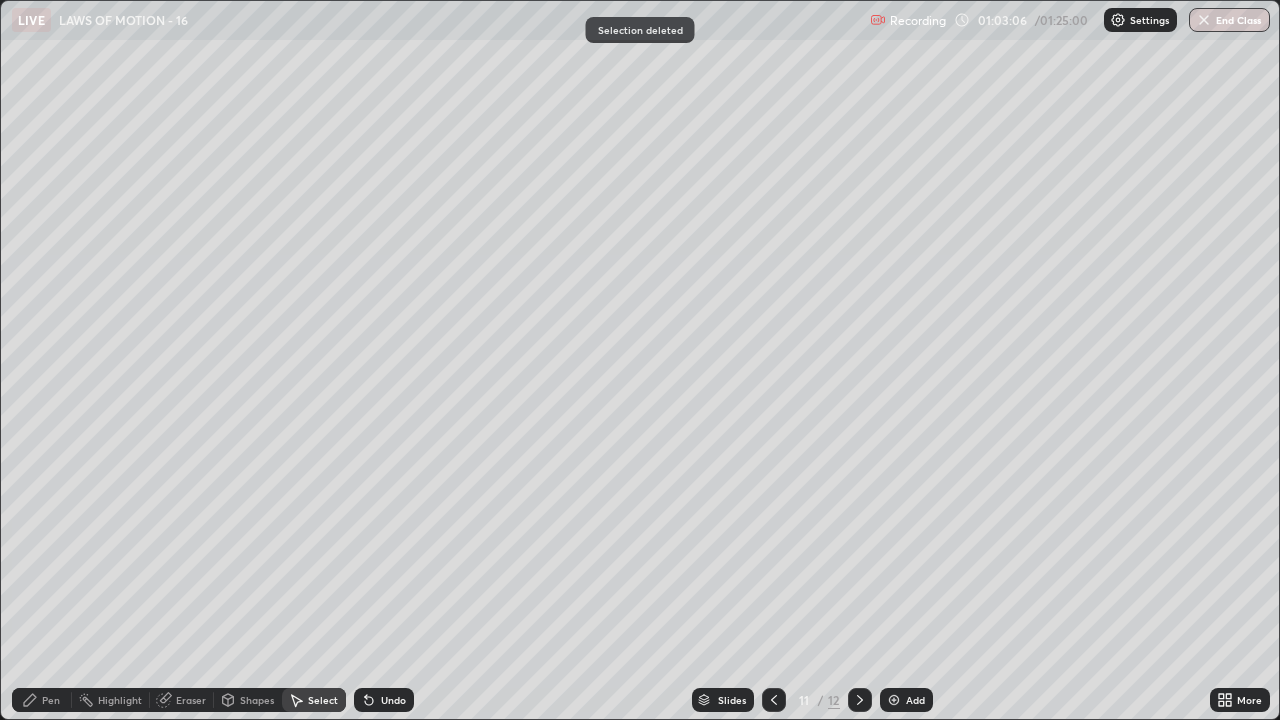 click on "Pen" at bounding box center (42, 700) 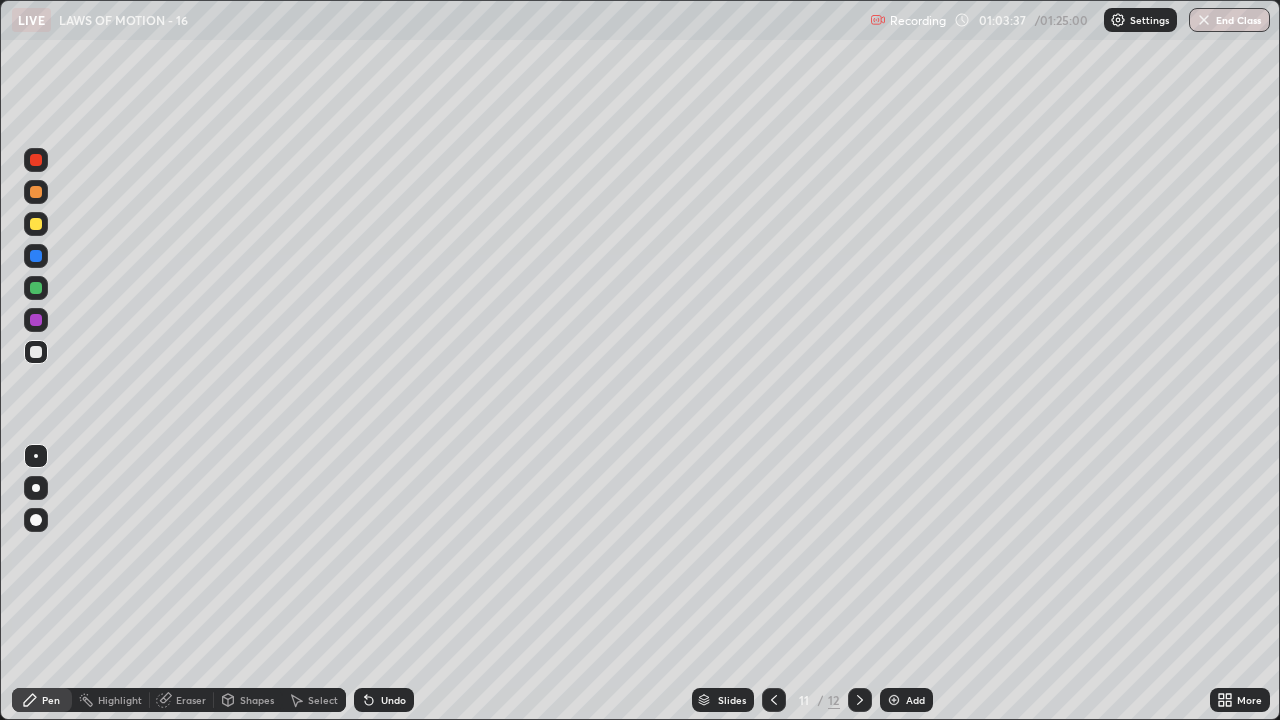 click at bounding box center [36, 160] 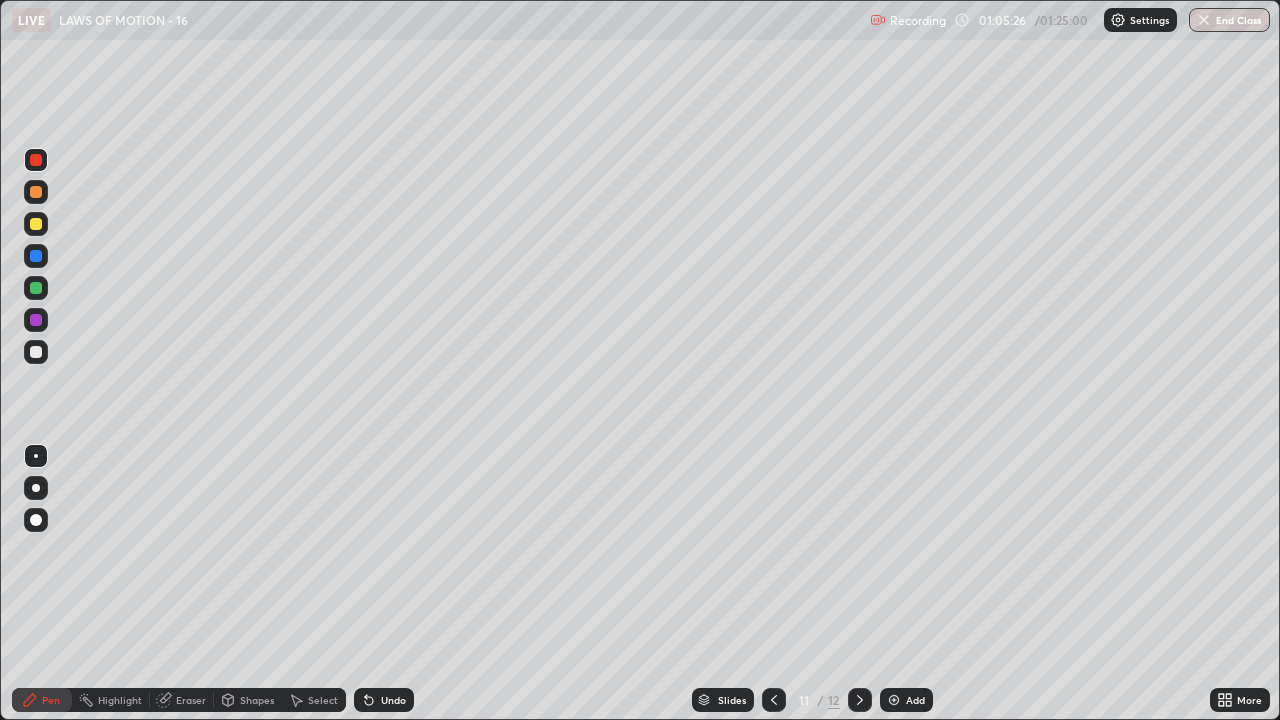 click at bounding box center [36, 352] 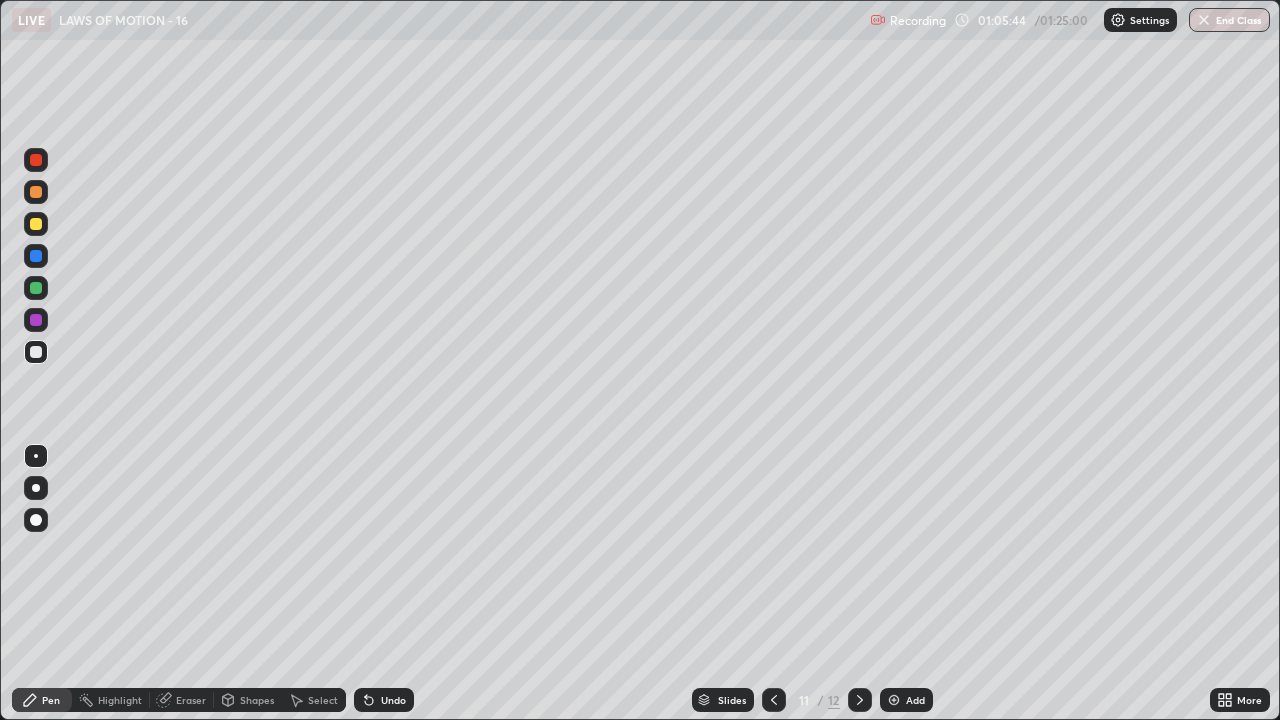 click on "Pen" at bounding box center [51, 700] 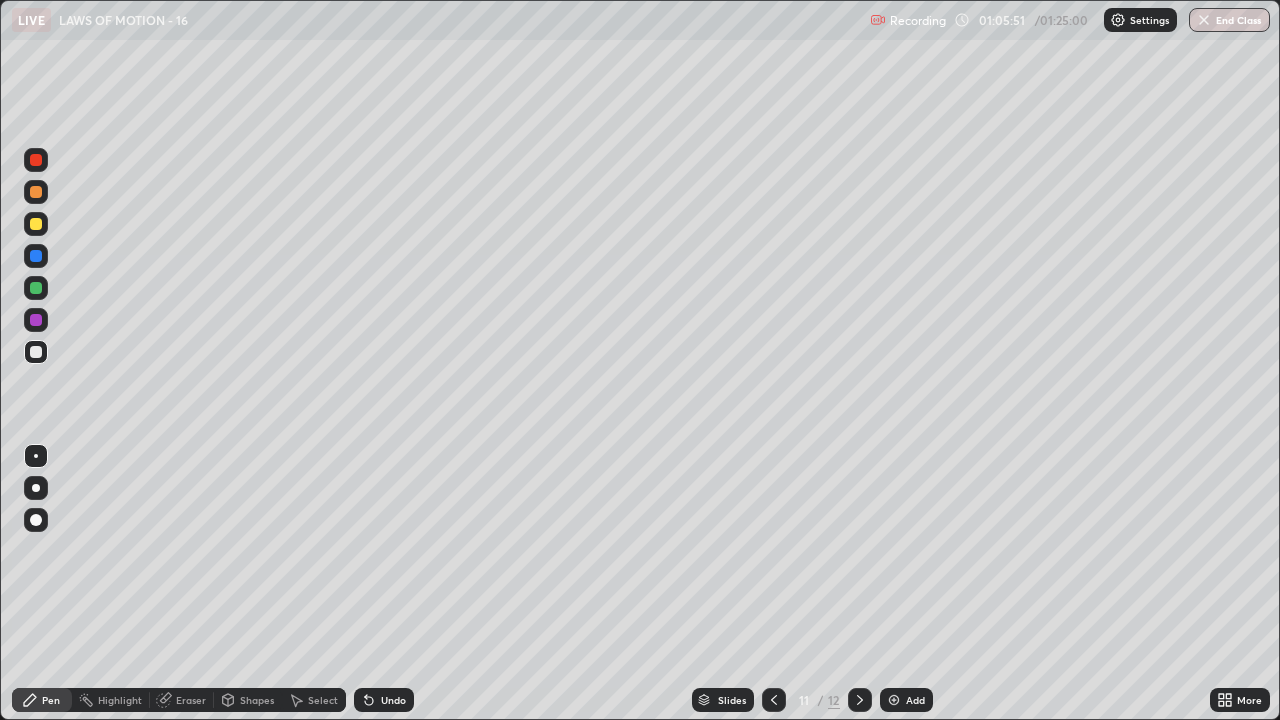 click on "Pen" at bounding box center (42, 700) 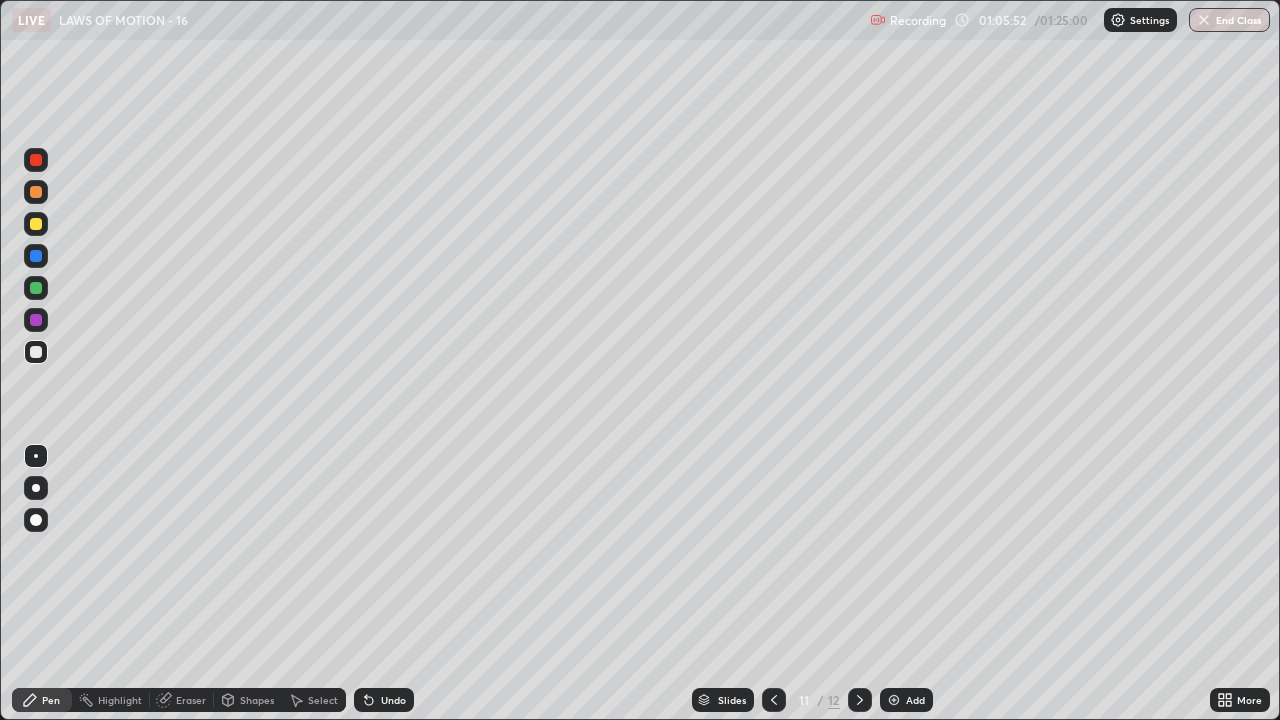 click at bounding box center (36, 160) 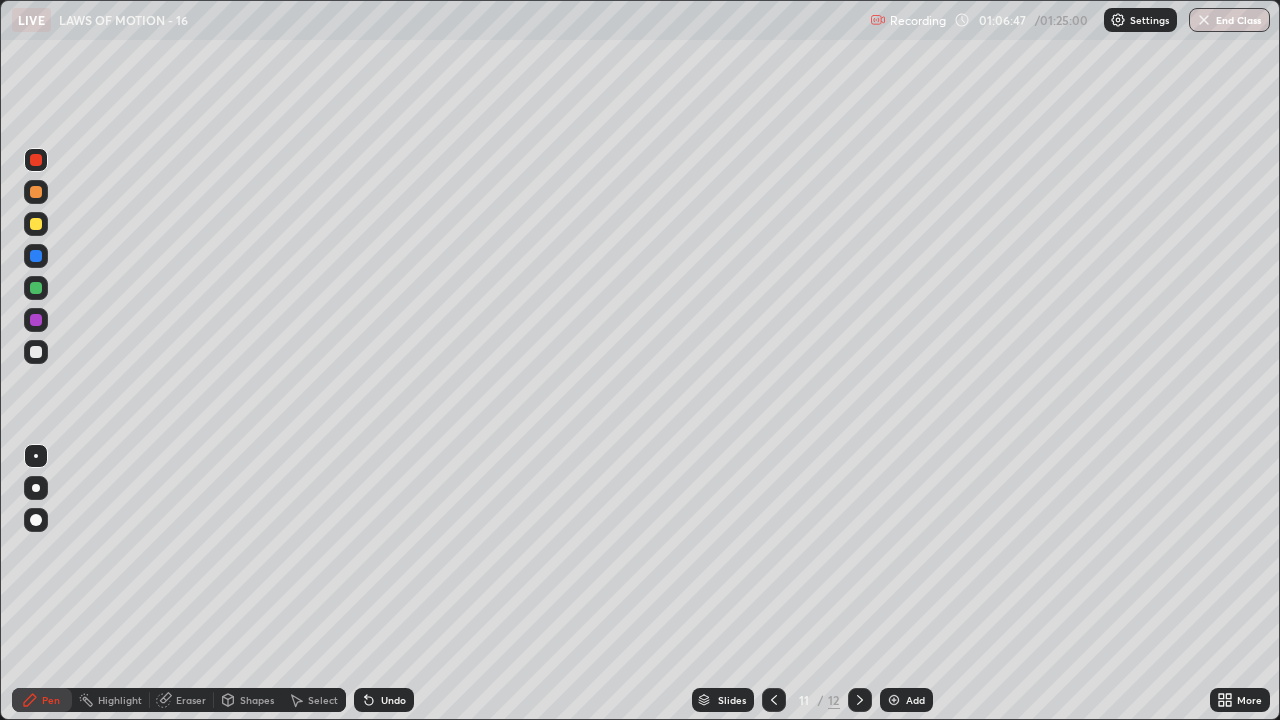 click at bounding box center [36, 352] 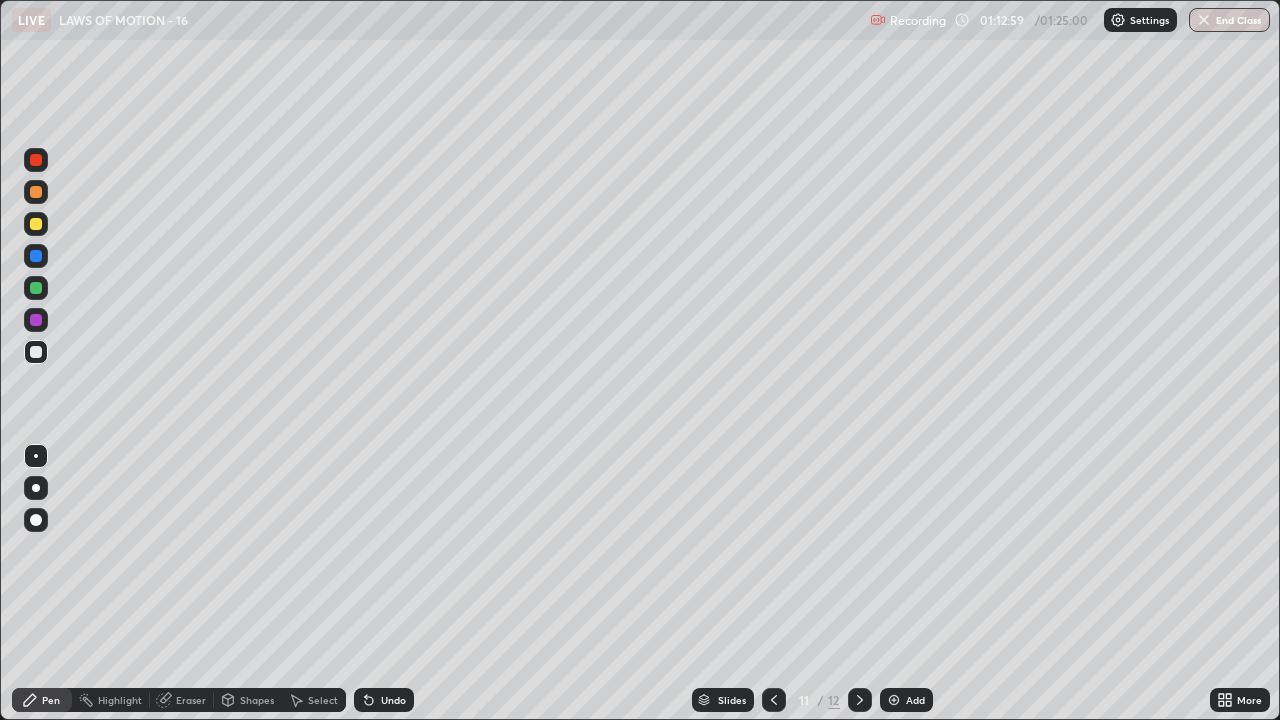 click on "Select" at bounding box center [323, 700] 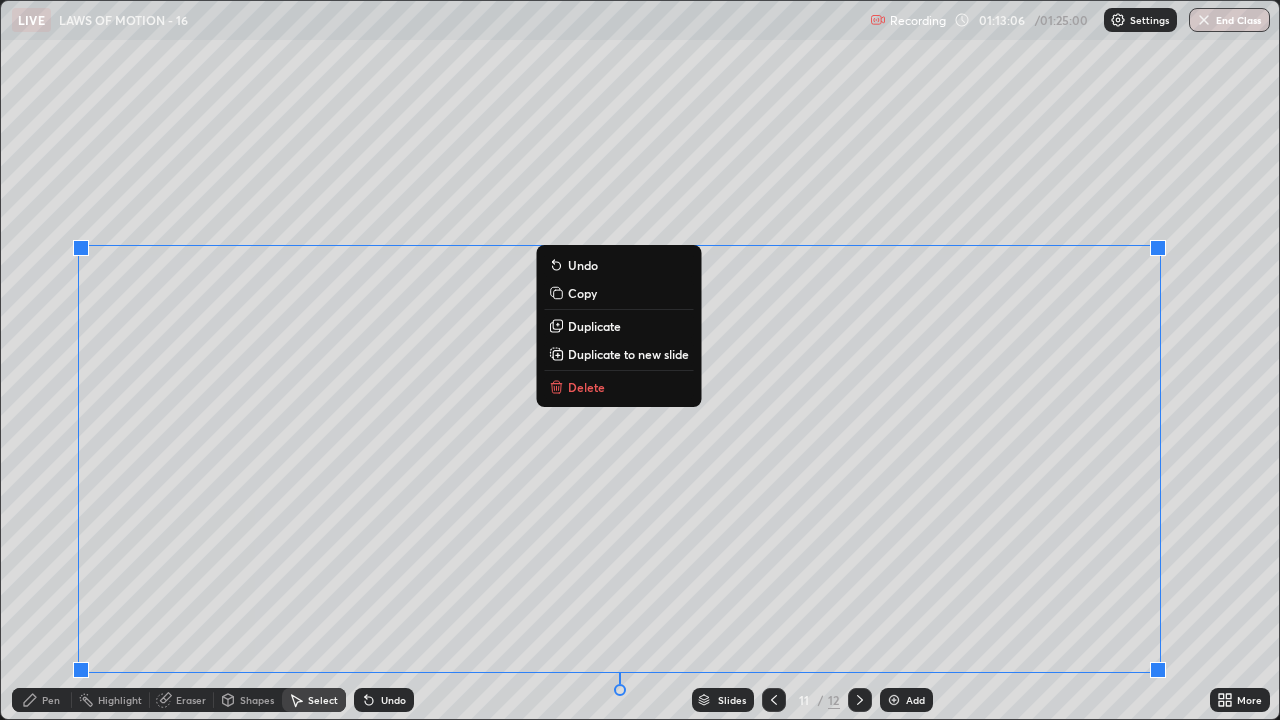 click on "Duplicate to new slide" at bounding box center [628, 354] 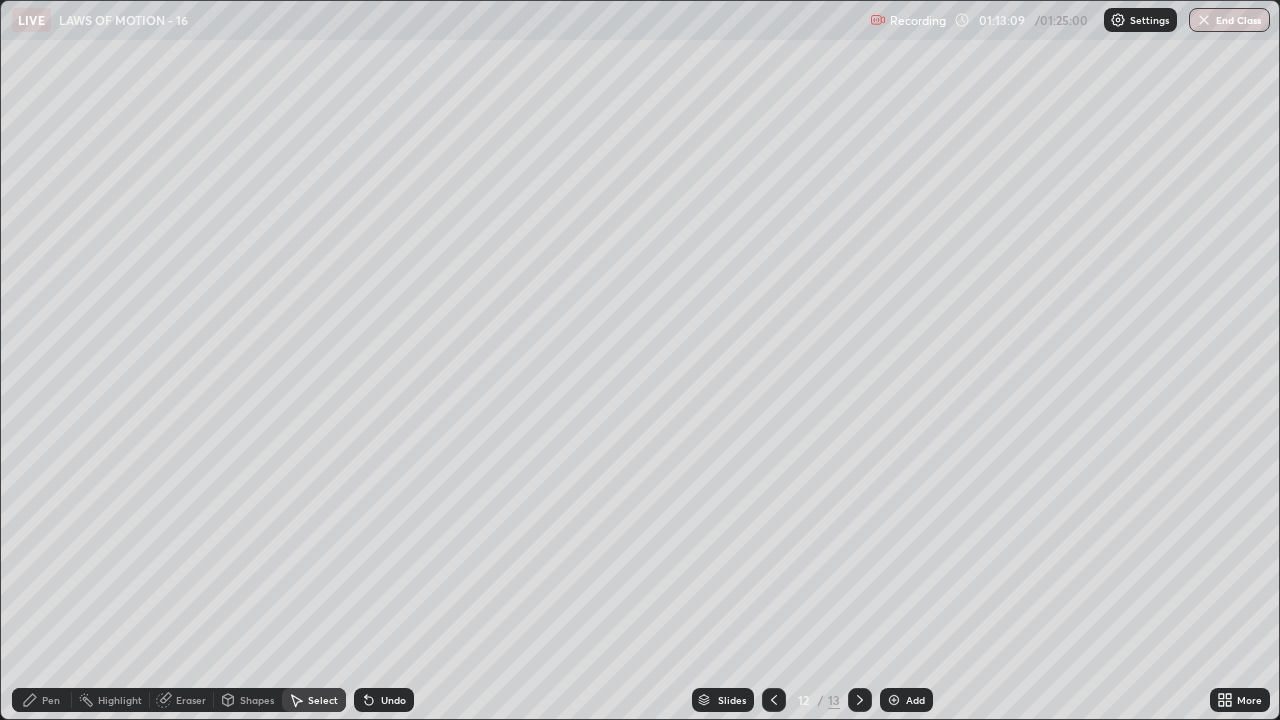 click on "Pen" at bounding box center [42, 700] 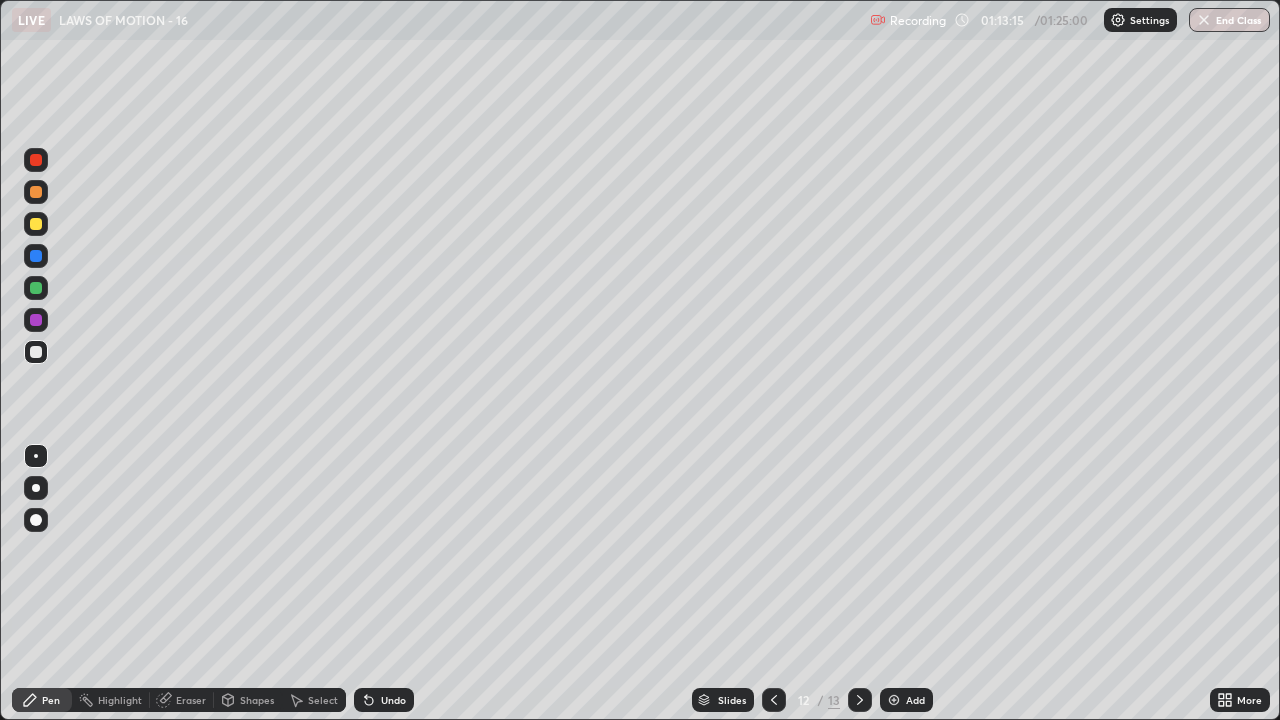 click on "Select" at bounding box center [323, 700] 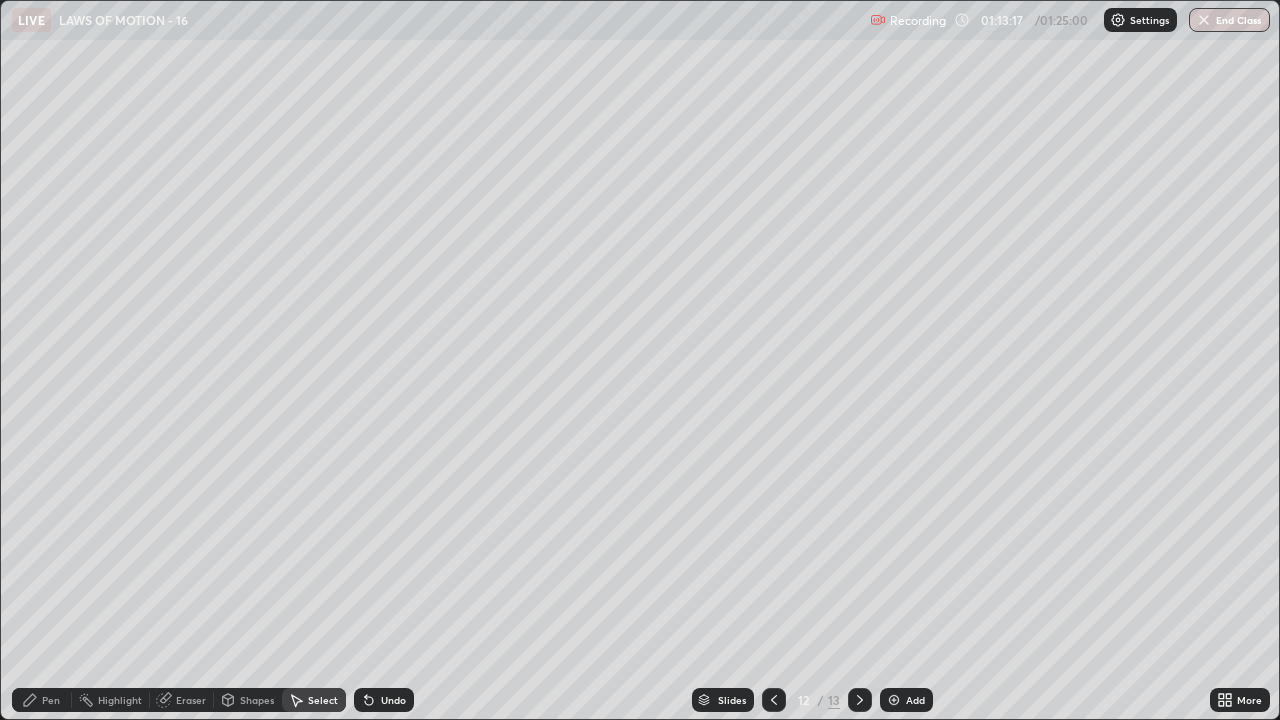 click on "Select" at bounding box center (323, 700) 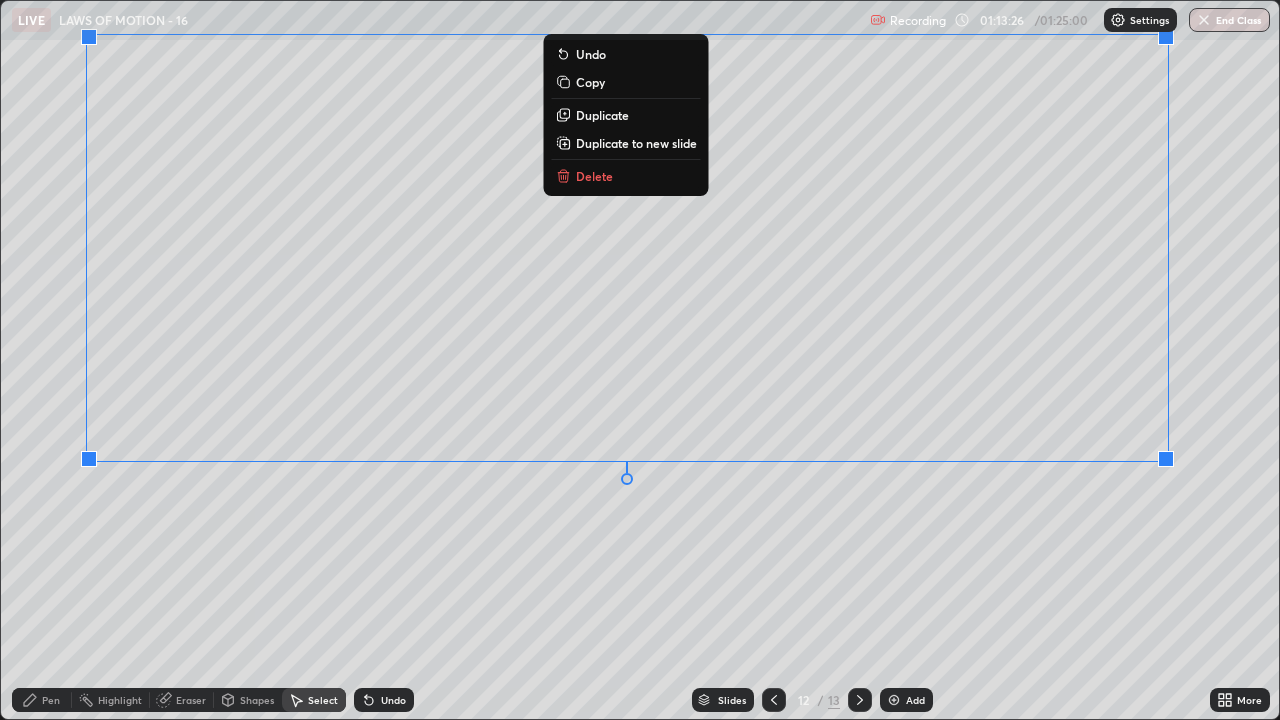 click on "0 ° Undo Copy Duplicate Duplicate to new slide Delete" at bounding box center (640, 360) 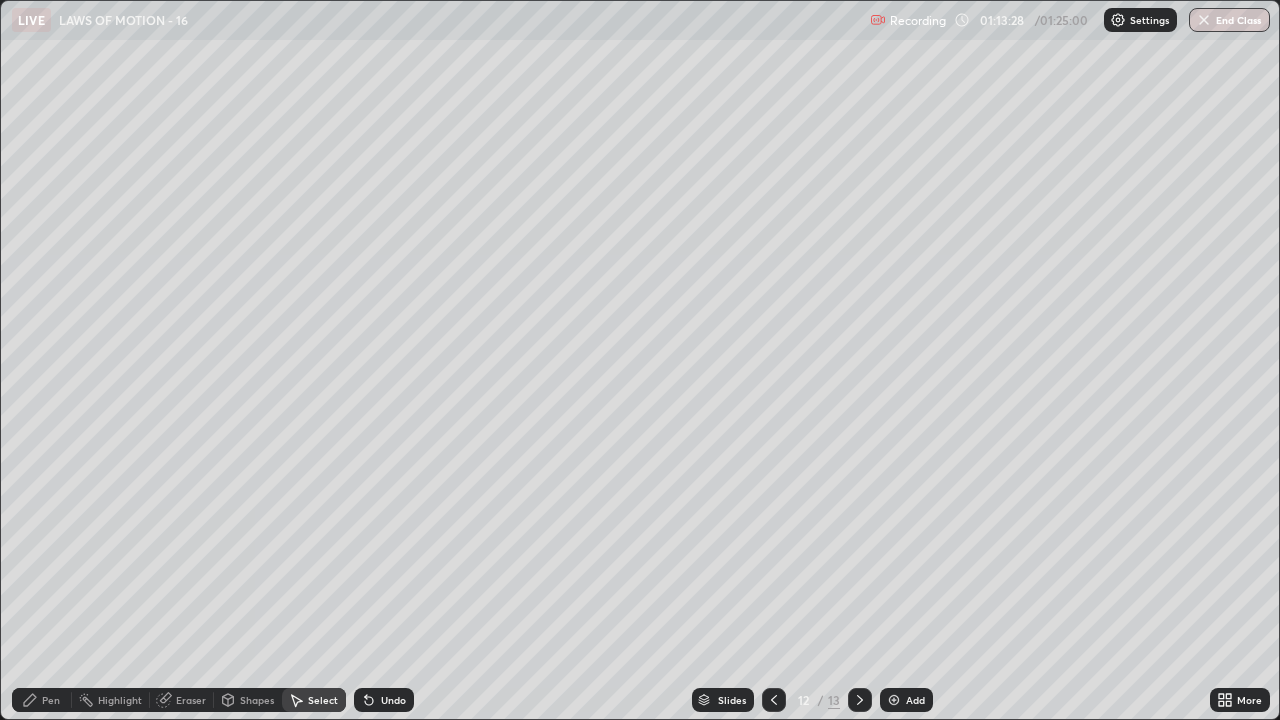 click on "Pen" at bounding box center (51, 700) 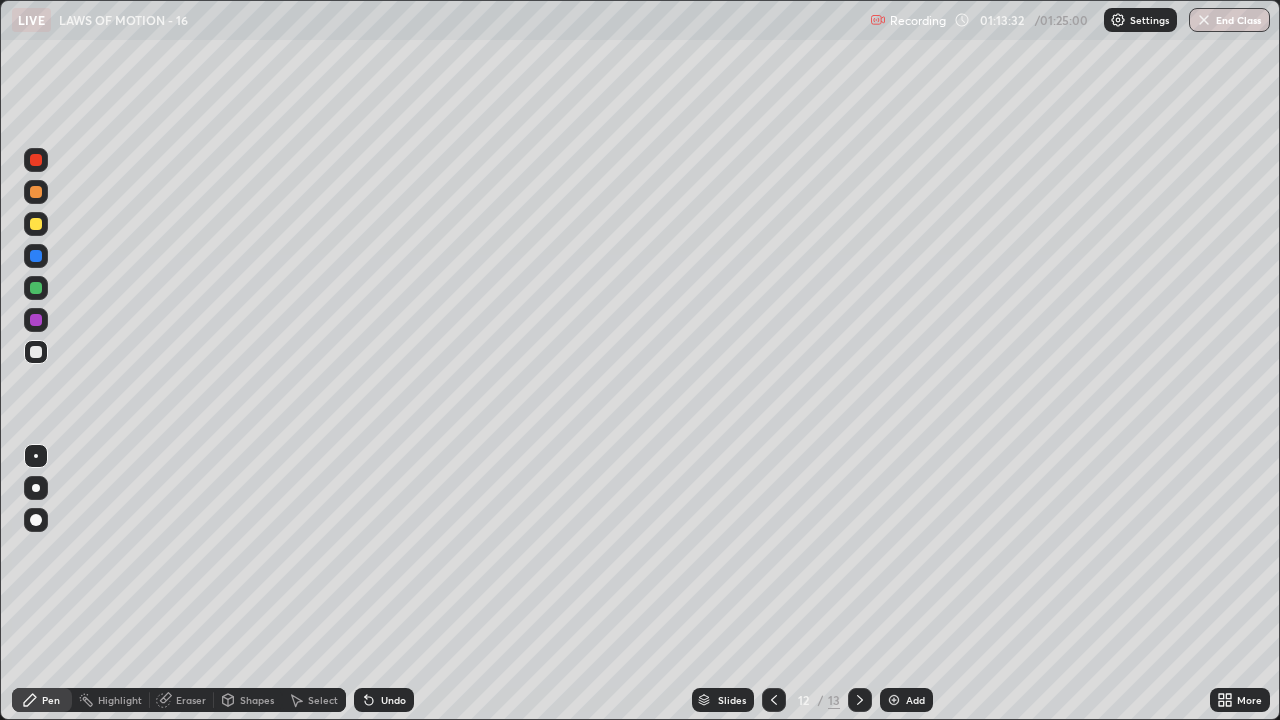click on "Eraser" at bounding box center (191, 700) 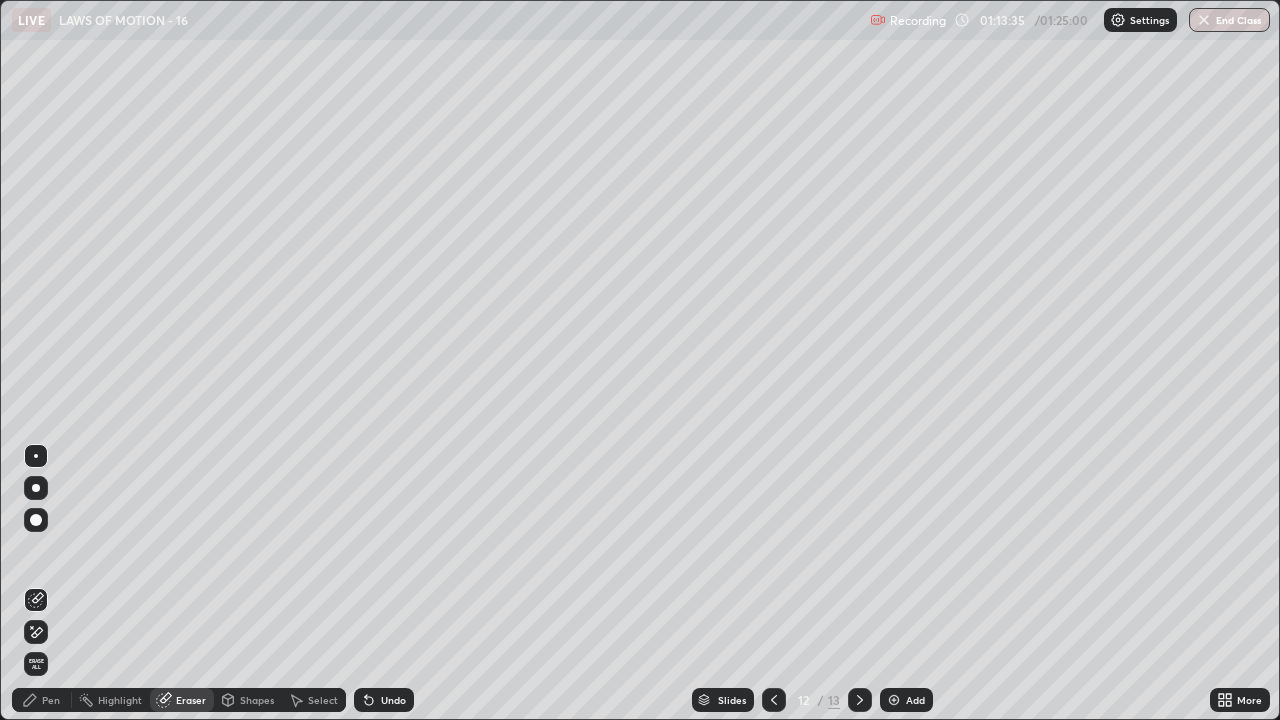 click on "Pen" at bounding box center (51, 700) 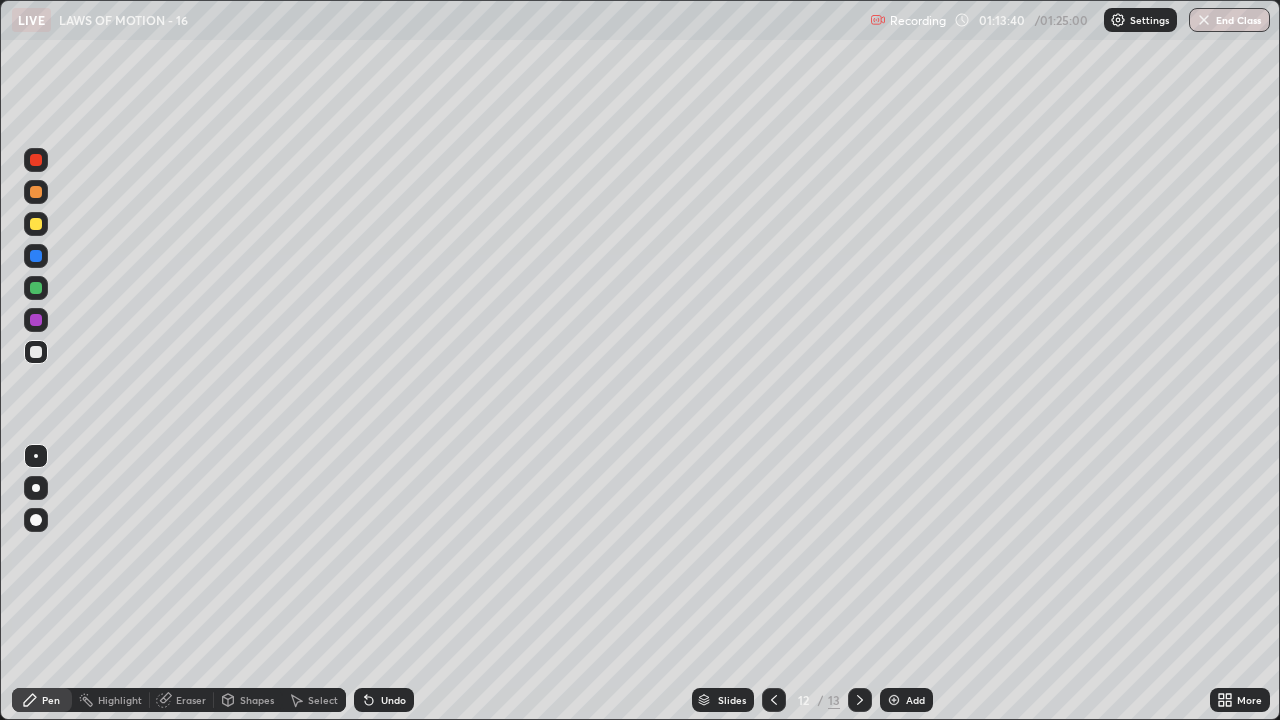 click on "Recording 01:13:40 /  01:25:00 Settings End Class" at bounding box center [1070, 20] 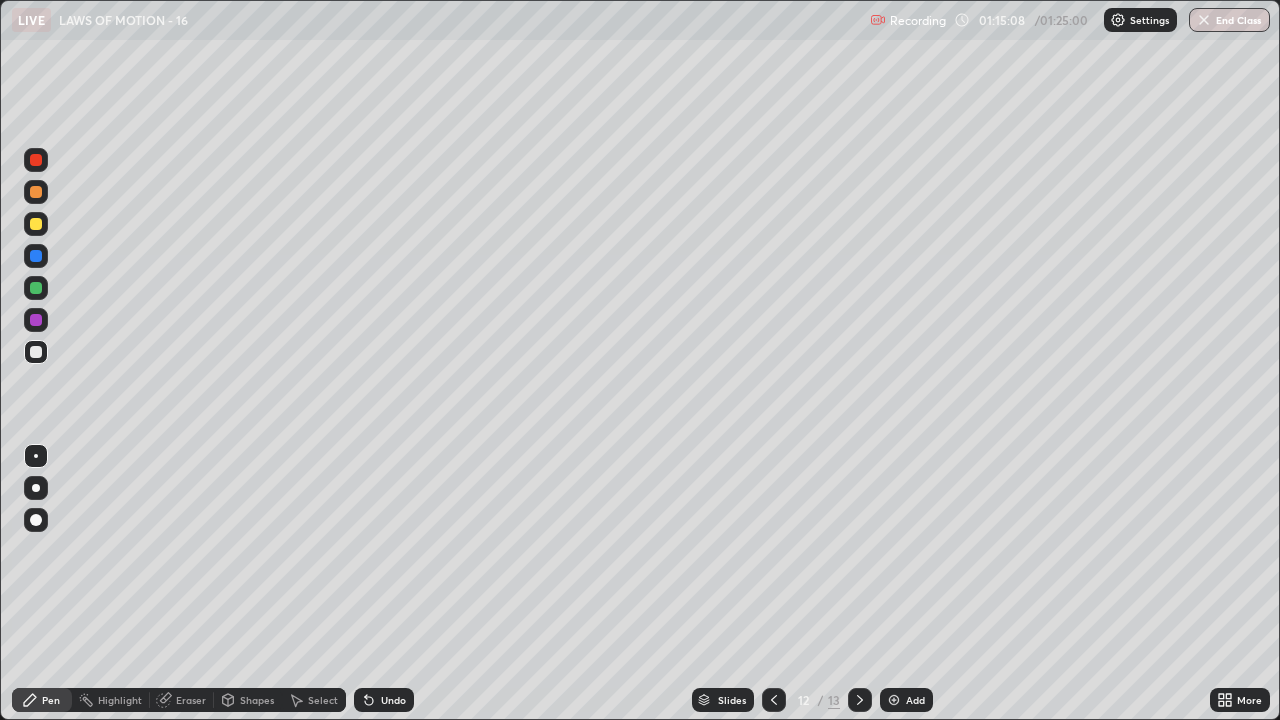 click at bounding box center (894, 700) 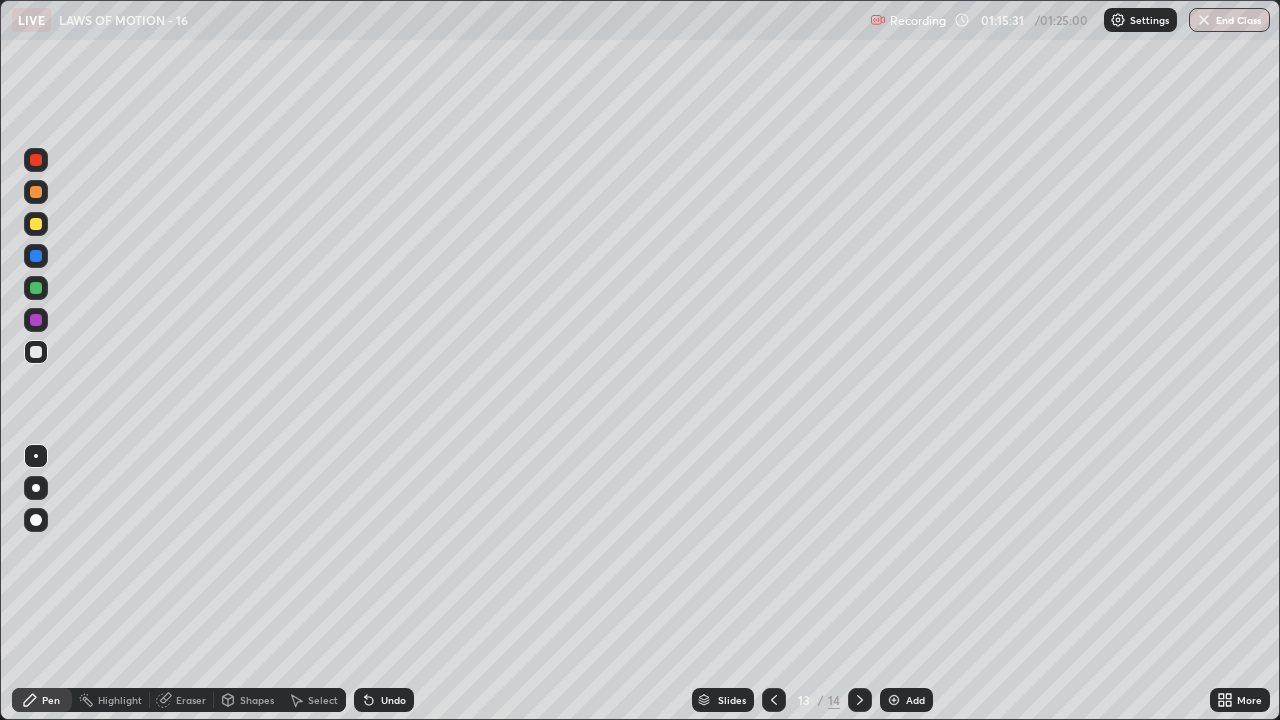 click at bounding box center (36, 160) 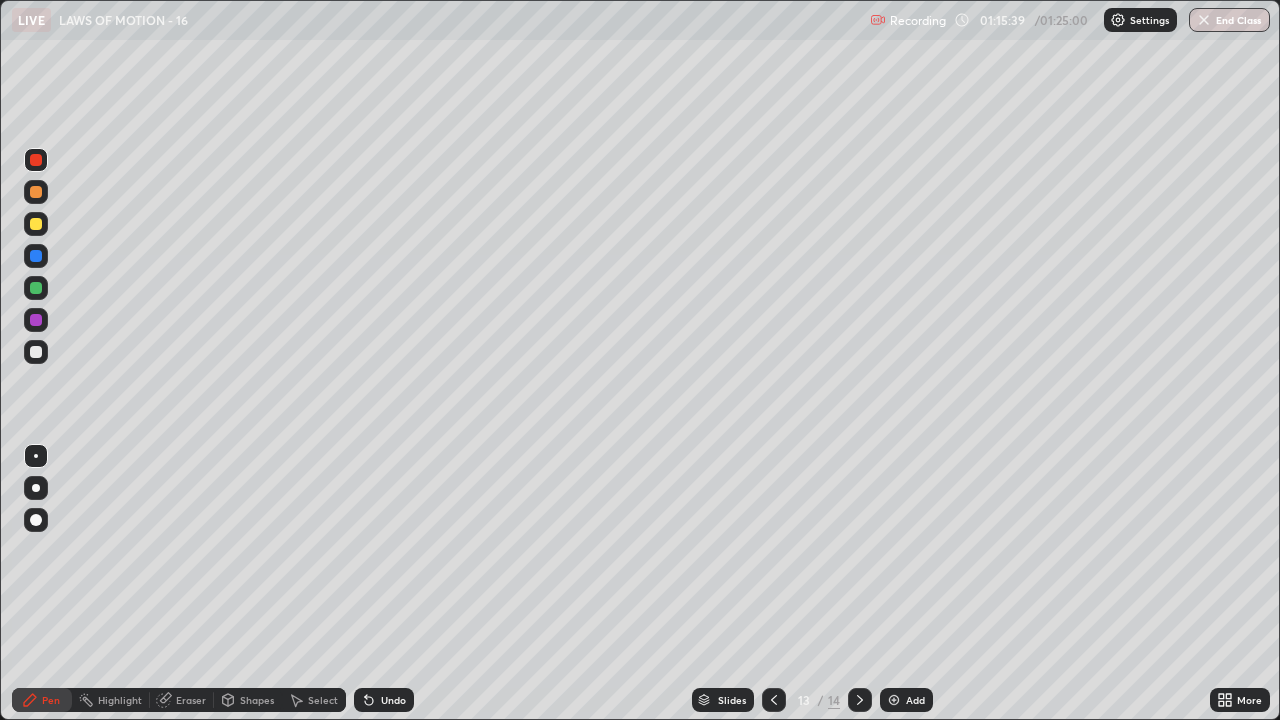 click at bounding box center [36, 160] 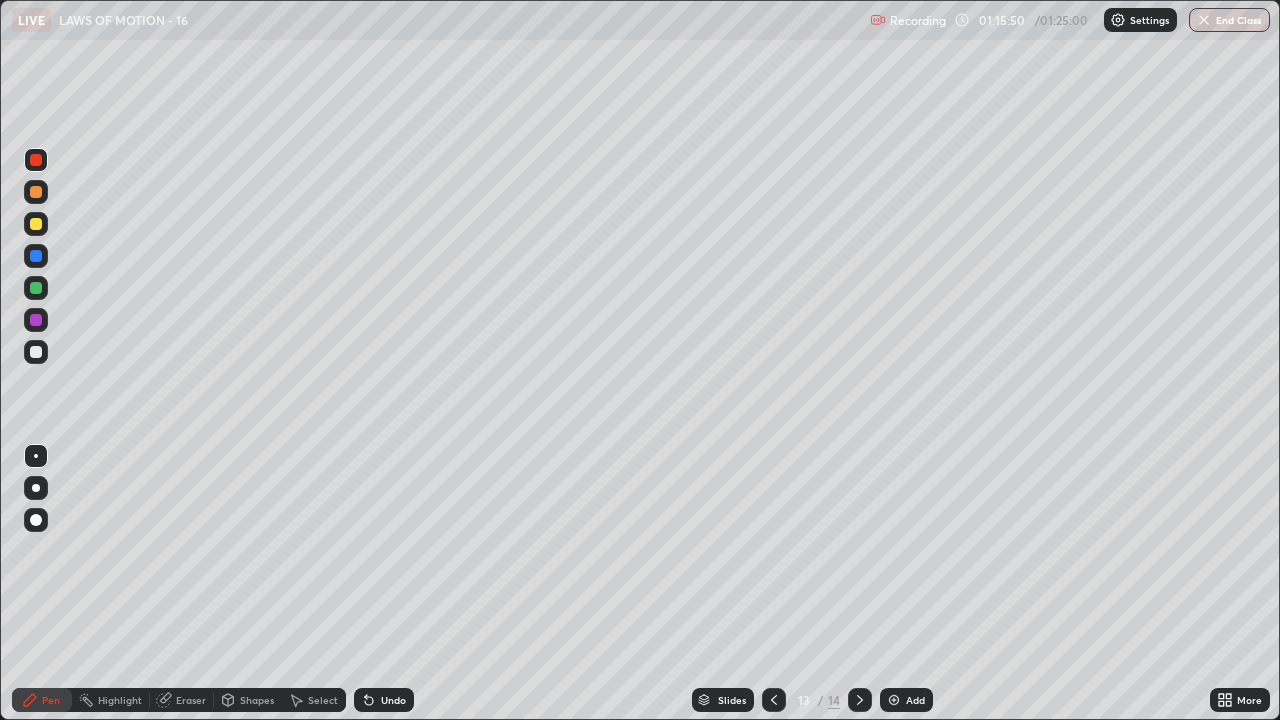 click on "Pen" at bounding box center (51, 700) 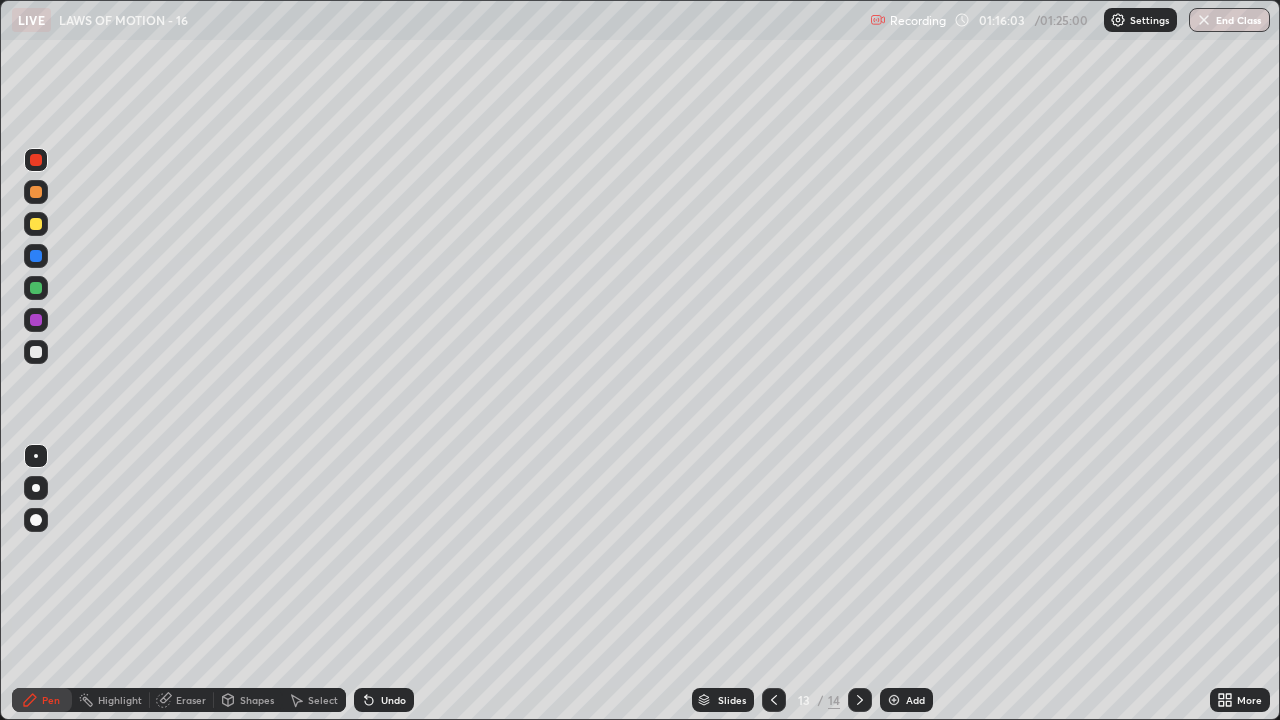 click at bounding box center (36, 352) 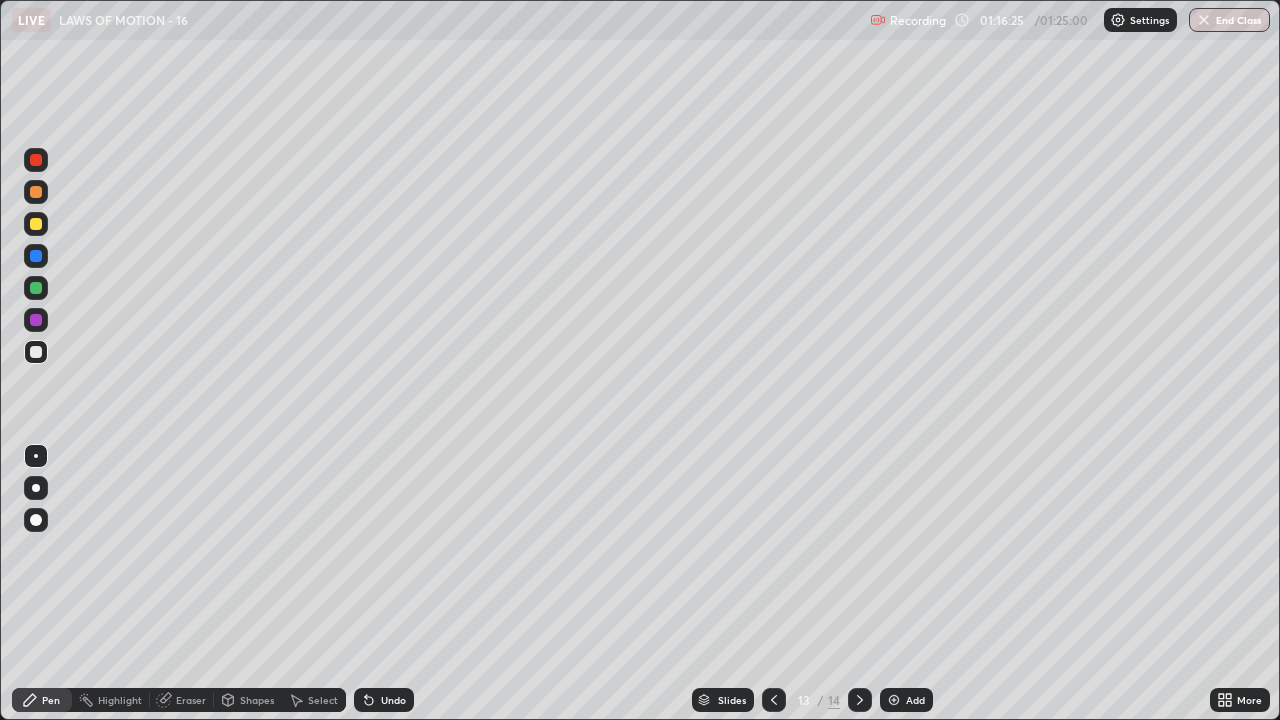 click 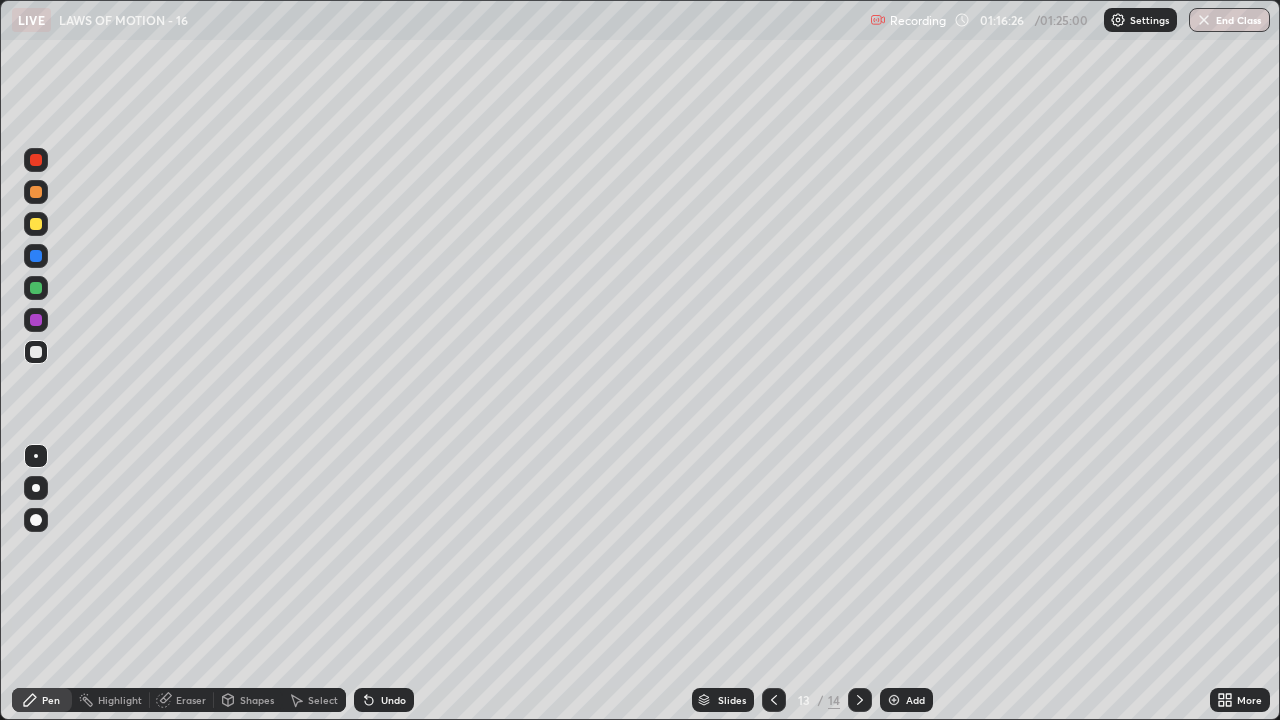 click at bounding box center (36, 160) 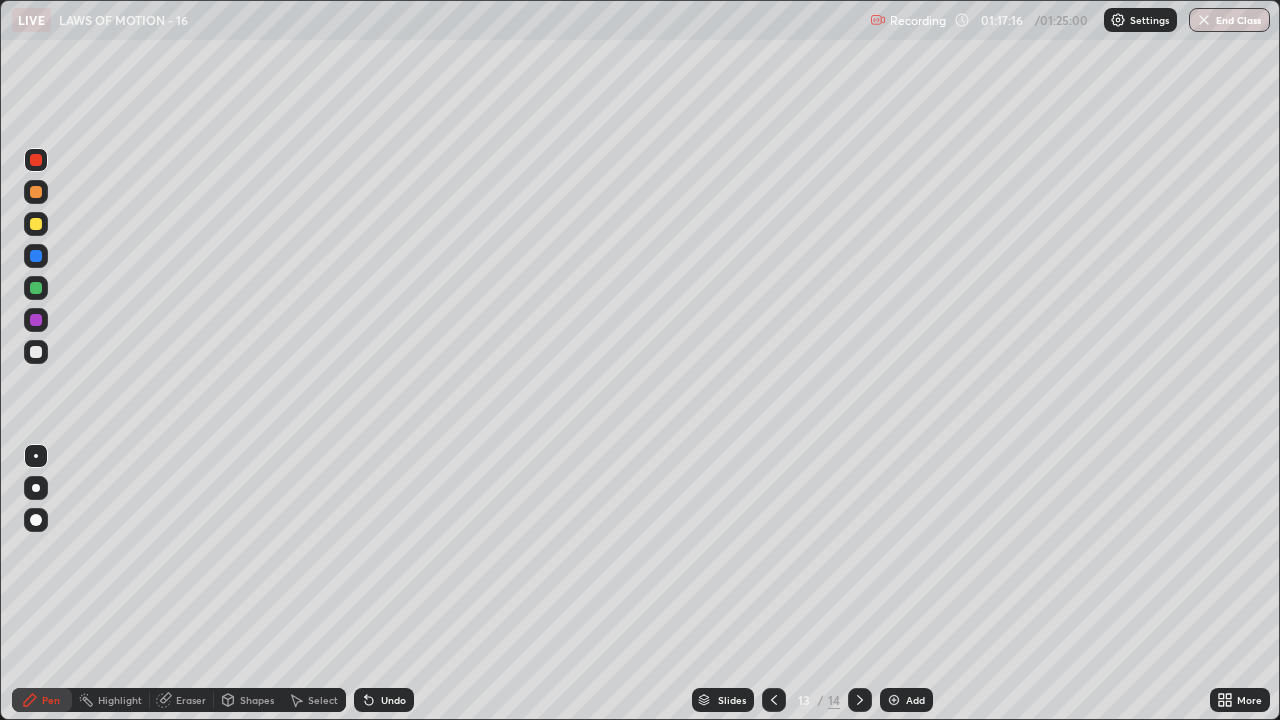 click at bounding box center (36, 352) 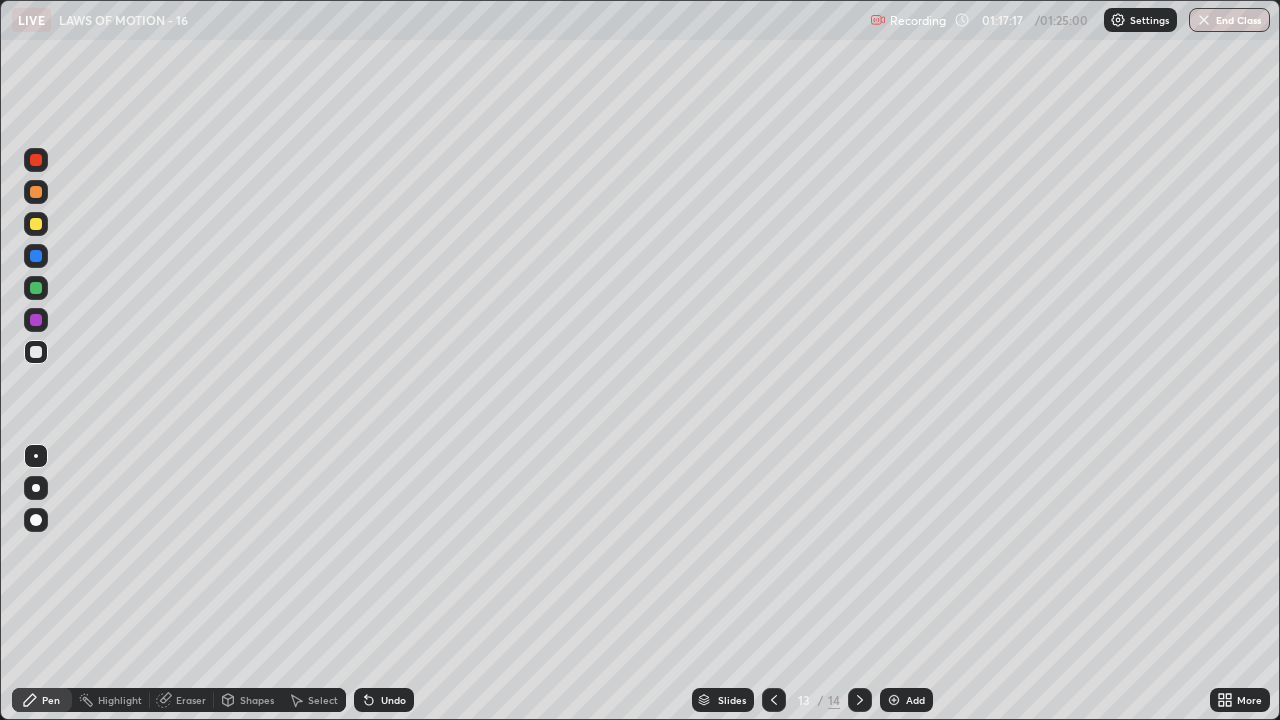click on "Pen" at bounding box center (42, 700) 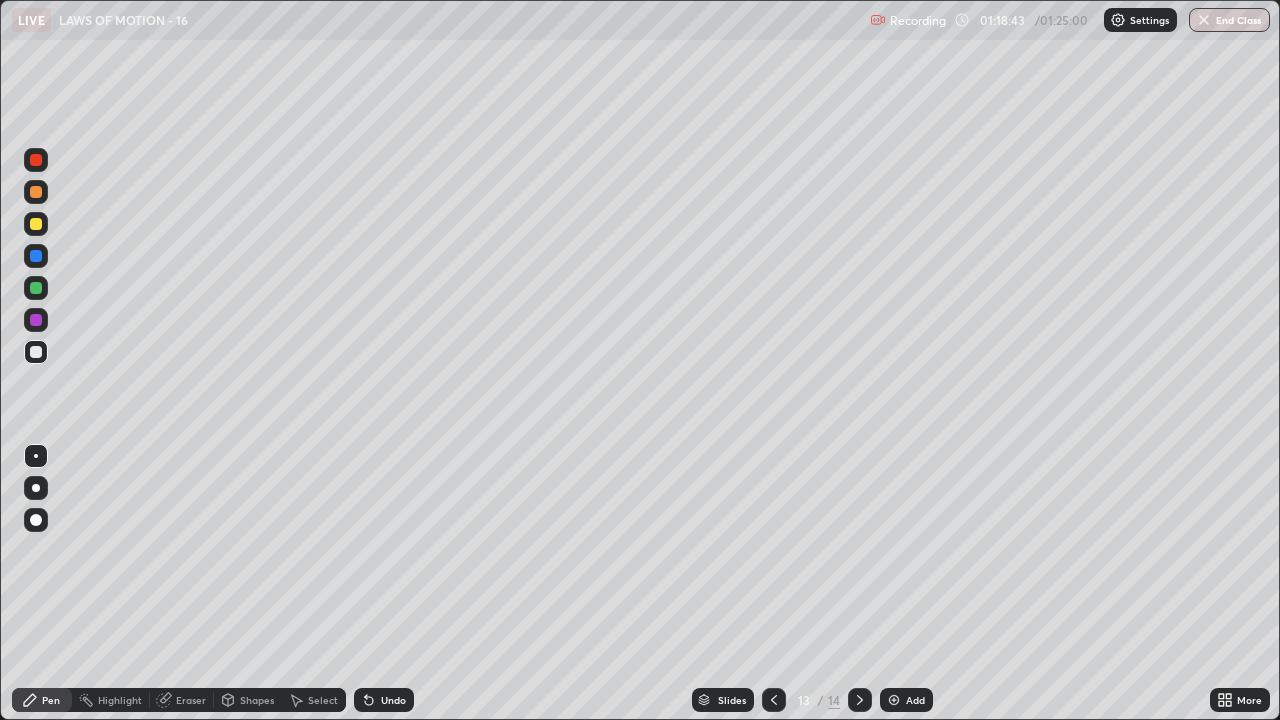 click on "Eraser" at bounding box center (191, 700) 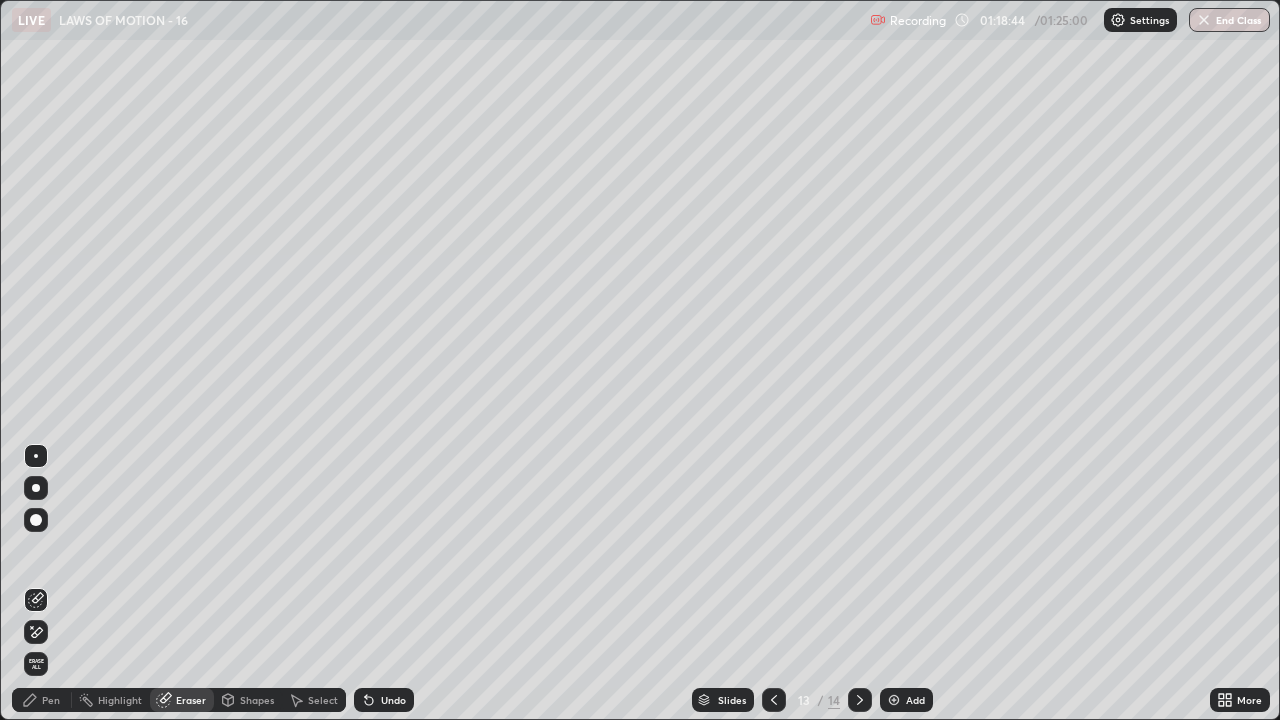 click on "Shapes" at bounding box center (257, 700) 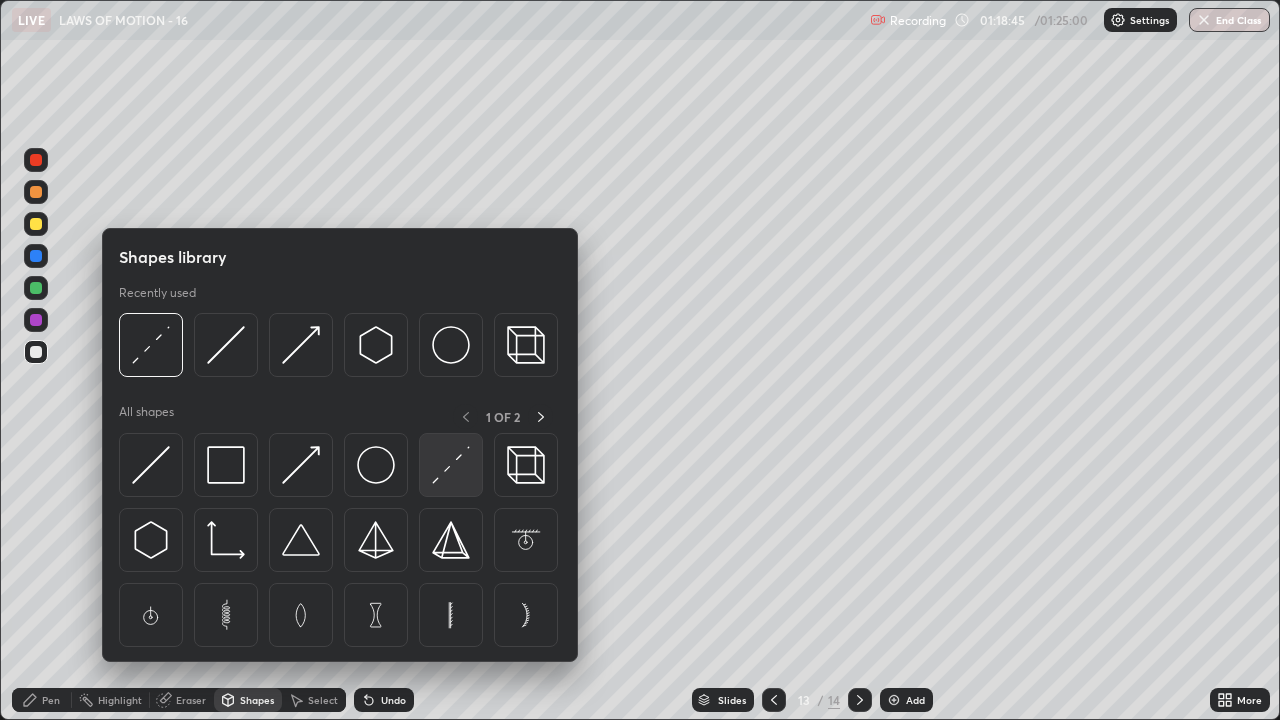 click at bounding box center [451, 465] 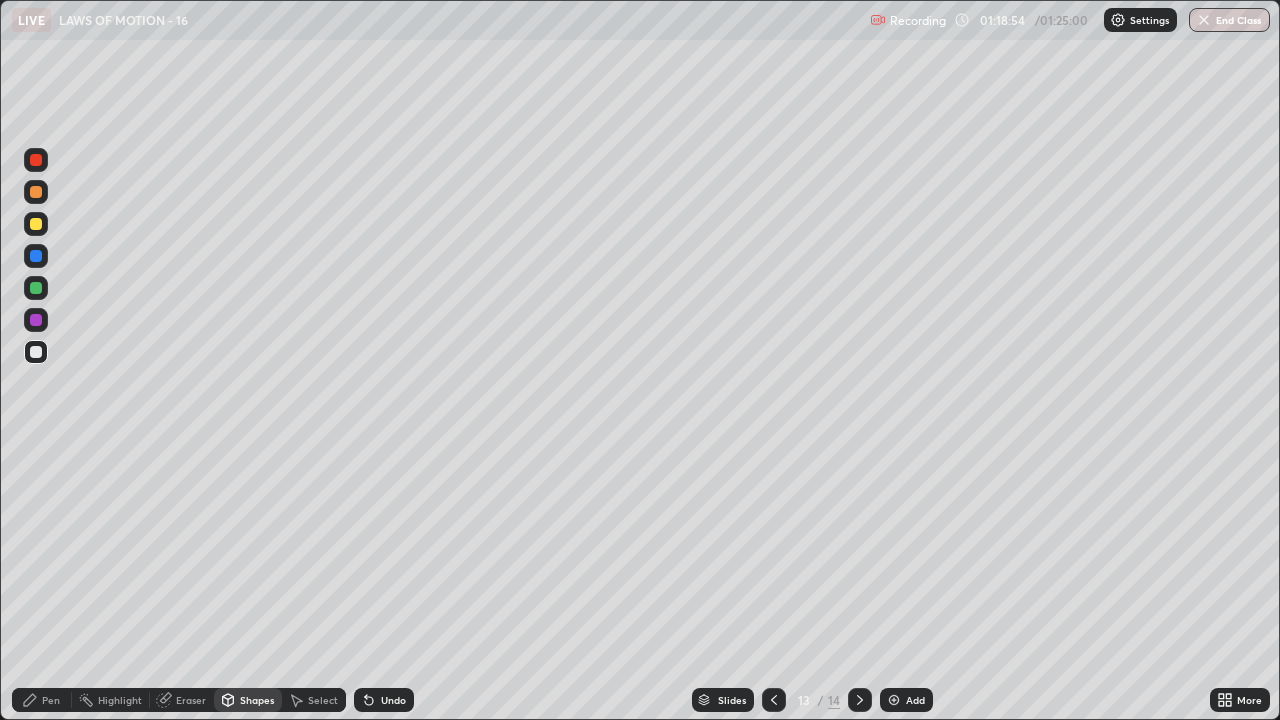 click on "Pen" at bounding box center (51, 700) 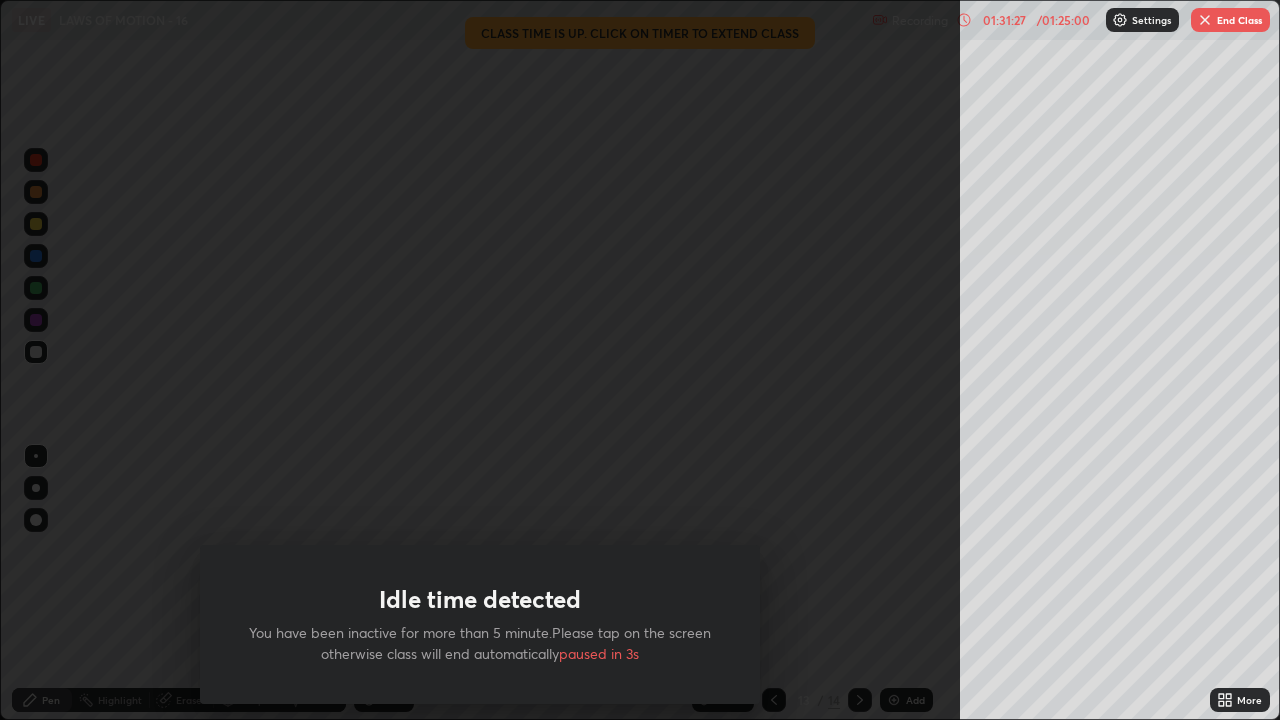 click on "End Class" at bounding box center (1230, 20) 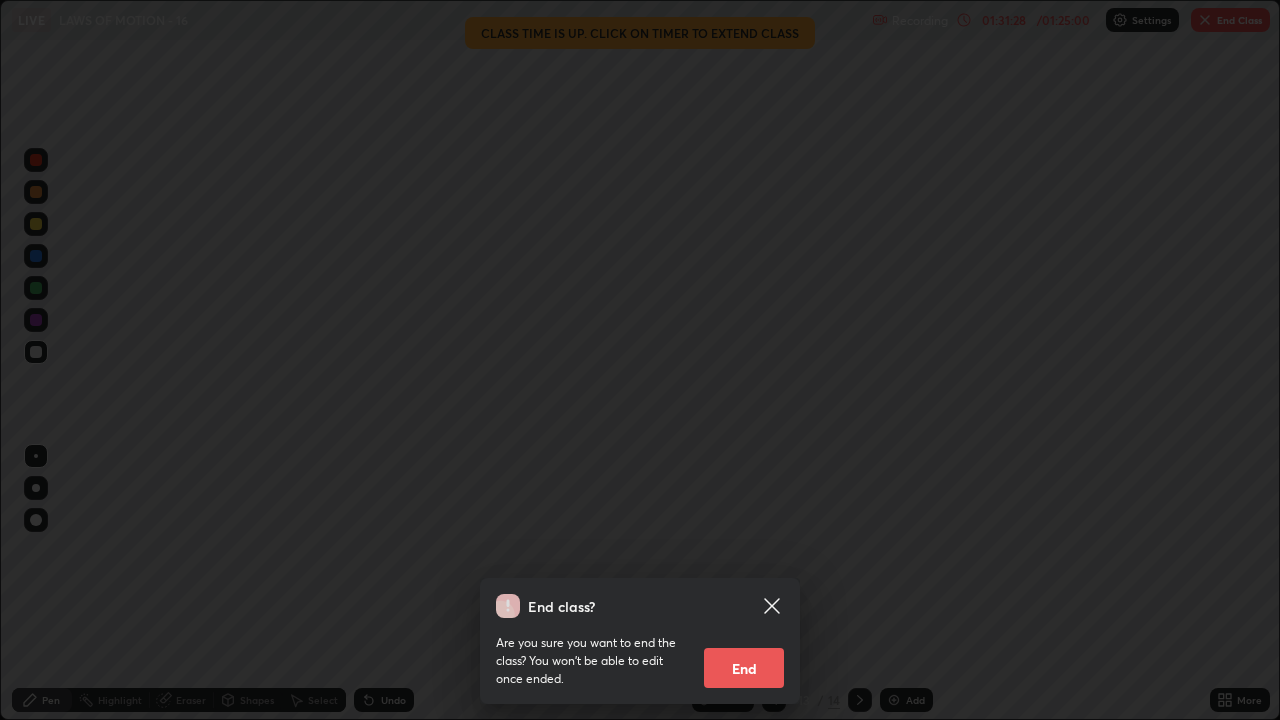 click on "End" at bounding box center (744, 668) 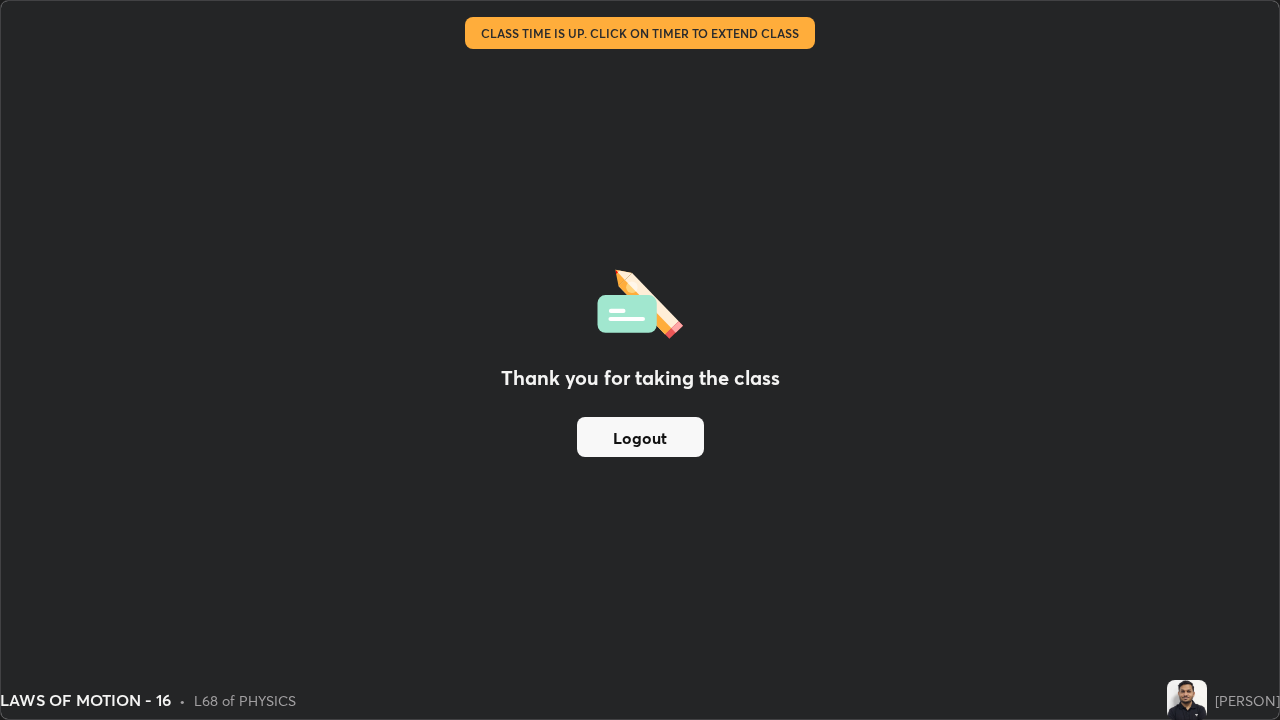 click on "Logout" at bounding box center [640, 437] 